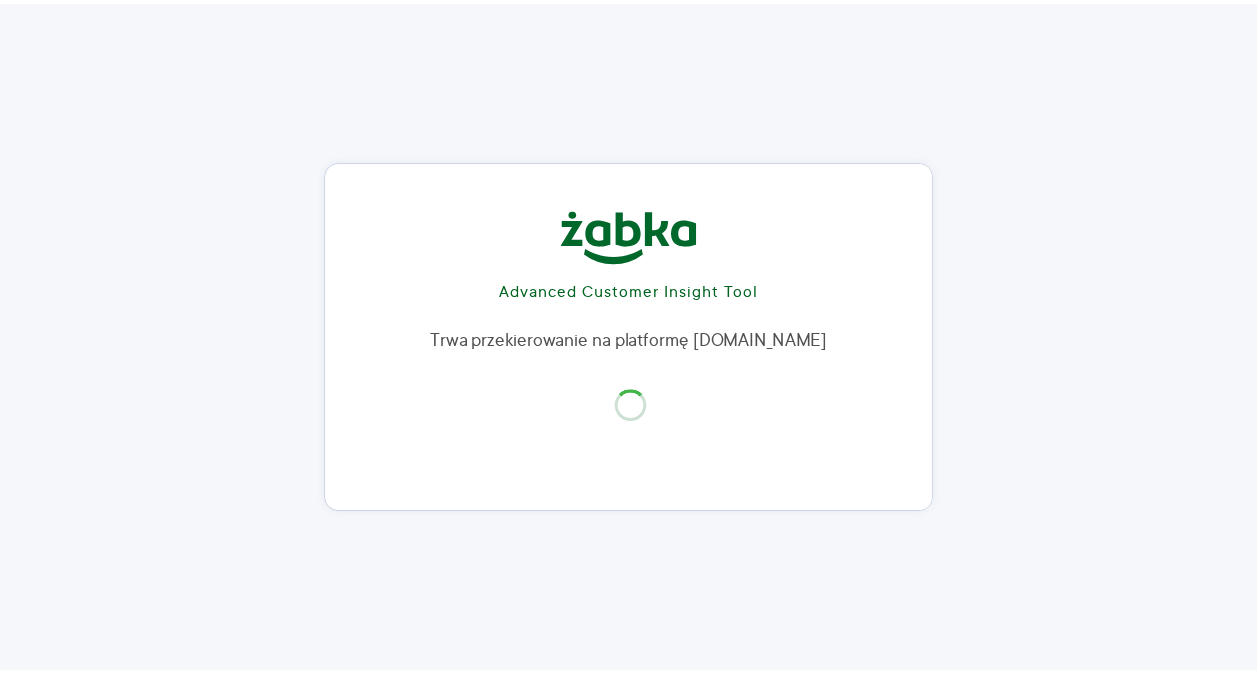 scroll, scrollTop: 0, scrollLeft: 0, axis: both 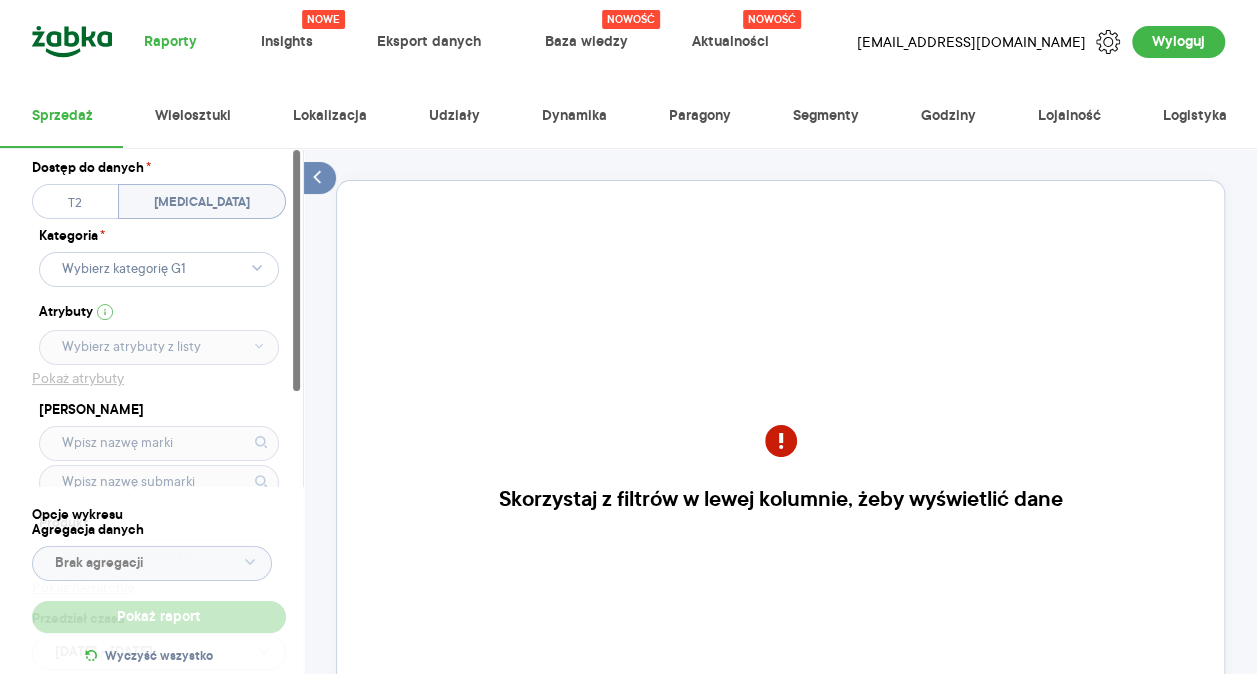 drag, startPoint x: 251, startPoint y: 259, endPoint x: 193, endPoint y: 265, distance: 58.30952 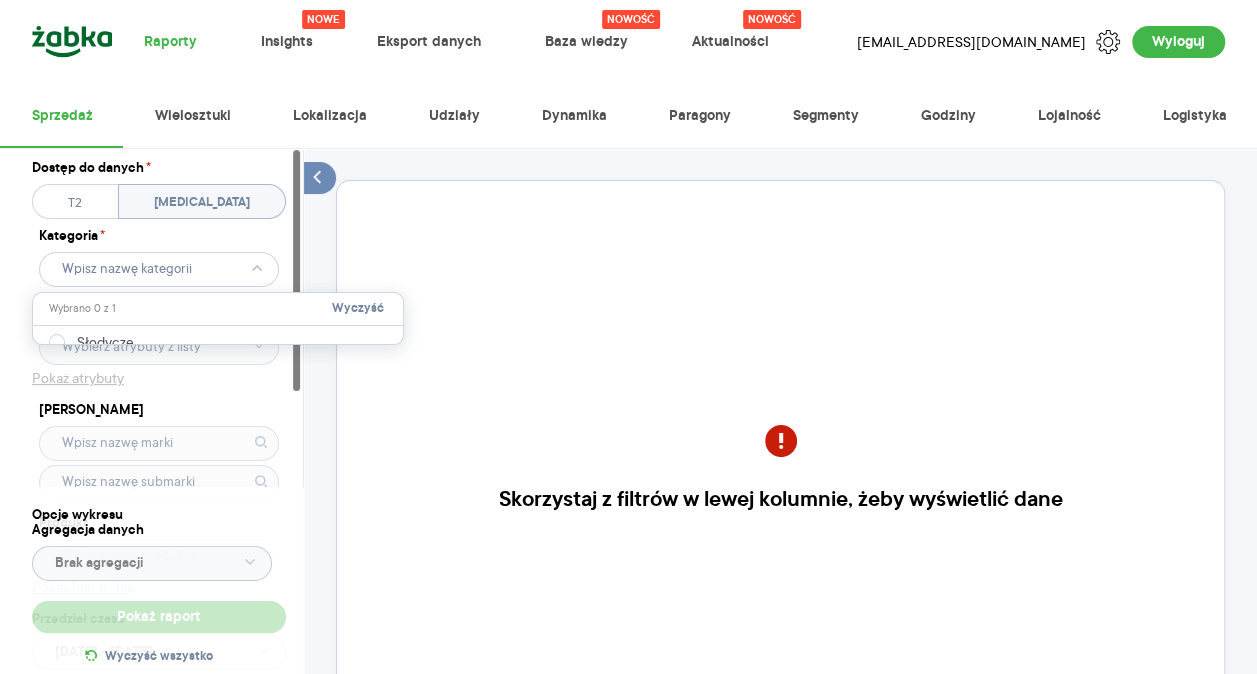 click on "Dostęp do danych * T2 T3 Kategoria * Atrybuty Pokaż atrybuty Marka Produkt Pokaż hierarchię Przedział czasu 2024.01.01 - 2024.01.02 Agregacja czasowa tydzień promocyjny" at bounding box center (159, 456) 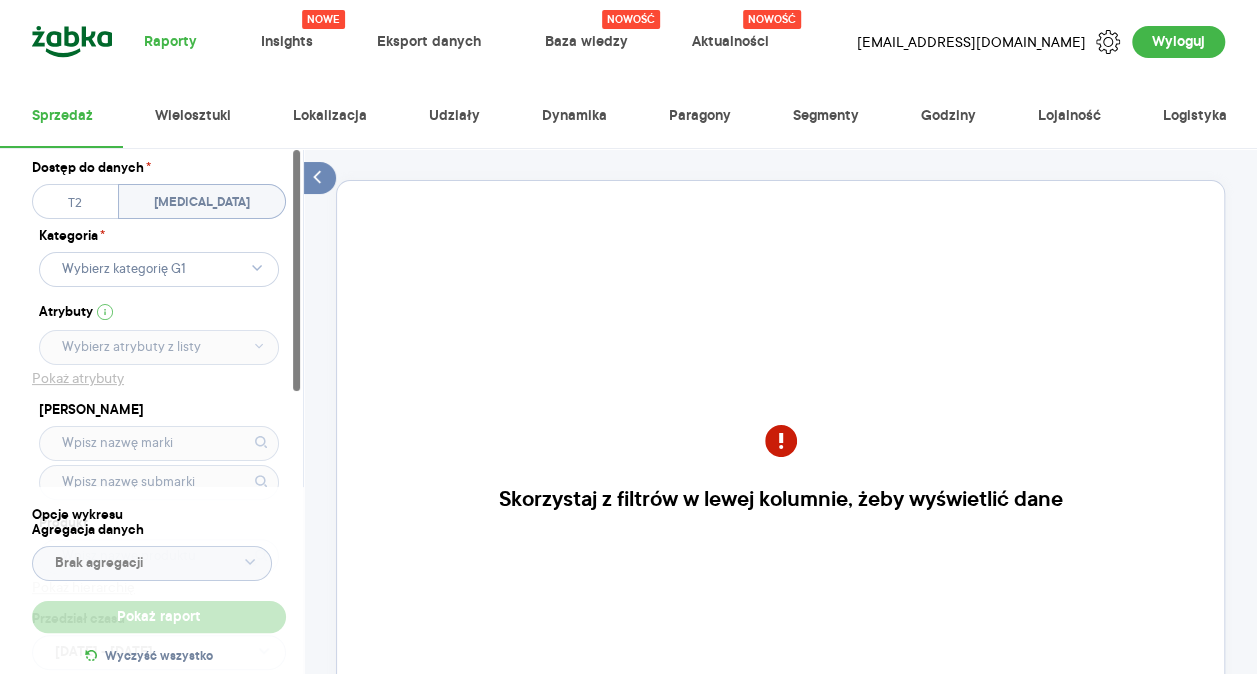 click 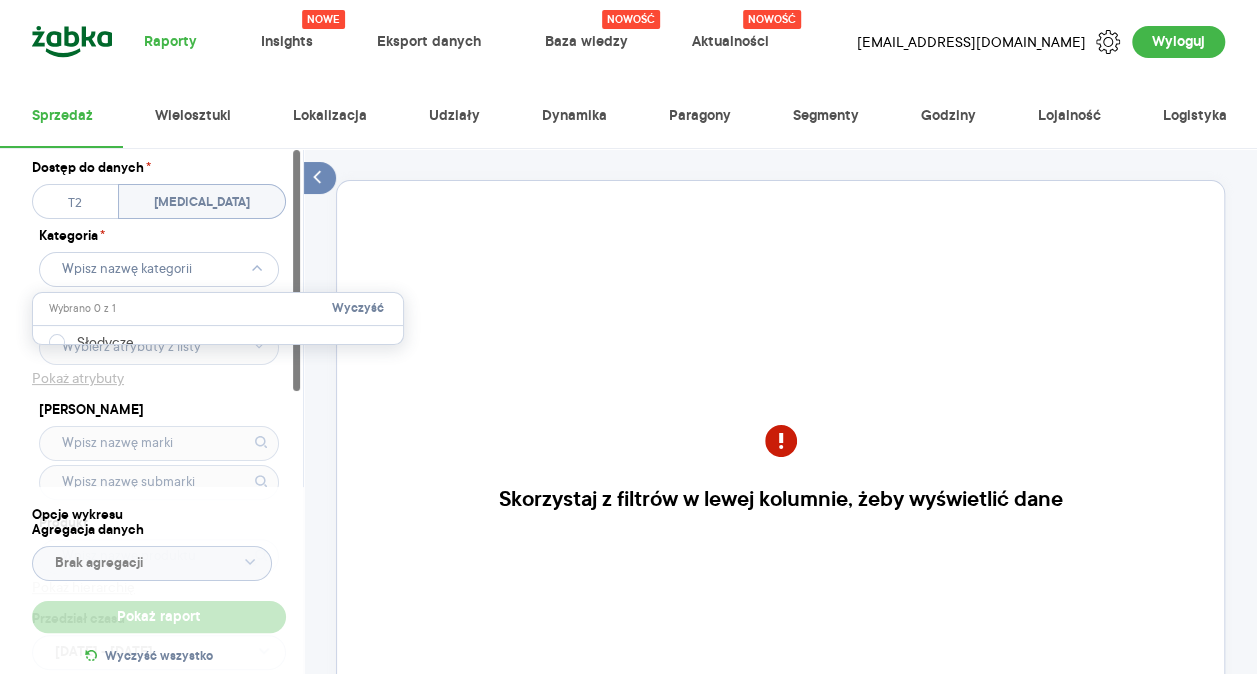 click at bounding box center [218, 336] 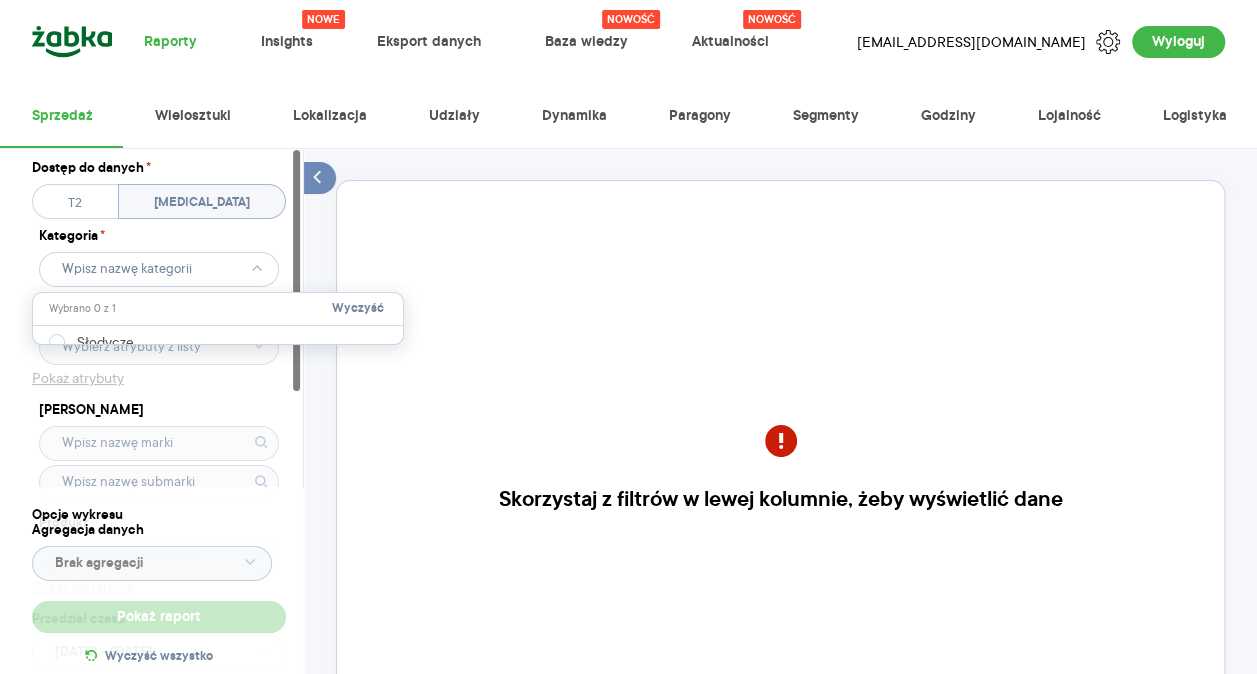 drag, startPoint x: 54, startPoint y: 338, endPoint x: 22, endPoint y: 295, distance: 53.600372 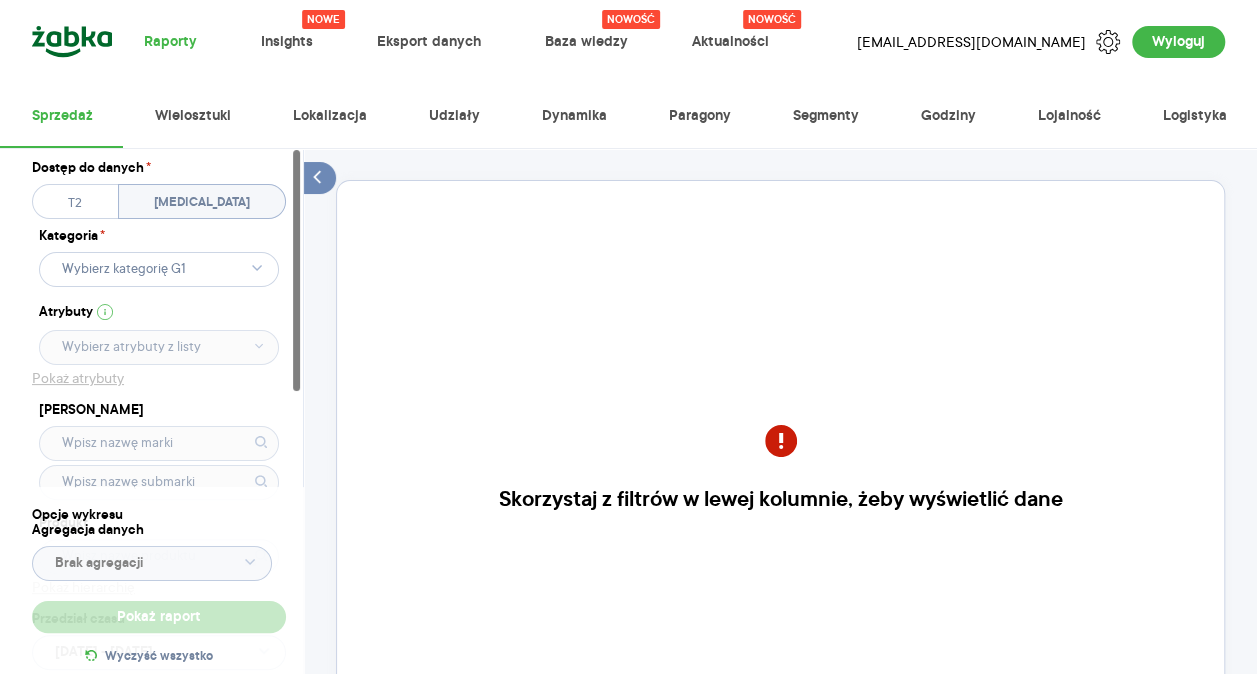 drag, startPoint x: 22, startPoint y: 295, endPoint x: 6, endPoint y: 174, distance: 122.05327 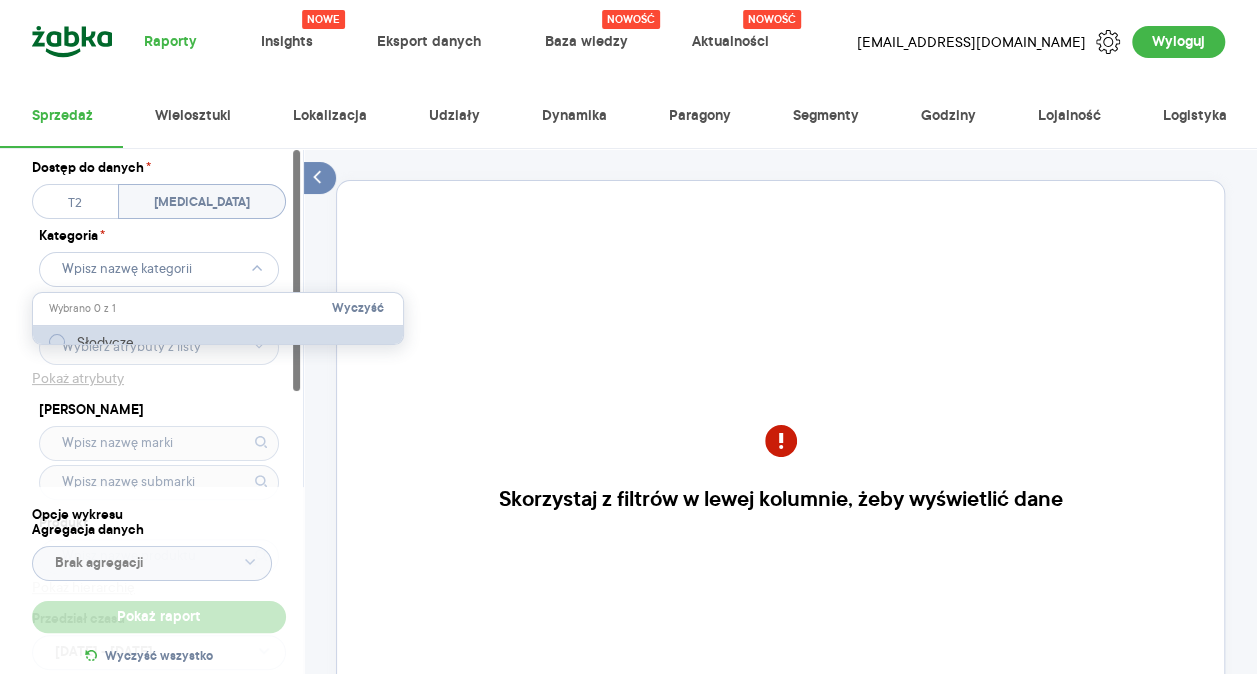 click at bounding box center [57, 342] 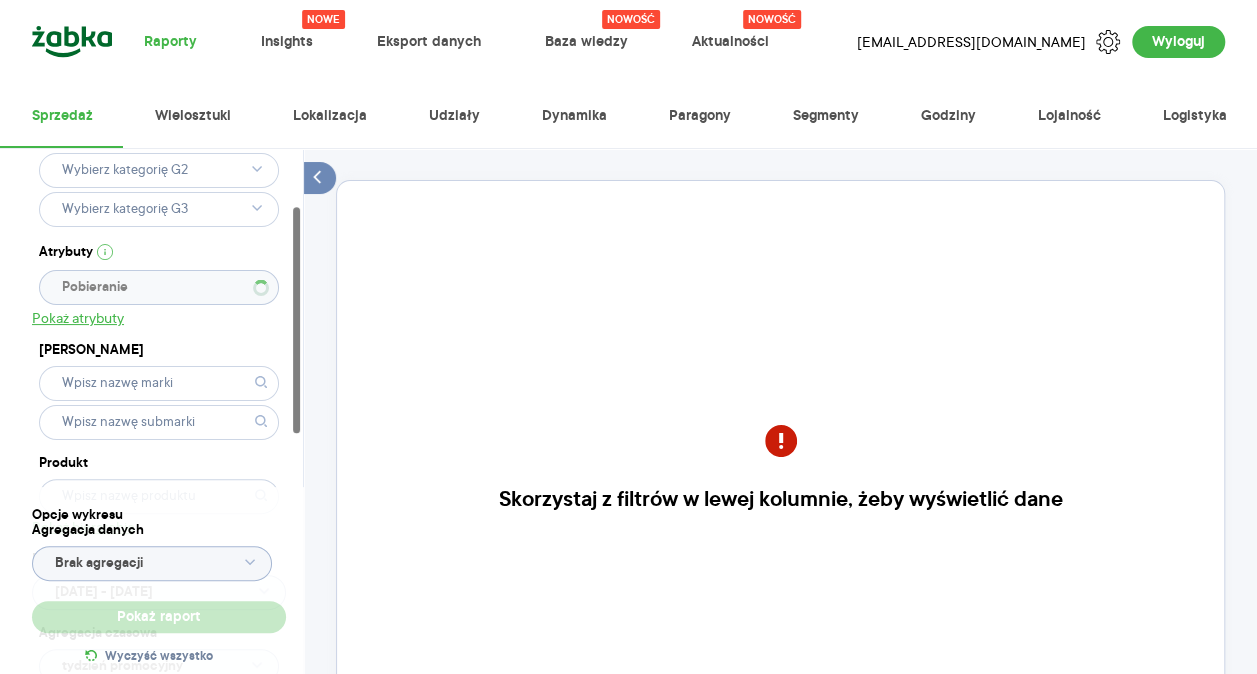 type 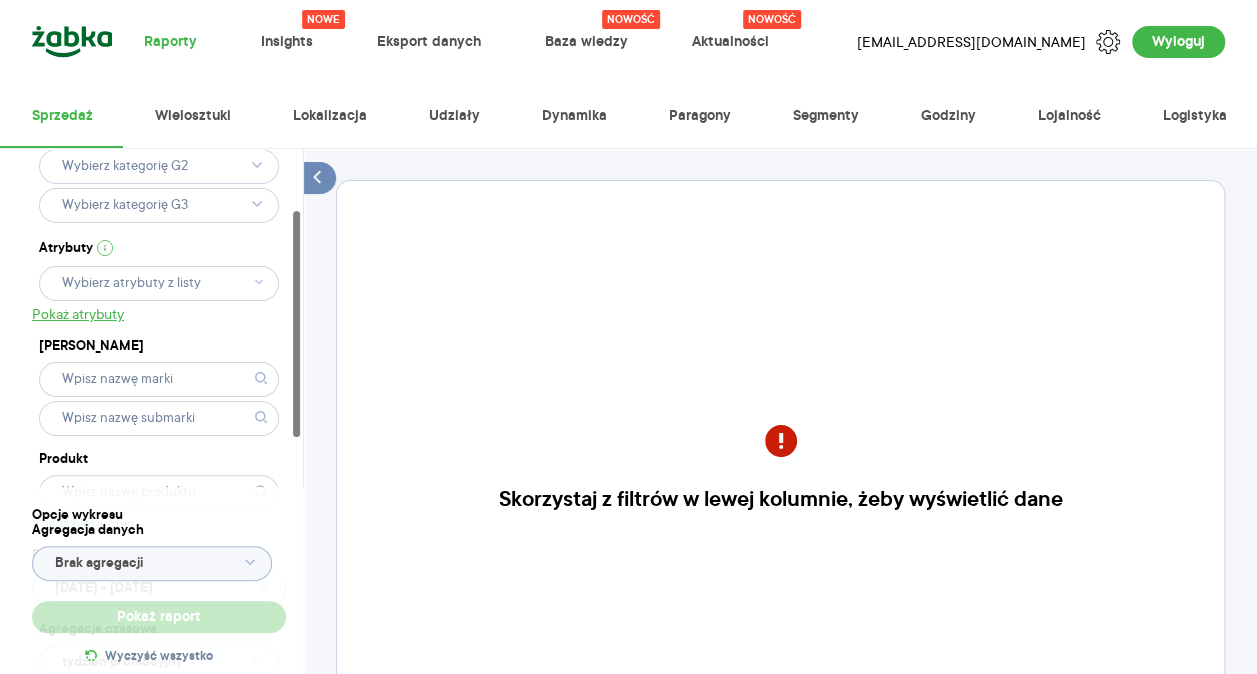 type 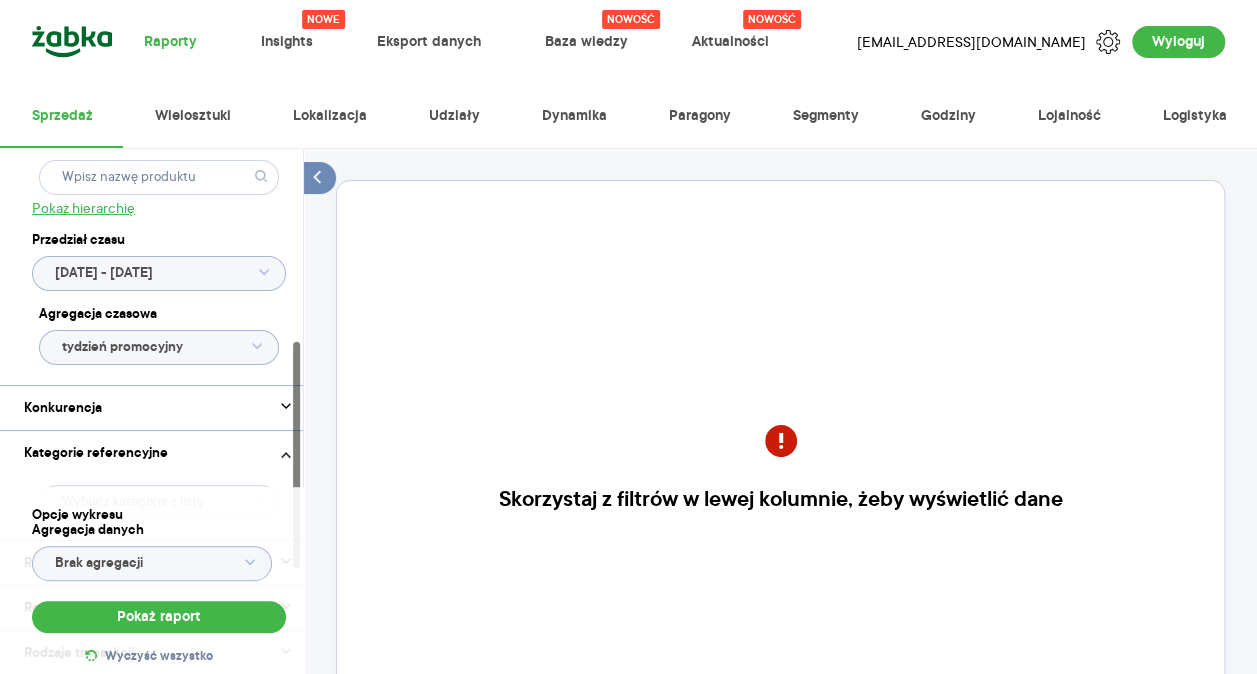 scroll, scrollTop: 459, scrollLeft: 0, axis: vertical 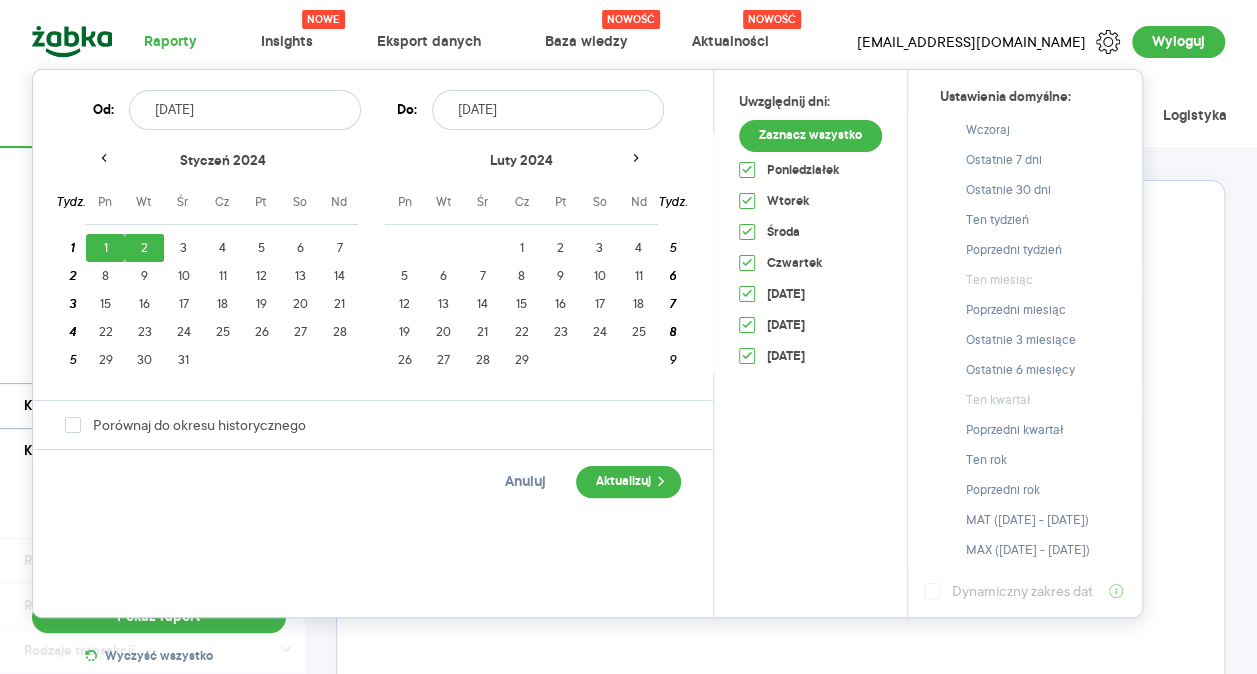 click on "Raporty Nowe Insights Eksport danych Nowość Baza wiedzy Nowość Aktualności Agata.PawLowska.mondelez@acit.zabka.pl Wyloguj Sprzedaż Wielosztuki Lokalizacja Udziały Dynamika Paragony Segmenty Godziny Lojalność Logistyka Dostęp do danych * T2 T3 Kategoria * Słodycze Atrybuty Pokaż atrybuty Marka Produkt Pokaż hierarchię Przedział czasu 2024.01.01 - 2024.01.02 Agregacja czasowa tydzień promocyjny Konkurencja Dostawca Marka Produkt Kategorie referencyjne Region Rodzaje sklepów Rodzaje transakcji Wszystkie Like For Like Uwzględnij LFL Opcje wykresu Agregacja danych Brak agregacji Pokaż raport Wyczyść wszystko Skorzystaj z filtrów w lewej kolumnie, żeby wyświetlić dane Masz pytania dot. działania portalu? Napisz do nas na  acit@zabka.pl
More than one instance of Sumo is attempting to start on this page. Please check that you are only loading Sumo once per page.
BDOW! 2024.01.01 Pn Wt Śr Cz Pt So Nd Pn Wt Śr Cz Pt So Nd grudzień 2023 1 2 48 3 49 4 5 6 7 8 9 49 10 50 11 12 13 14 1" at bounding box center (628, 337) 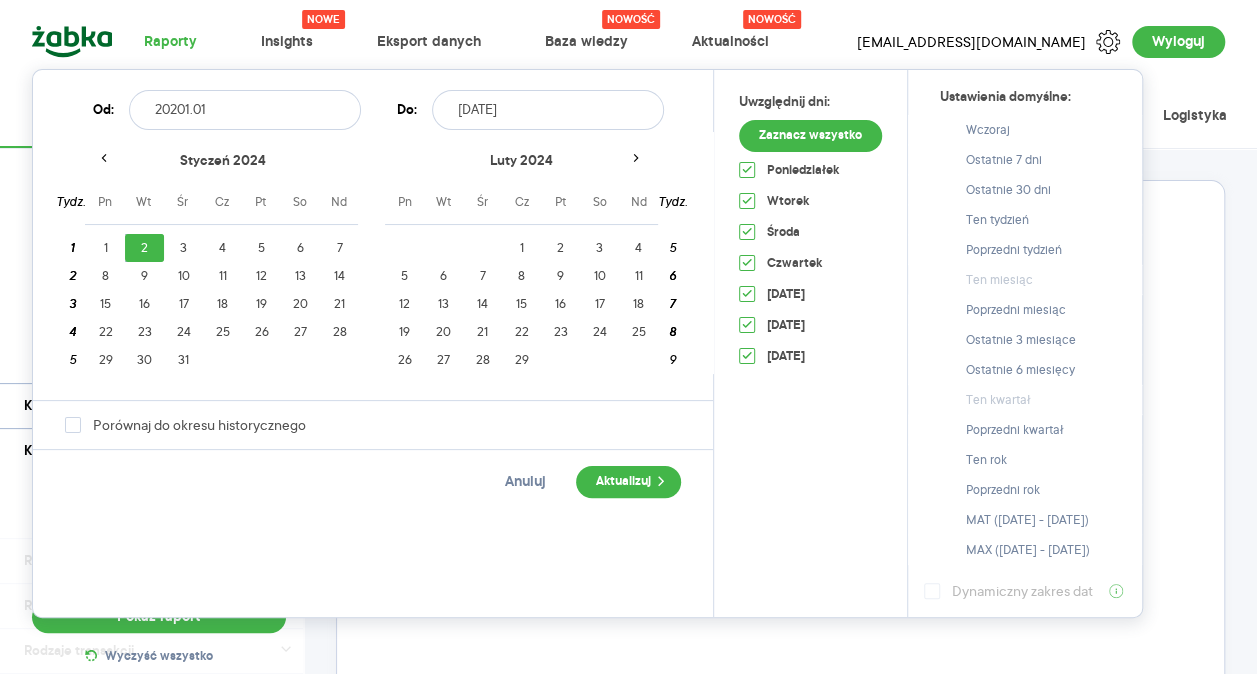 type on "202501.01" 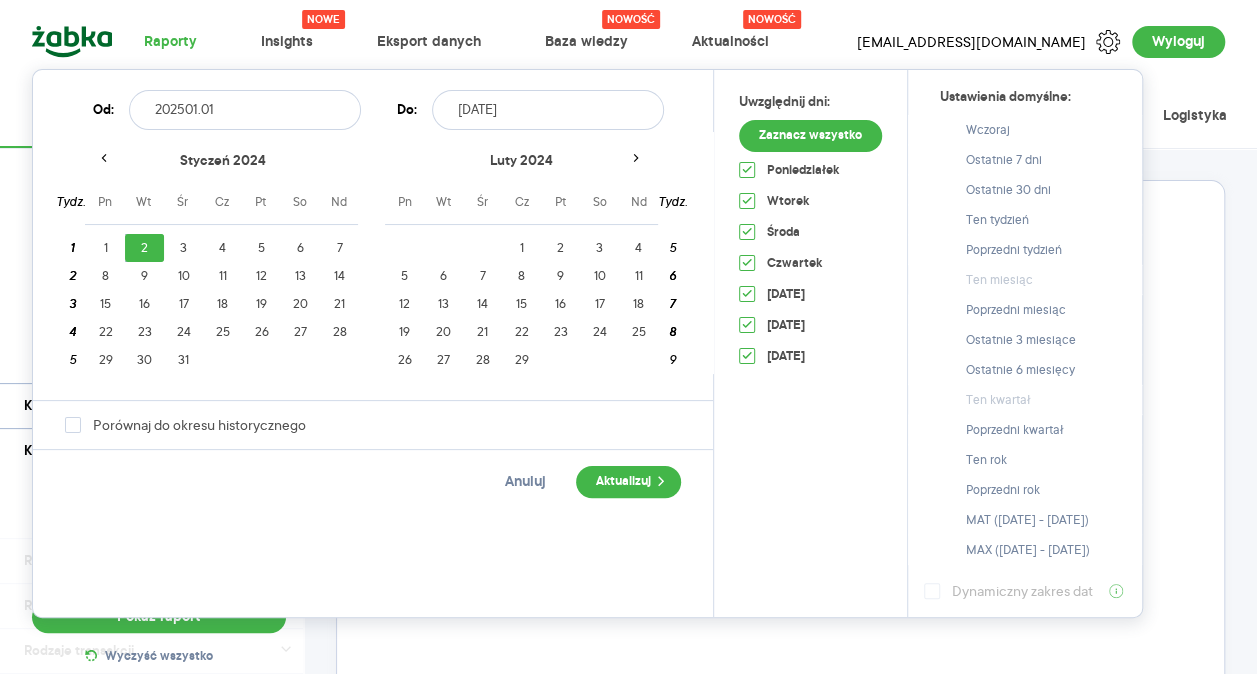 drag, startPoint x: 220, startPoint y: 116, endPoint x: 94, endPoint y: 105, distance: 126.47925 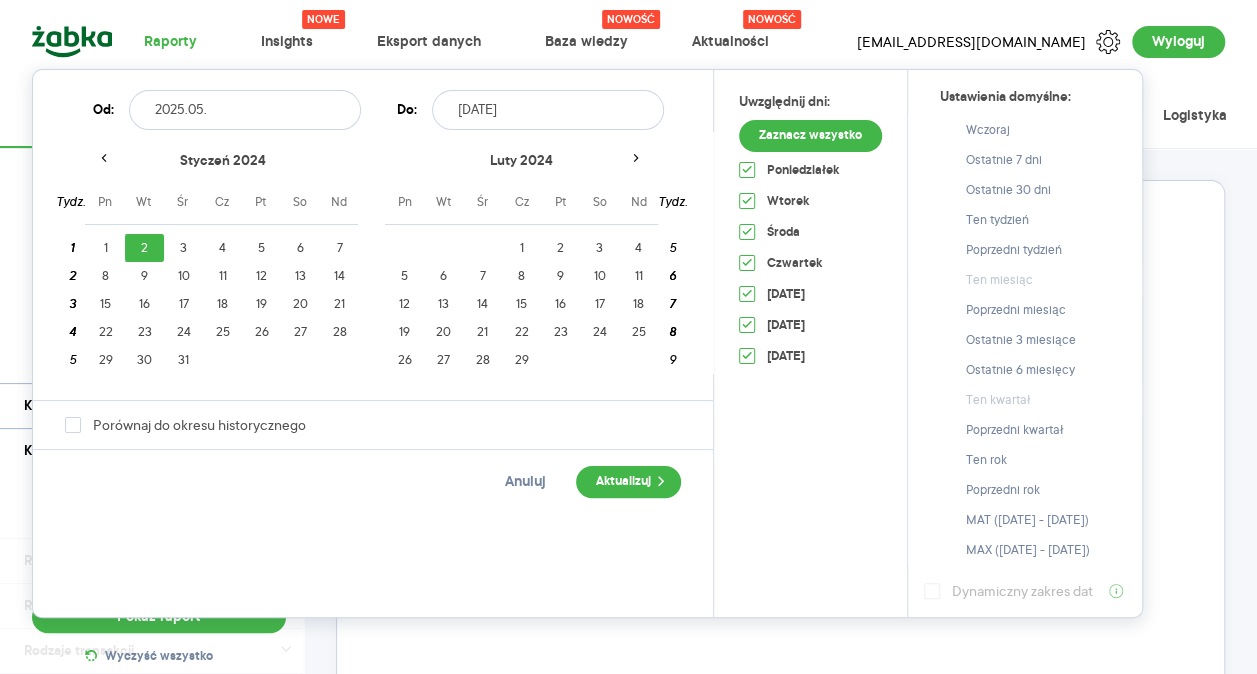 type on "2025.05.0" 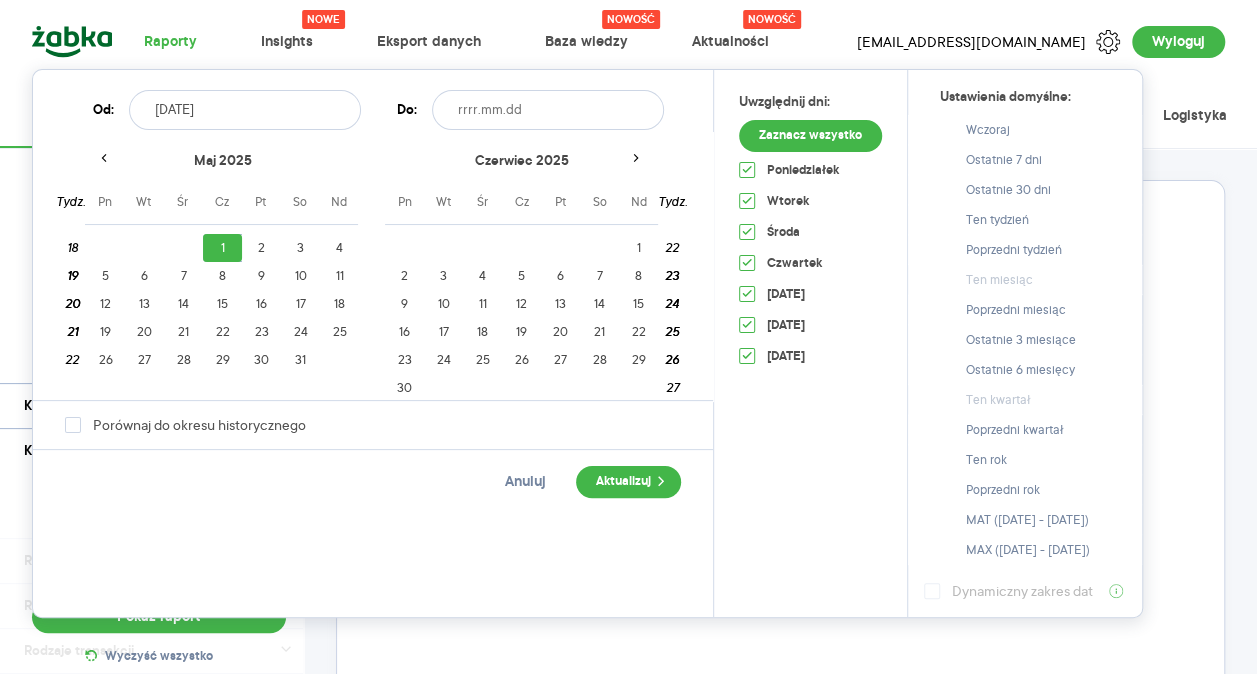 click on "2025.05.01" at bounding box center (245, 110) 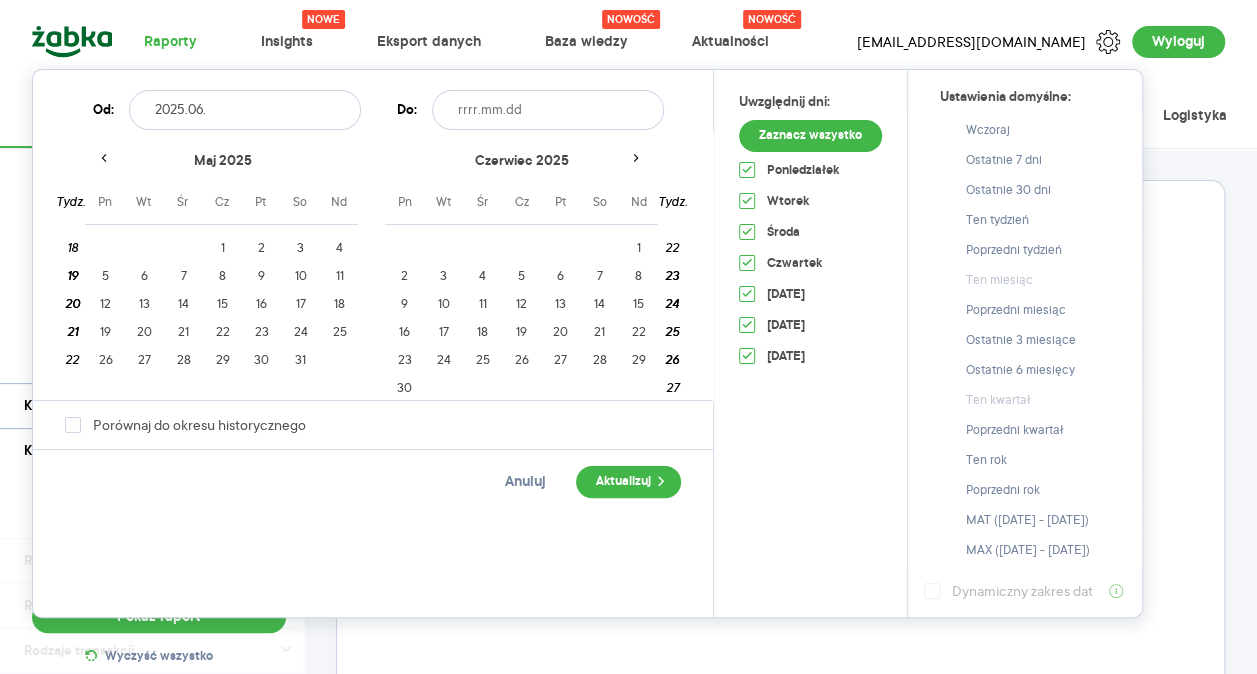 type on "2025.06.0" 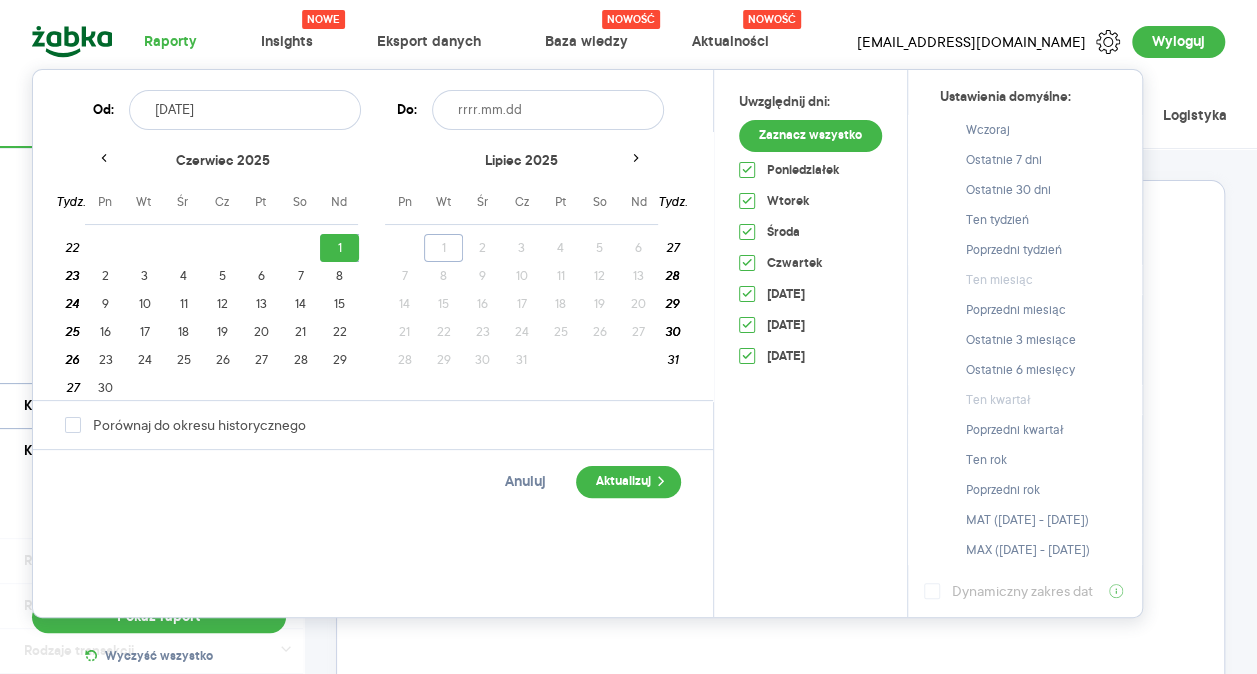 click at bounding box center (548, 110) 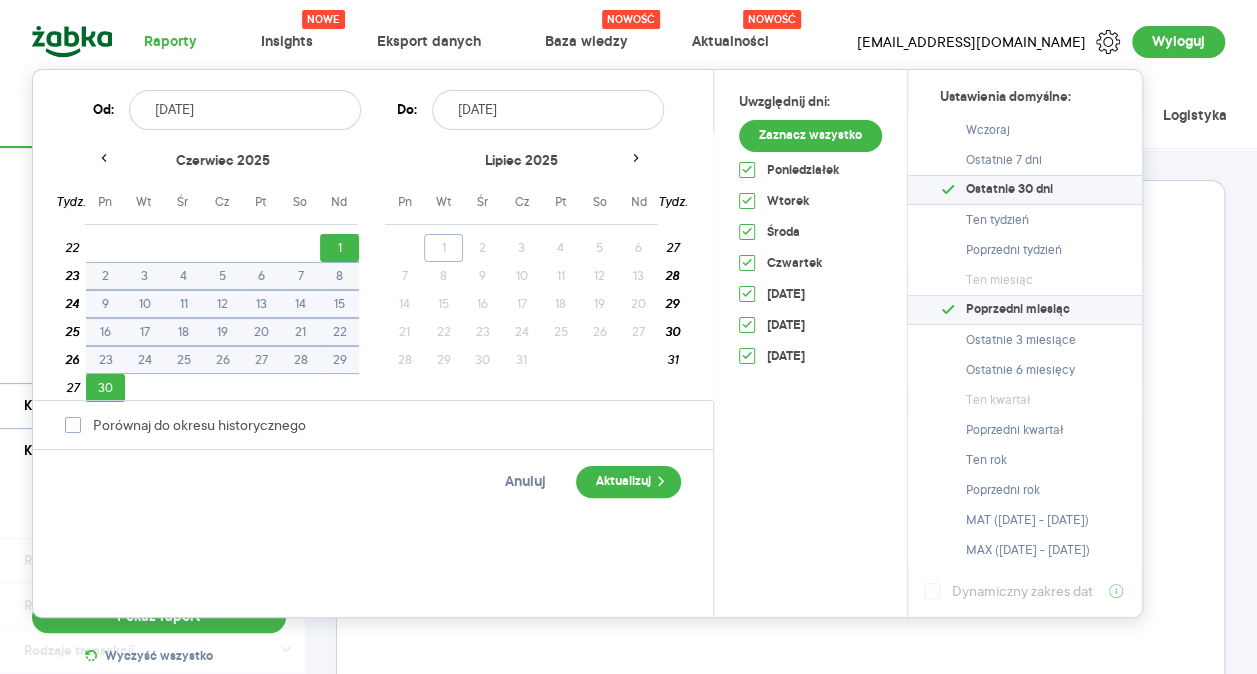 type on "[DATE]" 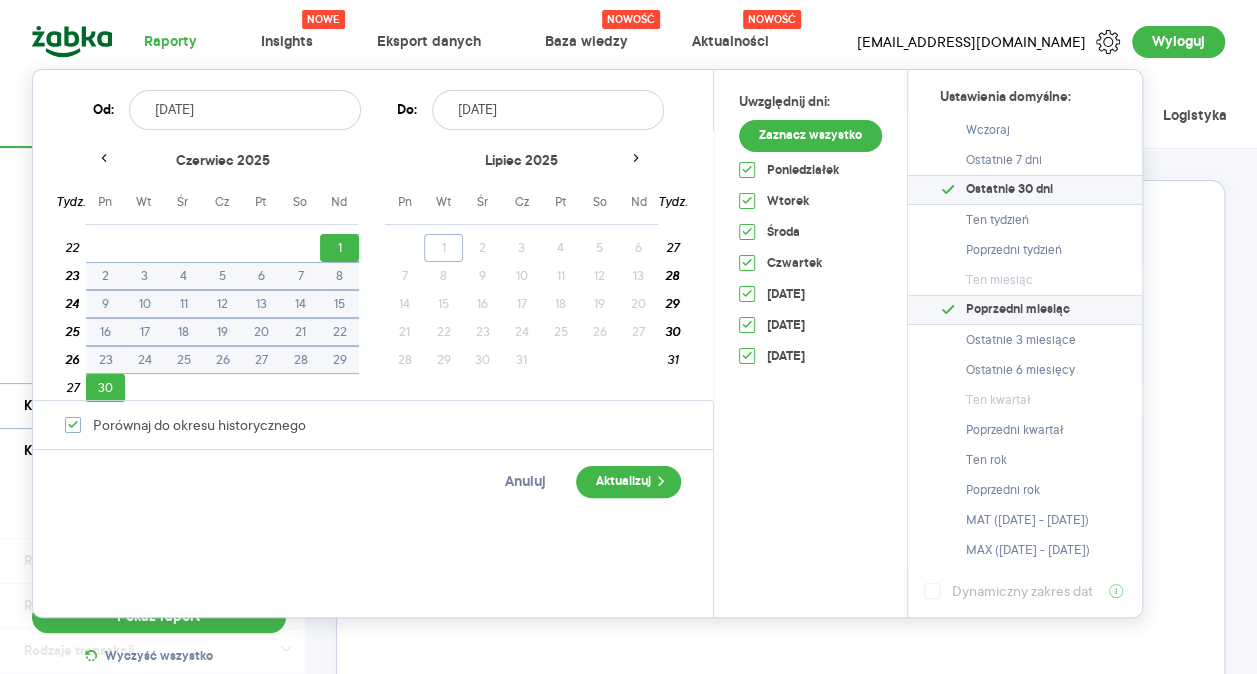 checkbox on "true" 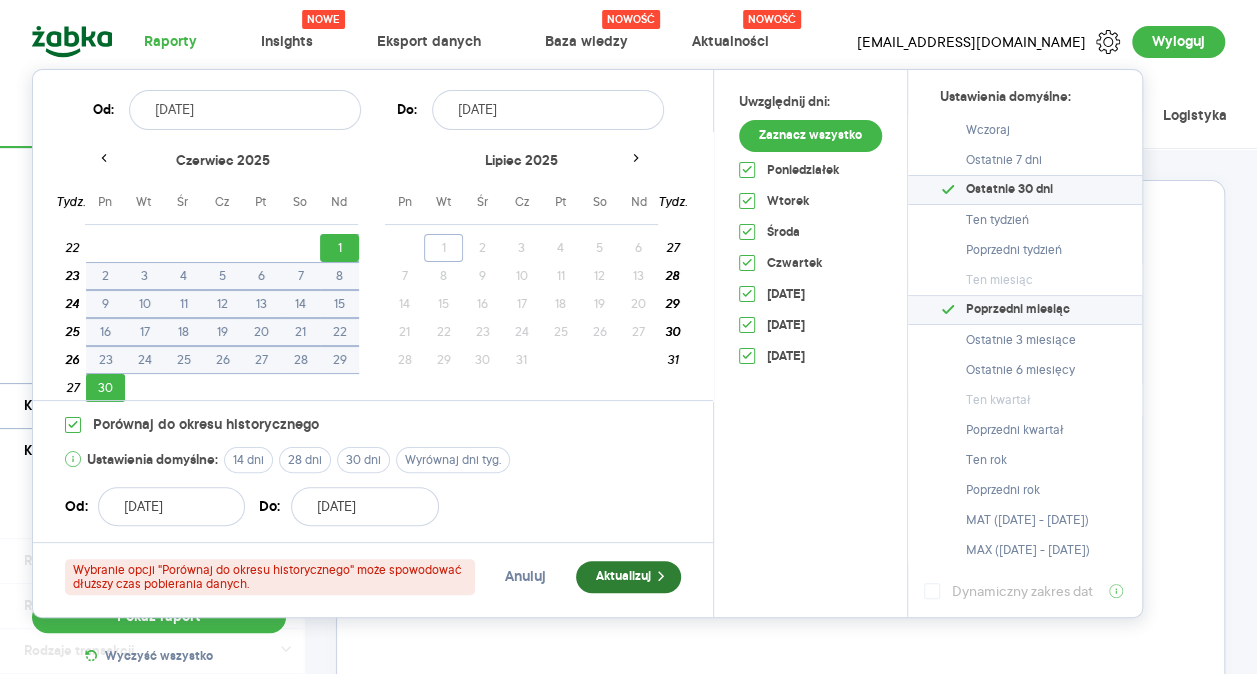 click on "Aktualizuj" at bounding box center [628, 577] 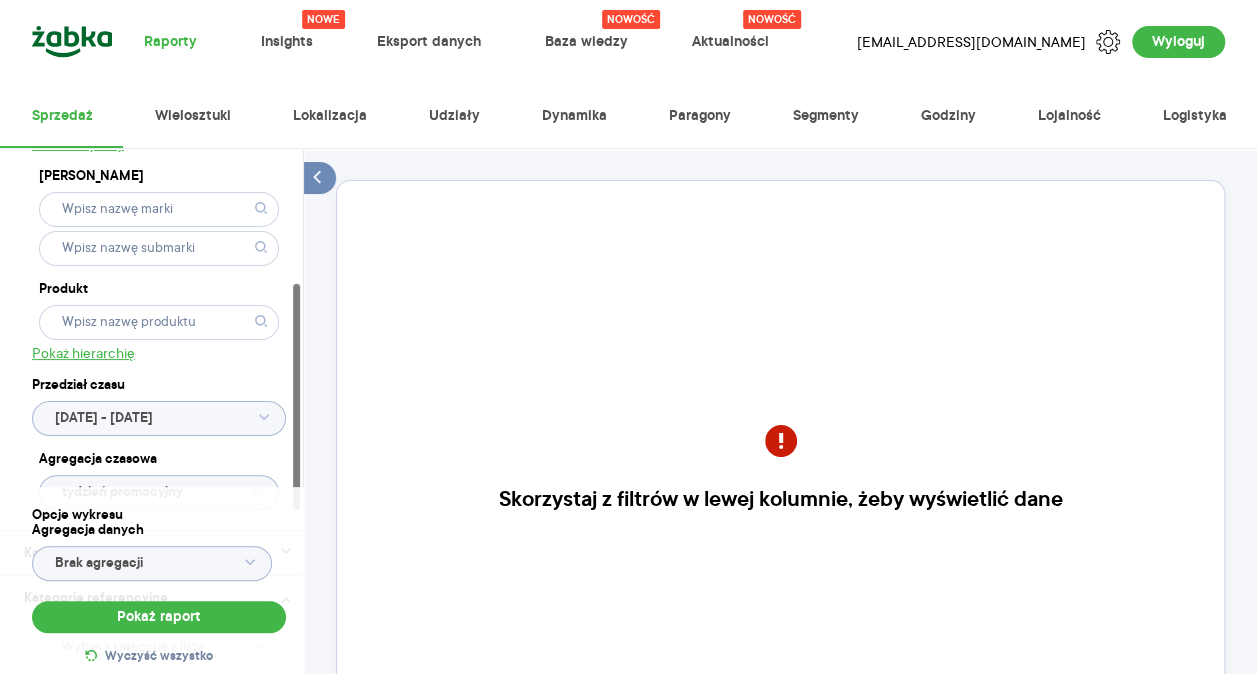 scroll, scrollTop: 313, scrollLeft: 0, axis: vertical 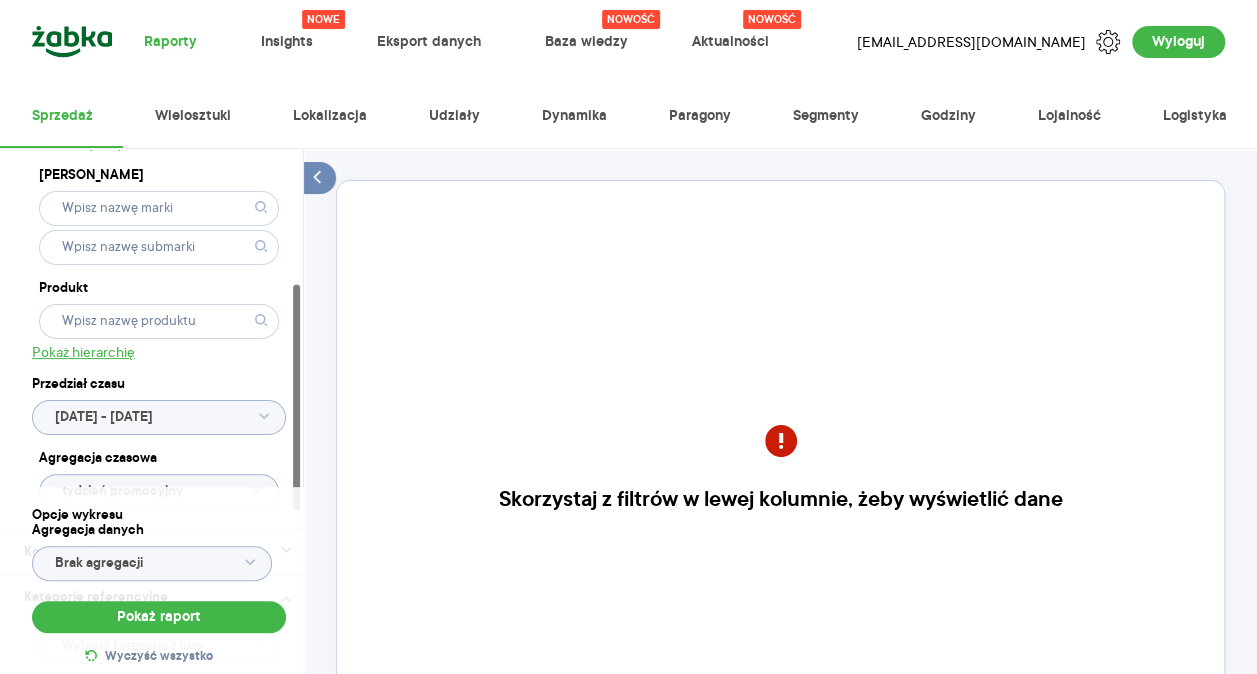 click 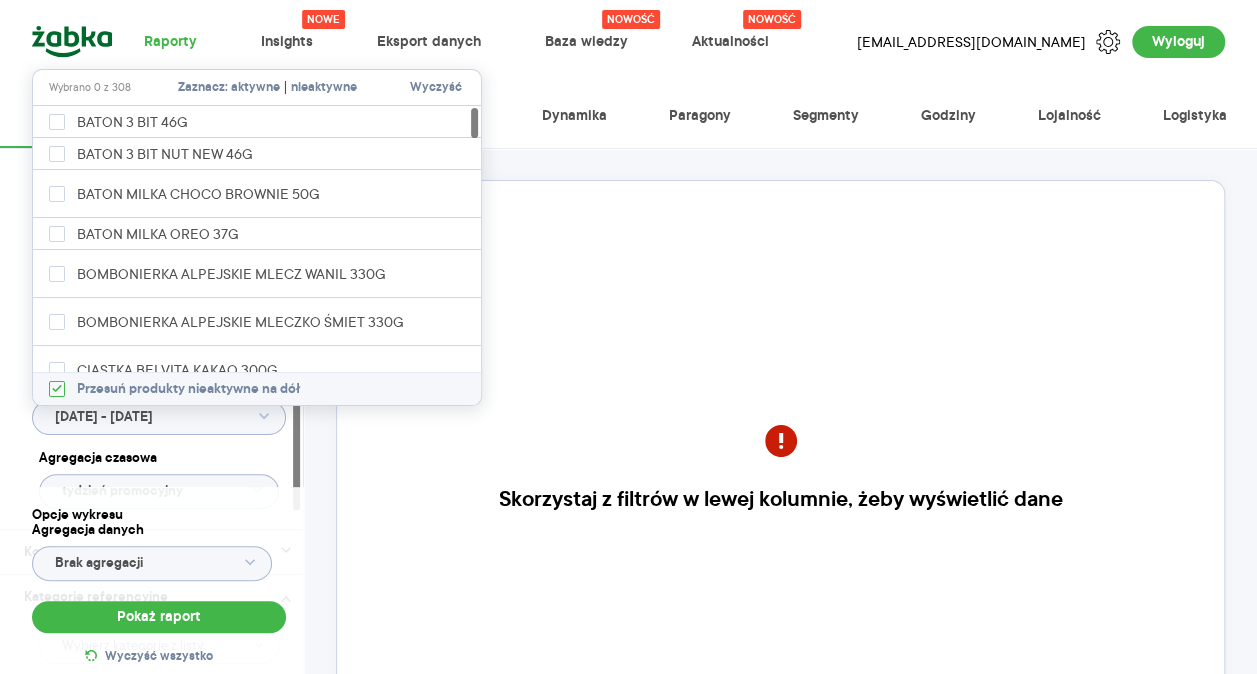 click on "nieaktywne" at bounding box center (324, 88) 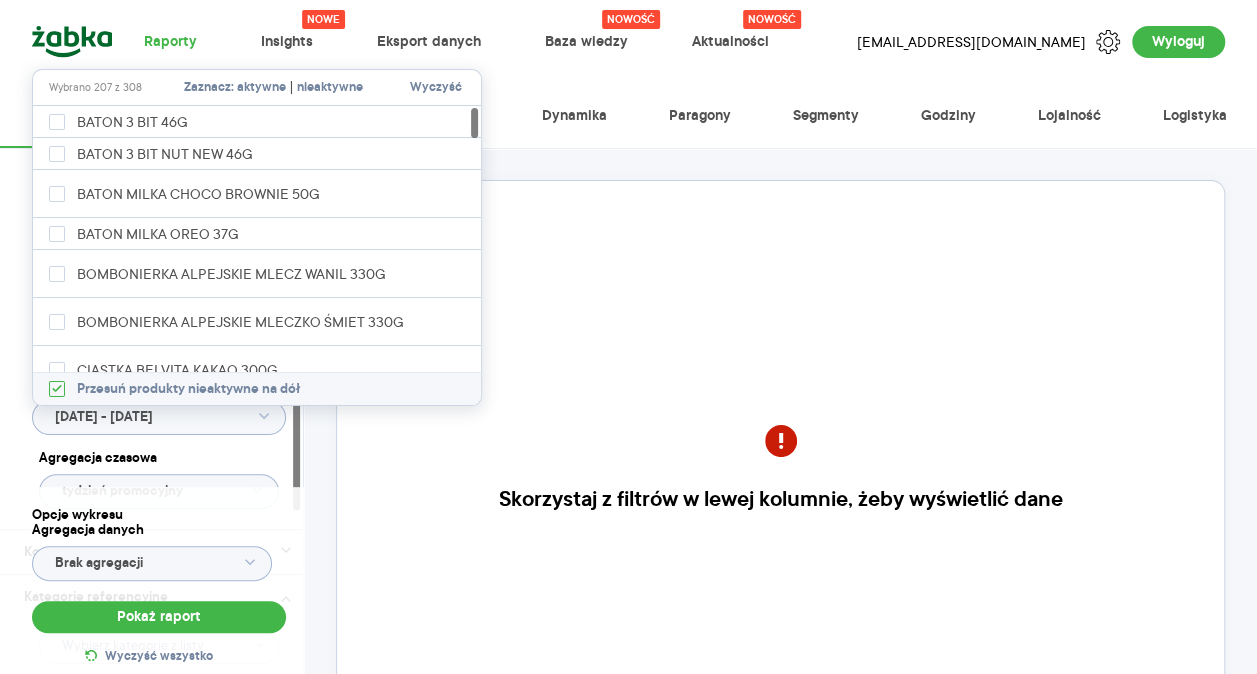 click on "aktywne" at bounding box center [261, 88] 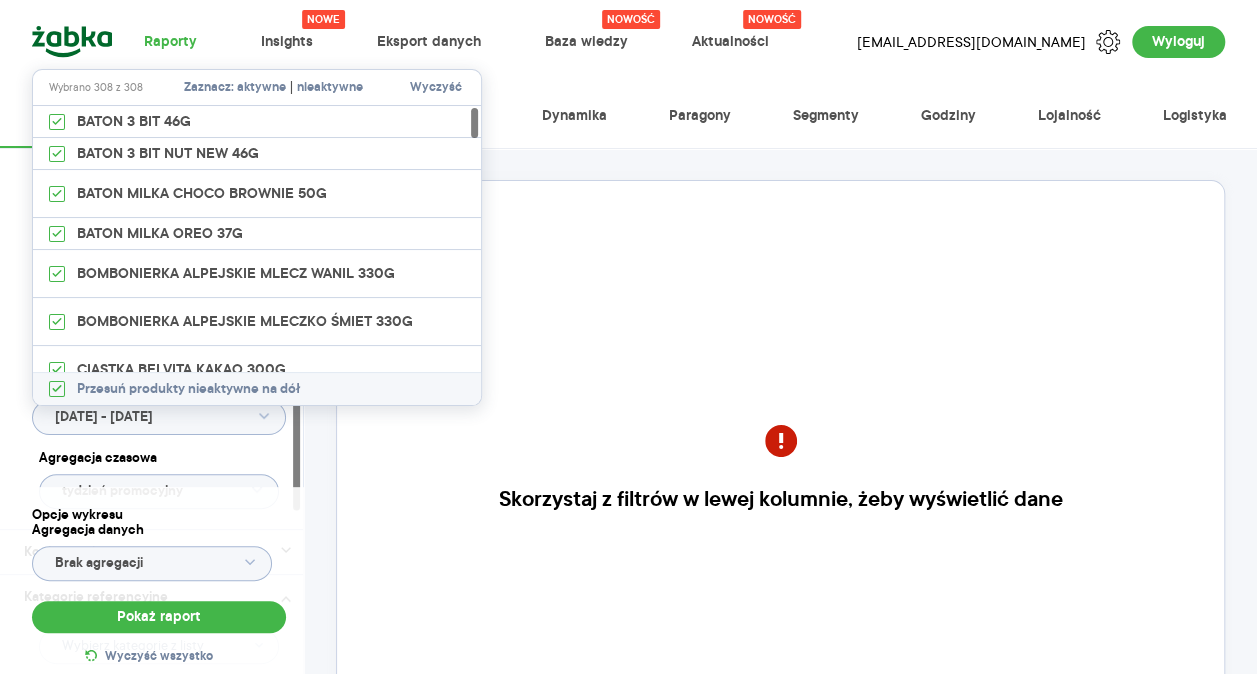 click on "Agregacja czasowa tydzień promocyjny" at bounding box center (159, 480) 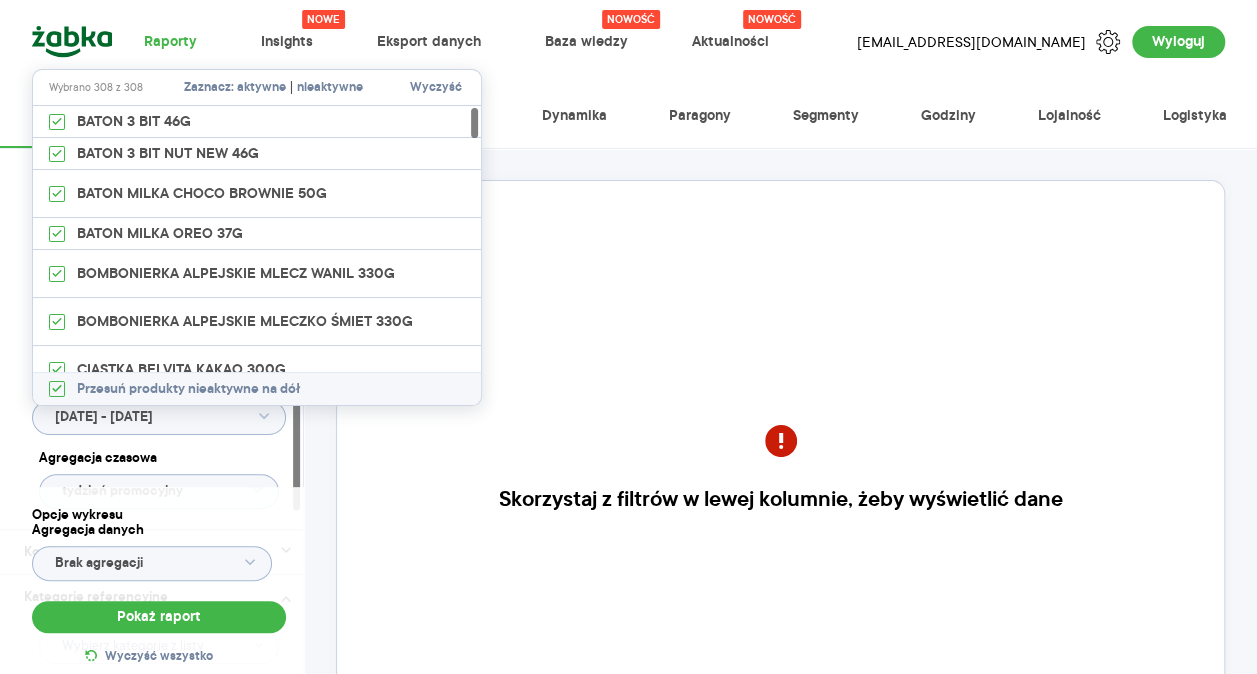 type on "Wybrano 308 z 308" 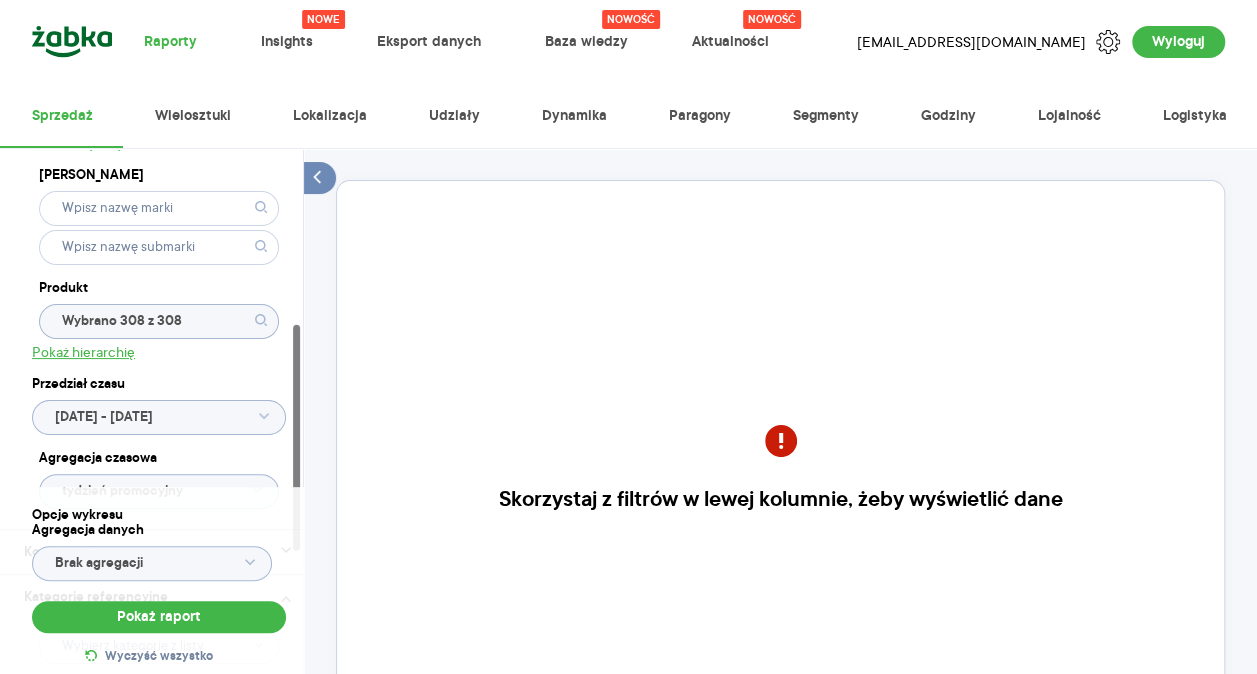 scroll, scrollTop: 695, scrollLeft: 0, axis: vertical 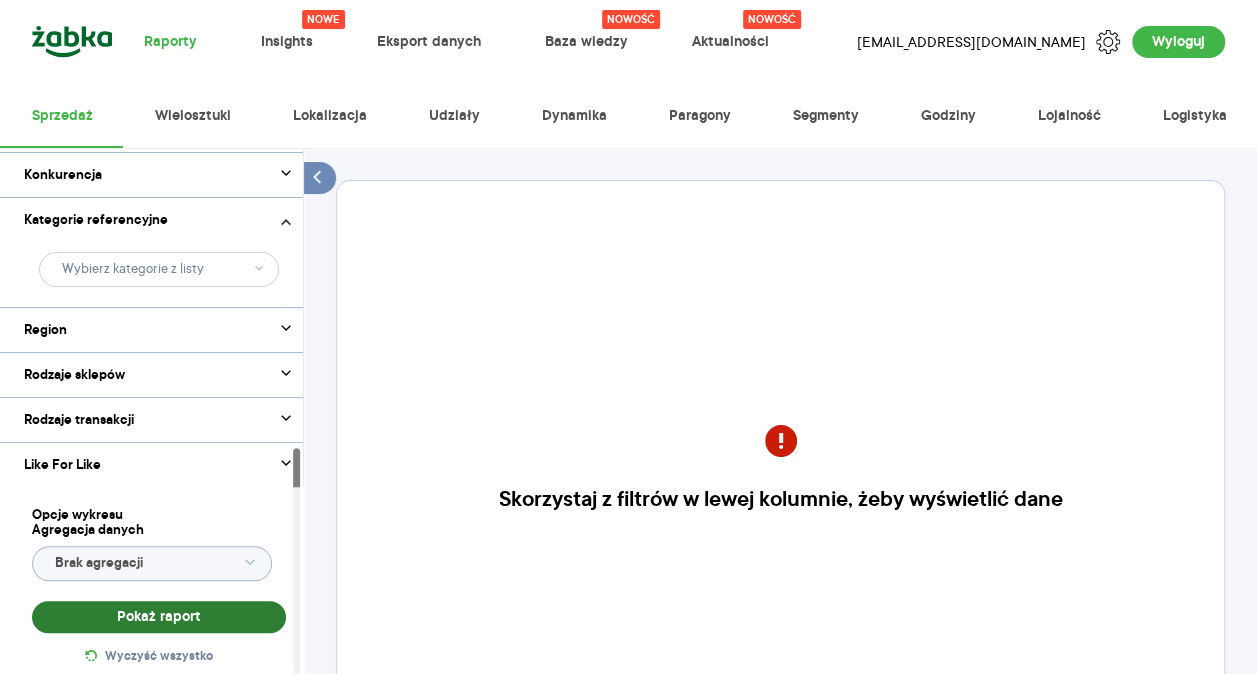 click on "Pokaż raport" at bounding box center [159, 617] 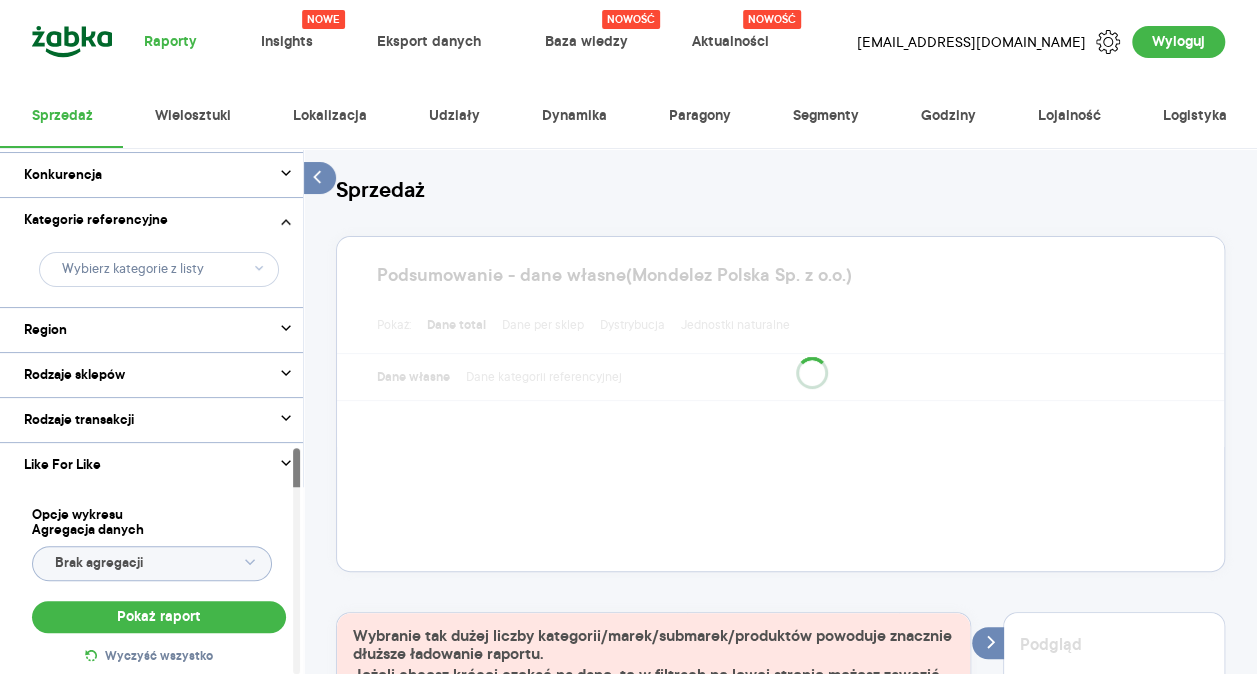 click on "Sprzedaż" at bounding box center (780, 192) 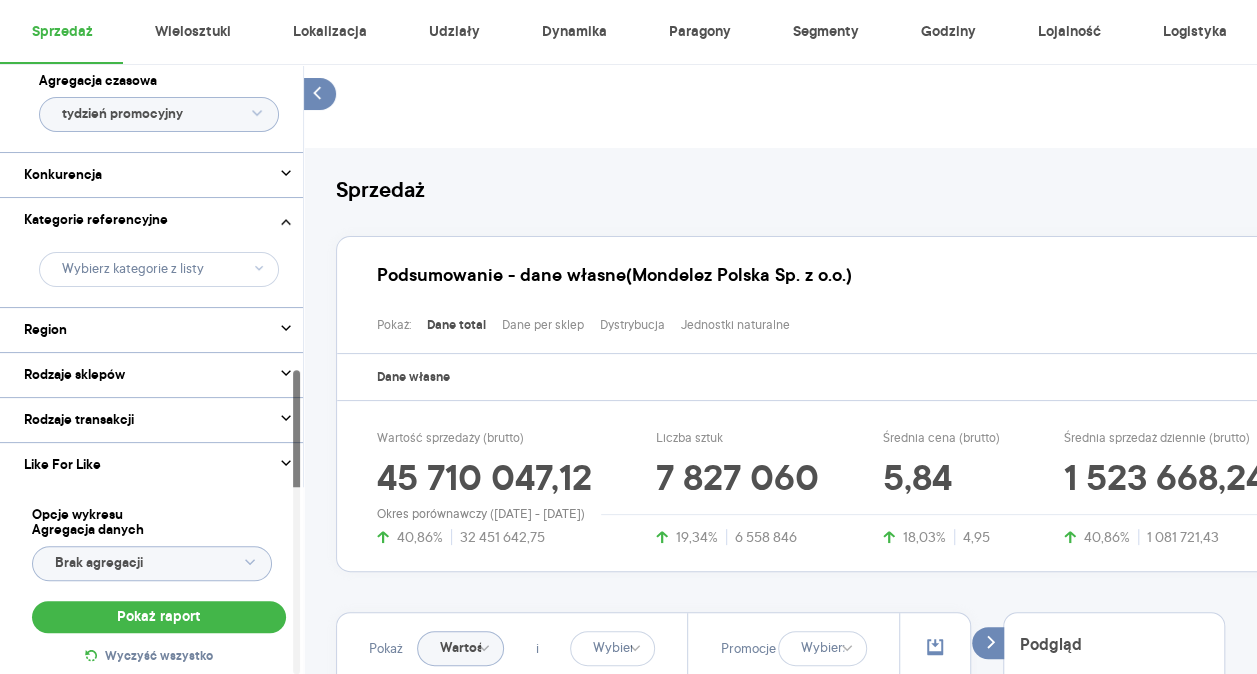 scroll, scrollTop: 108, scrollLeft: 0, axis: vertical 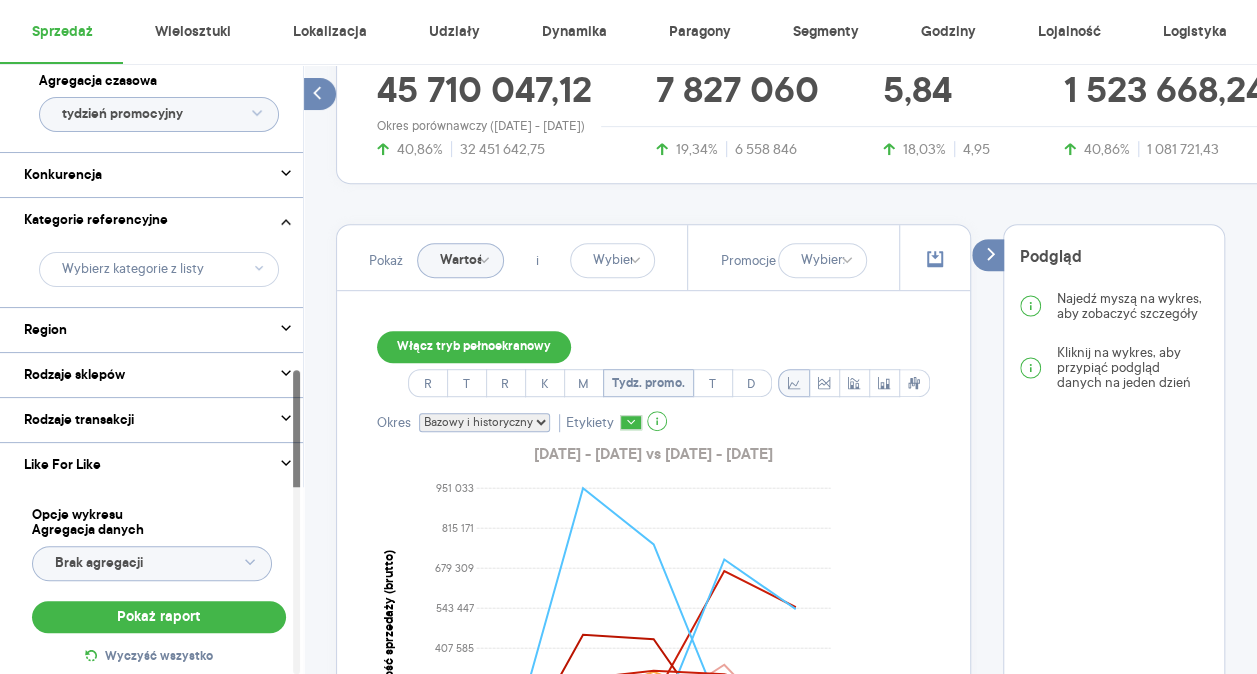 click at bounding box center [934, 257] 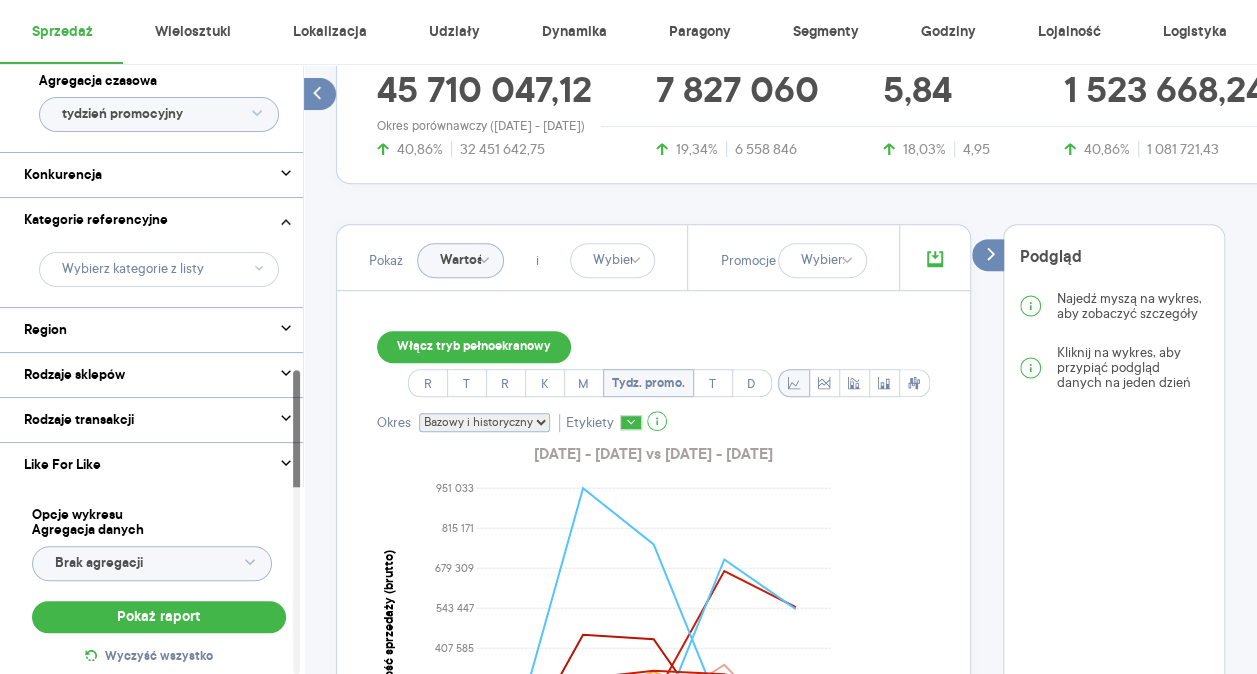 click 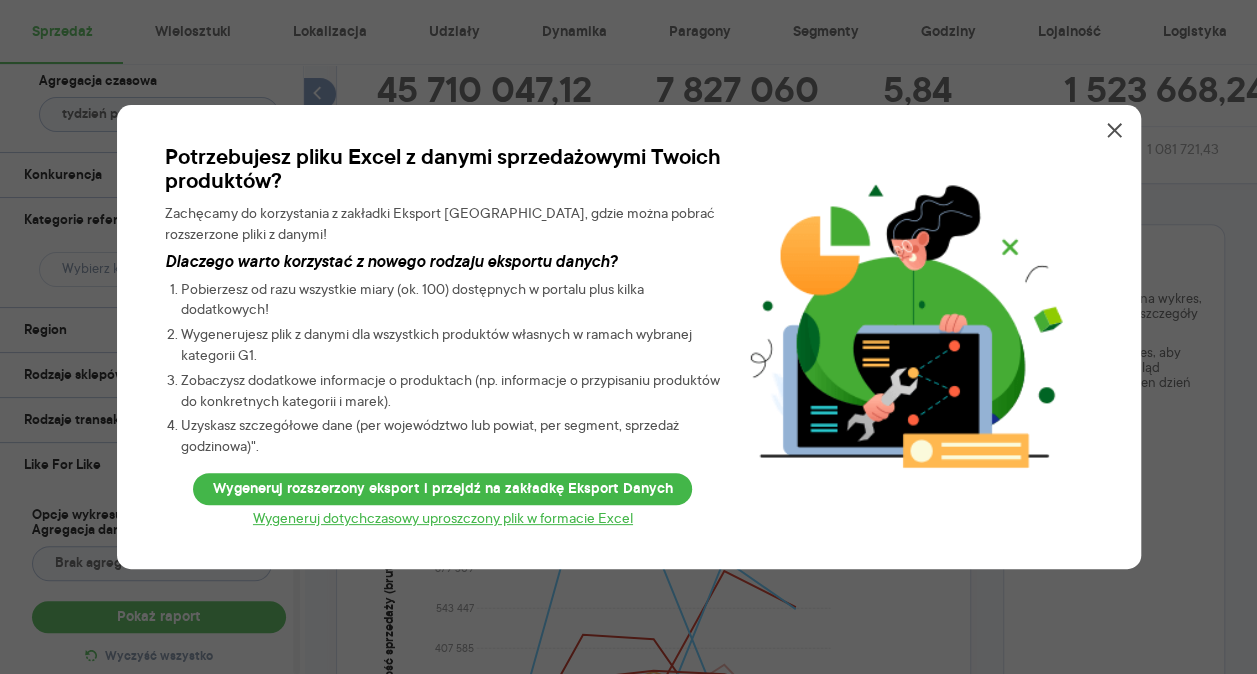 click 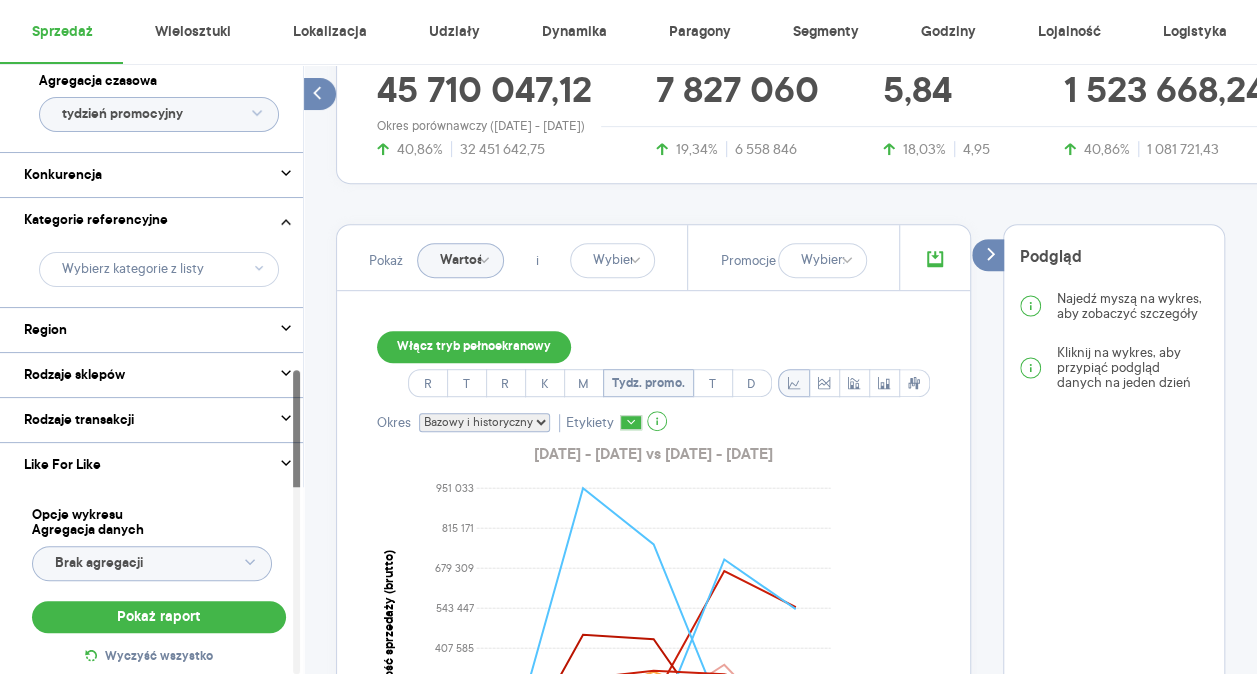 click at bounding box center (935, 260) 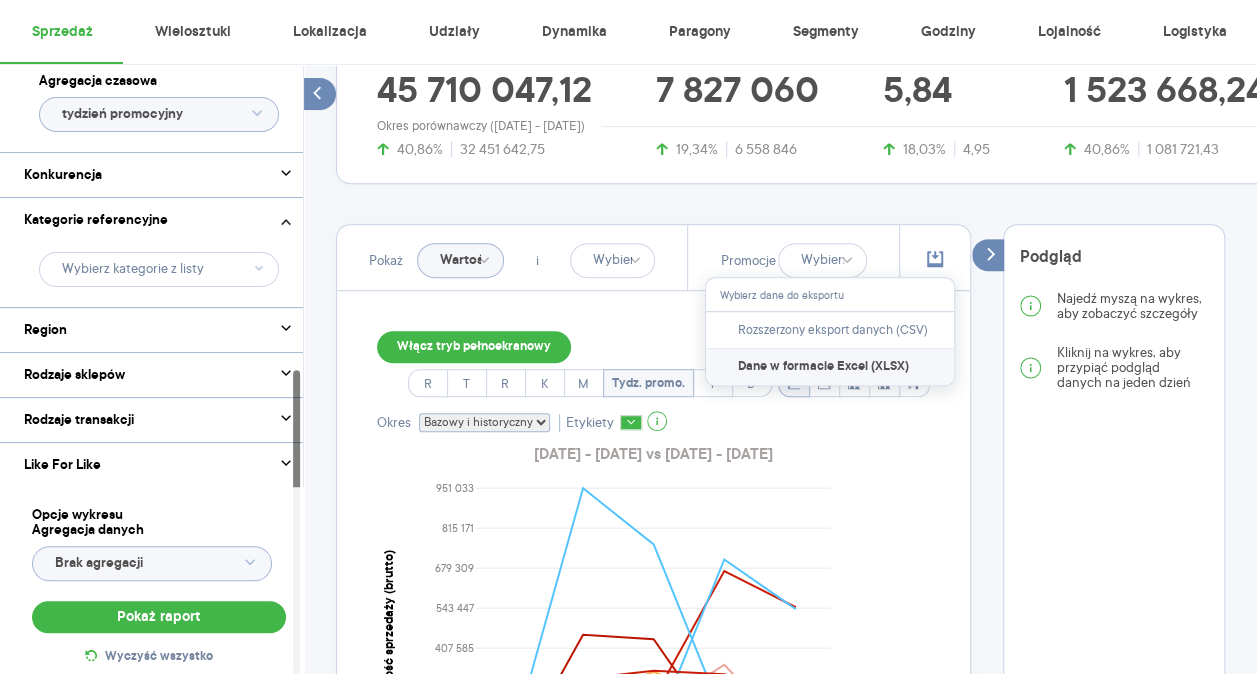 click on "Dane w formacie Excel (XLSX)" at bounding box center (823, 367) 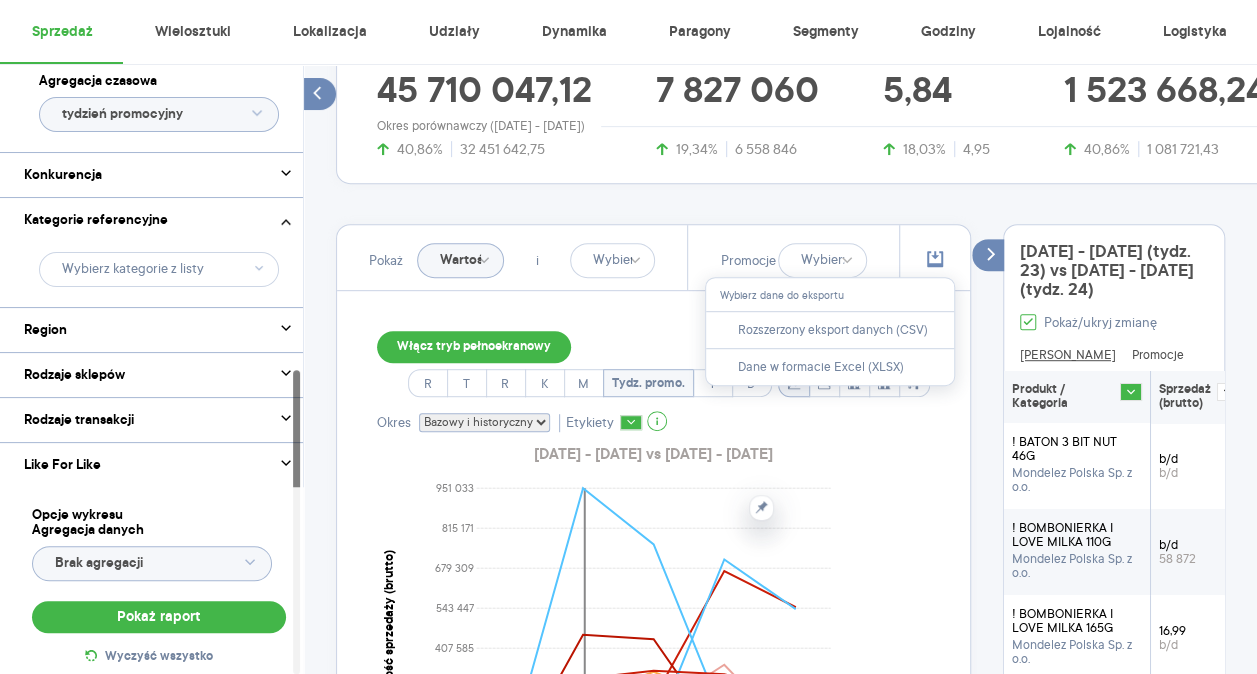 scroll, scrollTop: 530, scrollLeft: 117, axis: both 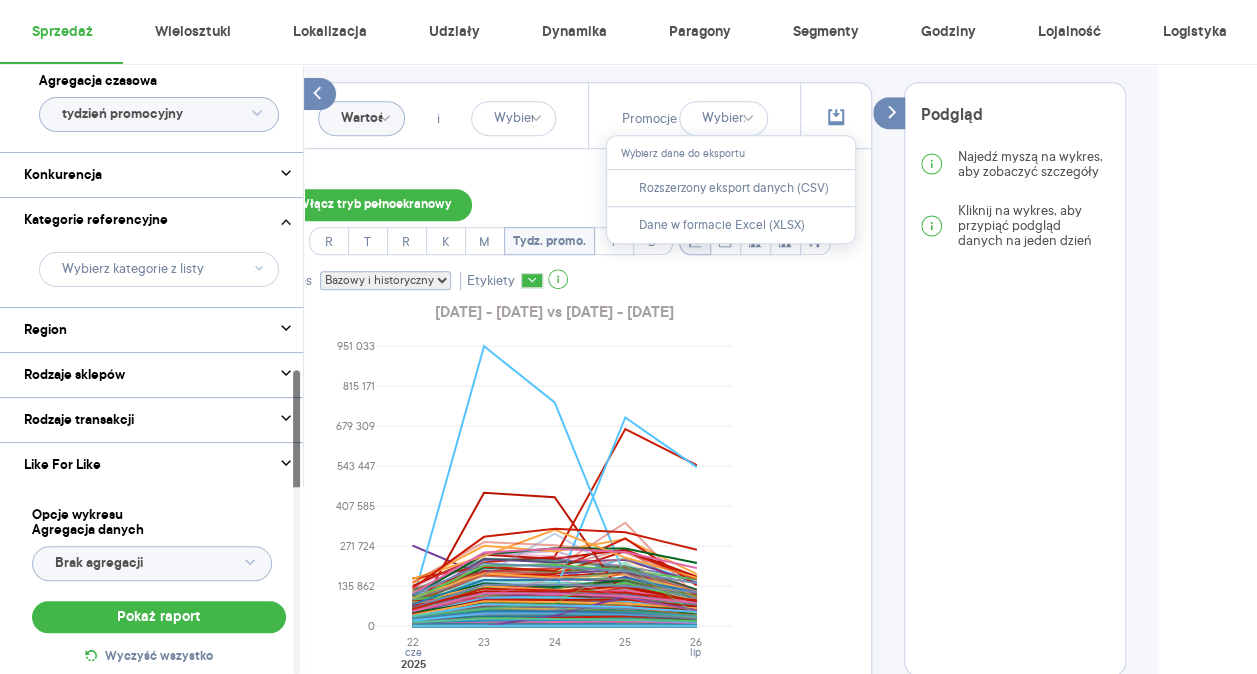 click on "Podgląd Najedź myszą na wykres, aby zobaczyć szczegóły Kliknij na wykres, aby przypiąć podgląd danych na jeden dzień" at bounding box center (1015, 379) 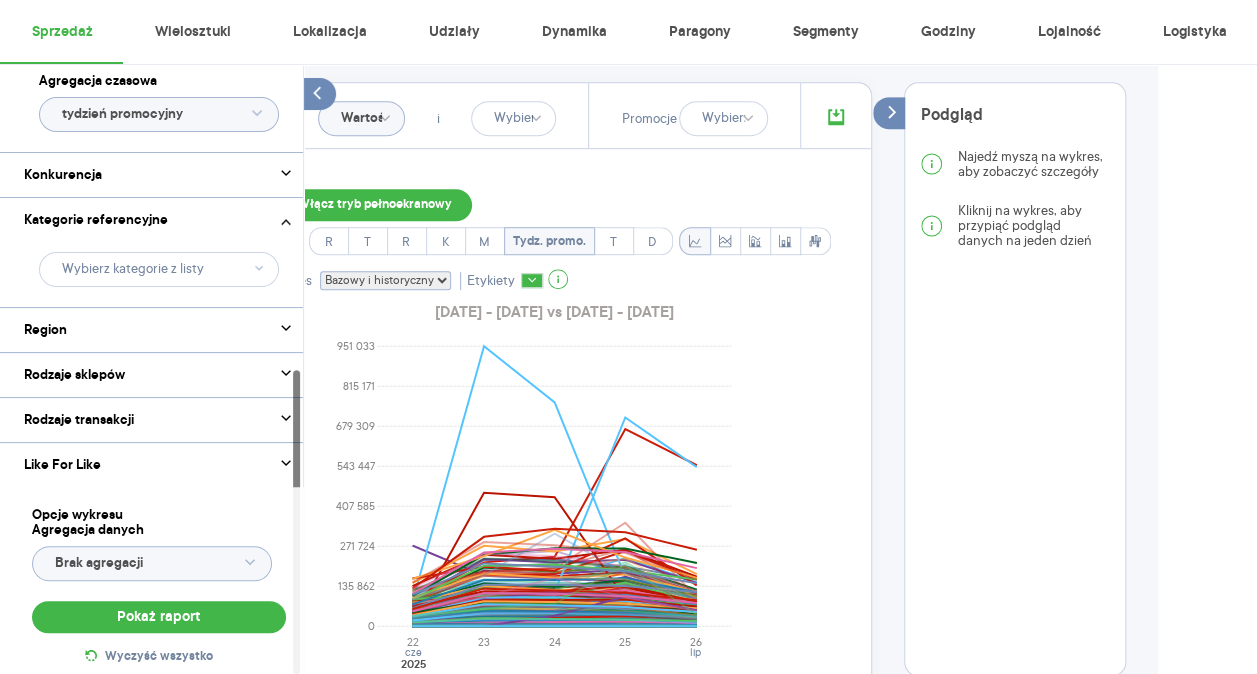 click at bounding box center (836, 118) 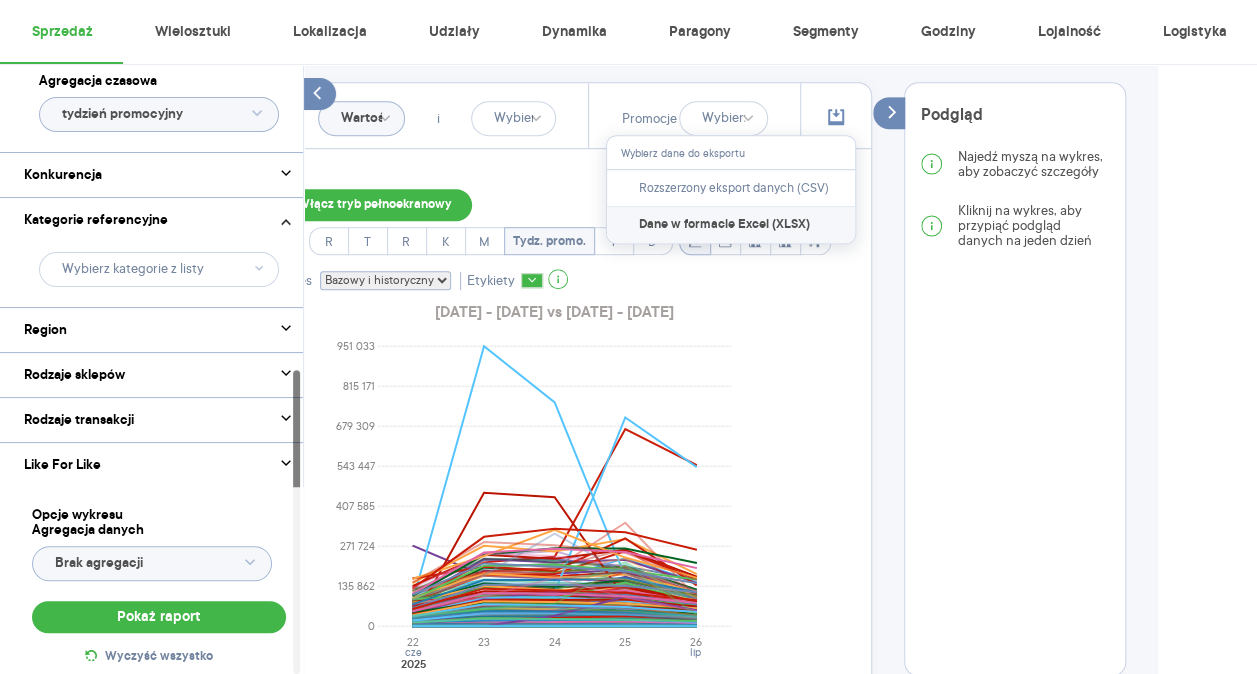 click on "Dane w formacie Excel (XLSX)" at bounding box center (724, 225) 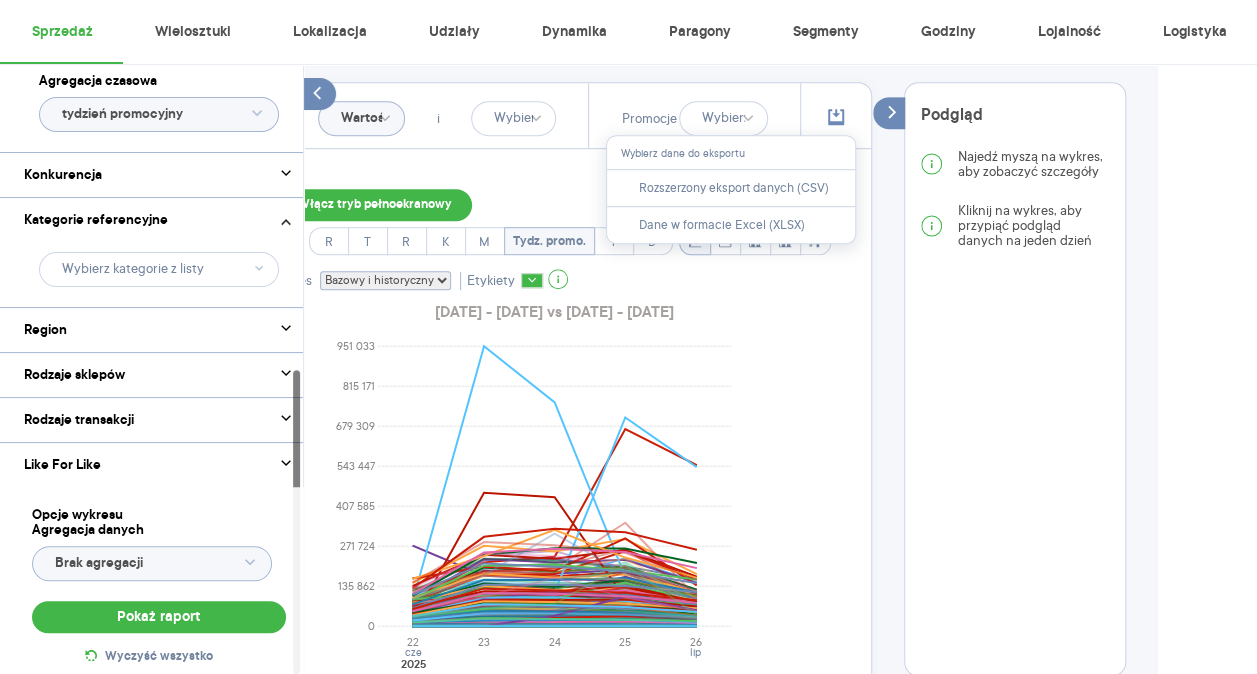 click on "Włącz tryb pełnoekranowy R T R K M Tydz. promo. T D Okres Bazowy i historyczny Bazowy Historyczny Etykiety 2025.06.01 - 2025.06.30 vs 2024.06.01 - 2024.06.30 0 135 862 271 724 407 585 543 447 679 309 815 171 951 033 Wartość sprzedaży (brutto) 22 23 24 25 26 cze lip 2025 Tydz. promo. Legenda: Dane Brak danych Mondelez Polska Sp. z o.o. ! BOMBONIERKA I LOVE MILKA 165G ! CIASTKA BELVITA SOFT RED FRUITS 250G ! CIASTKA OREO REMIX CARAMEL VANILLA 1 ! CIASTKA SAN PETITKI MLEKO I MIÓD 144 ! CZEKOLADA MILKA CHOCO&BISCUIT 300G ! CZEKOLADA MILKA CRISPY JOGHURT 300G ! CZEKOLADA MILKA GINGERBREAD 300G ! CZEKOLADA MILKA TUC 87G ! DRAŻETKI Z NIESP SECRET BOX MILKA 14 ! DROPSY HALLS LIME FRESH 33,5G ! ROGAL 7DAYS VANILIA-CIASTKA 60G BATON 3 BIT 46G BATON 3 BIT NUT NEW 46G BATON MILKA CHOCO BROWNIE 50G BATON MILKA OREO 37G BOMBONIERKA ALPEJSKIE MLECZ WANIL 330G BOMBONIERKA ALPEJSKIE MLECZKO ŚMIET 330G CIASTKA DELICJE MALINOWE 147G CIASTKA DELICJE POMAR 147G CIASTKA DELICJE POMARAŃCZOWE 294G CIASTKA OREO 176G" at bounding box center (554, 1225) 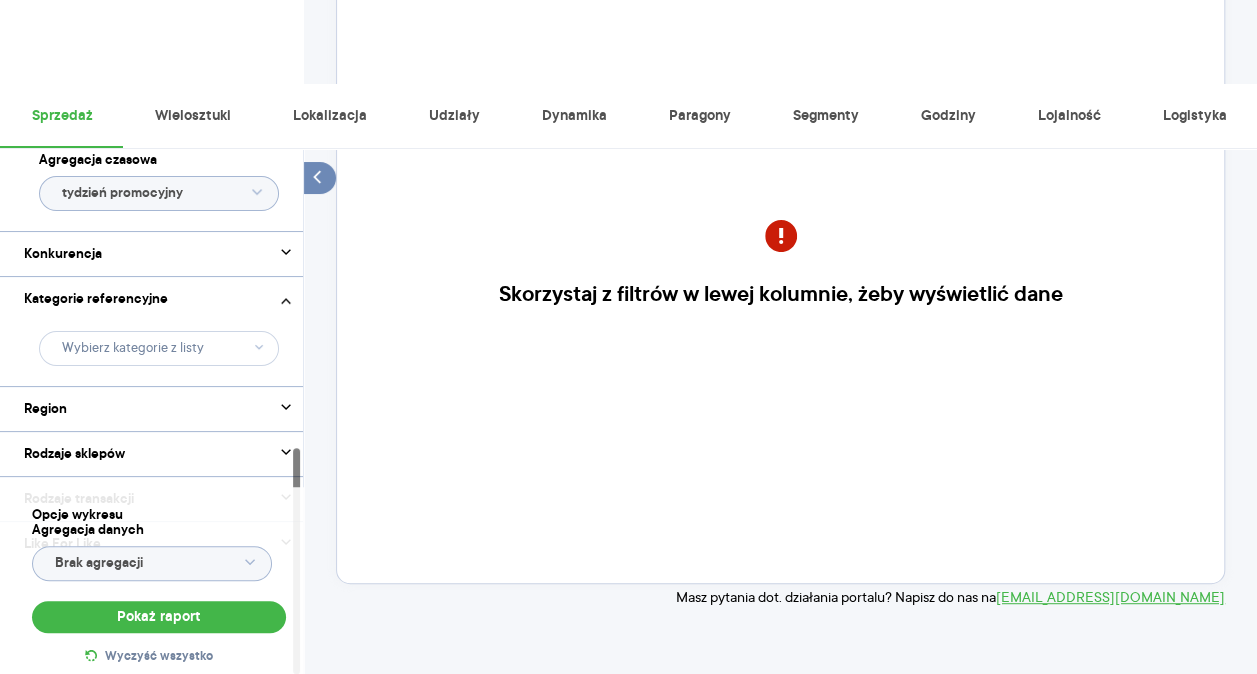 scroll, scrollTop: 0, scrollLeft: 0, axis: both 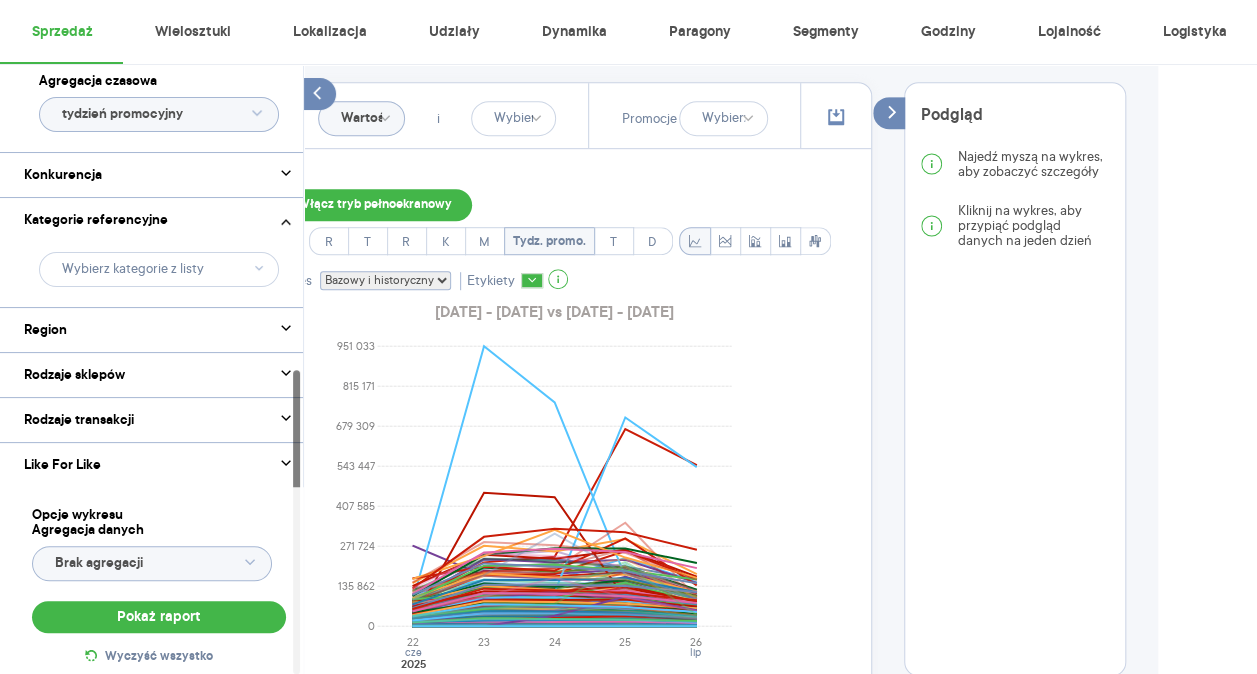 click on "Włącz tryb pełnoekranowy R T R K M Tydz. promo. T D Okres Bazowy i historyczny Bazowy Historyczny Etykiety 2025.06.01 - 2025.06.30 vs 2024.06.01 - 2024.06.30 0 135 862 271 724 407 585 543 447 679 309 815 171 951 033 Wartość sprzedaży (brutto) 22 23 24 25 26 cze lip 2025 Tydz. promo. Legenda: Dane Brak danych Mondelez Polska Sp. z o.o. ! BOMBONIERKA I LOVE MILKA 165G ! CIASTKA BELVITA SOFT RED FRUITS 250G ! CIASTKA OREO REMIX CARAMEL VANILLA 1 ! CIASTKA SAN PETITKI MLEKO I MIÓD 144 ! CZEKOLADA MILKA CHOCO&BISCUIT 300G ! CZEKOLADA MILKA CRISPY JOGHURT 300G ! CZEKOLADA MILKA GINGERBREAD 300G ! CZEKOLADA MILKA TUC 87G ! DRAŻETKI Z NIESP SECRET BOX MILKA 14 ! DROPSY HALLS LIME FRESH 33,5G ! ROGAL 7DAYS VANILIA-CIASTKA 60G BATON 3 BIT 46G BATON 3 BIT NUT NEW 46G BATON MILKA CHOCO BROWNIE 50G BATON MILKA OREO 37G BOMBONIERKA ALPEJSKIE MLECZ WANIL 330G BOMBONIERKA ALPEJSKIE MLECZKO ŚMIET 330G CIASTKA DELICJE MALINOWE 147G CIASTKA DELICJE POMAR 147G CIASTKA DELICJE POMARAŃCZOWE 294G CIASTKA OREO 176G" at bounding box center [554, 1225] 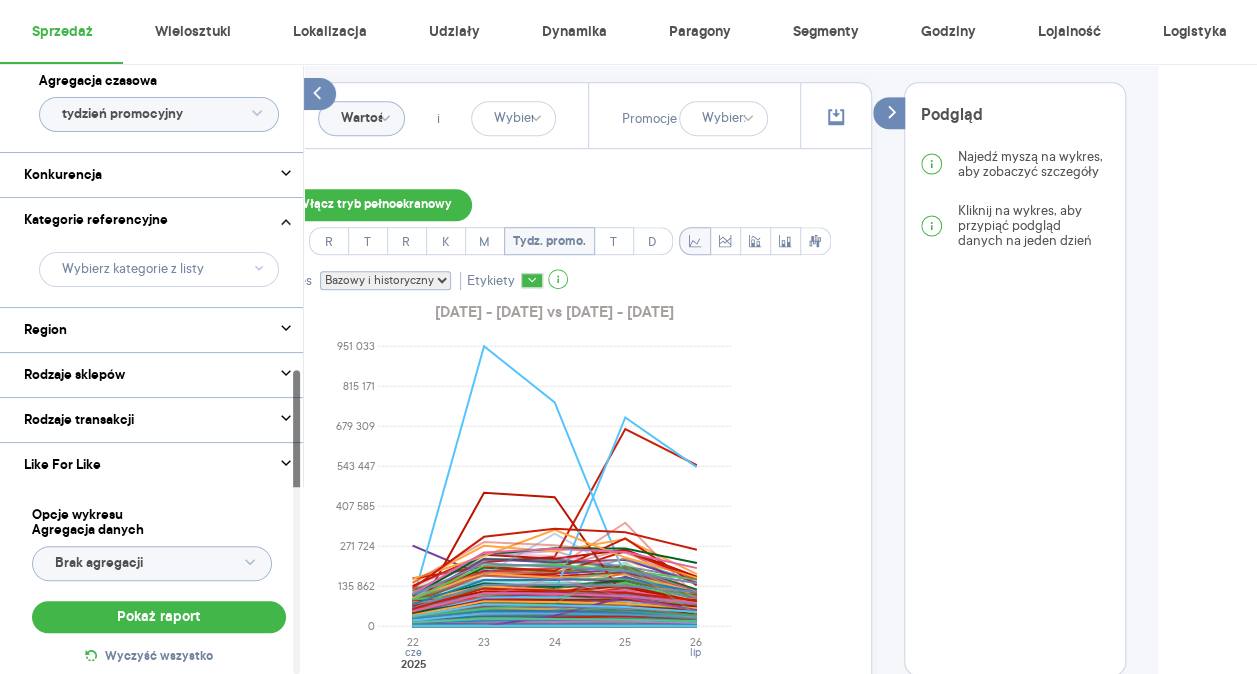 click at bounding box center [835, 115] 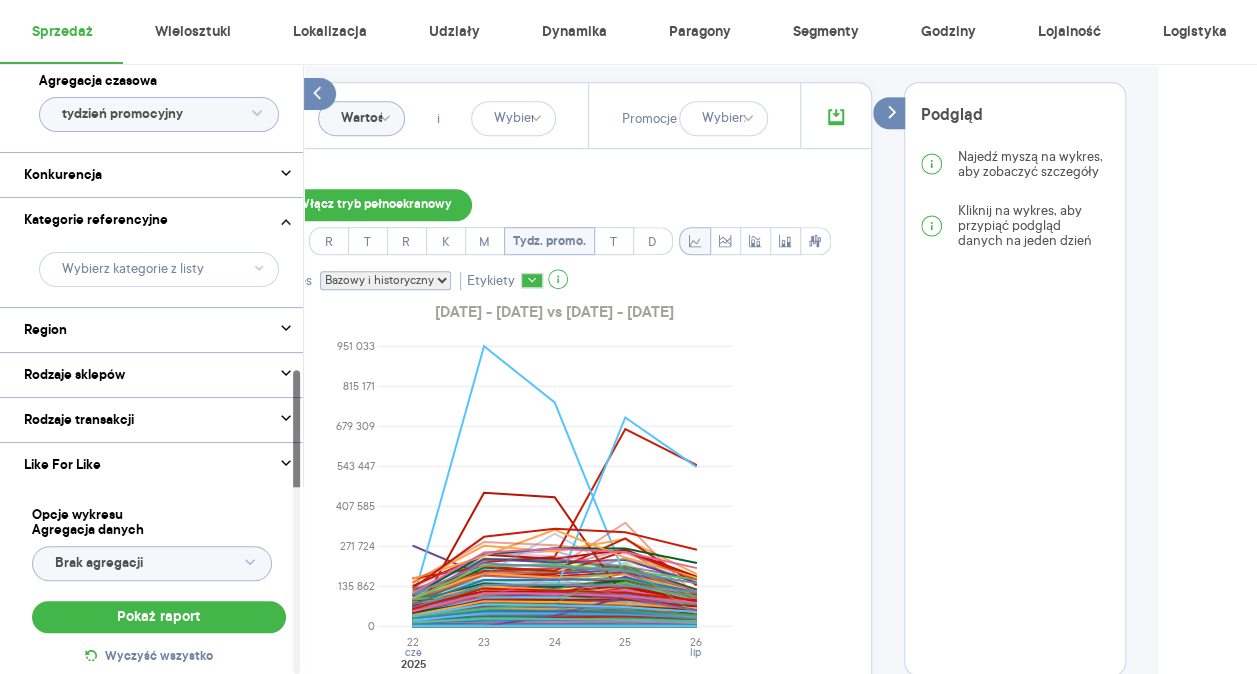 click 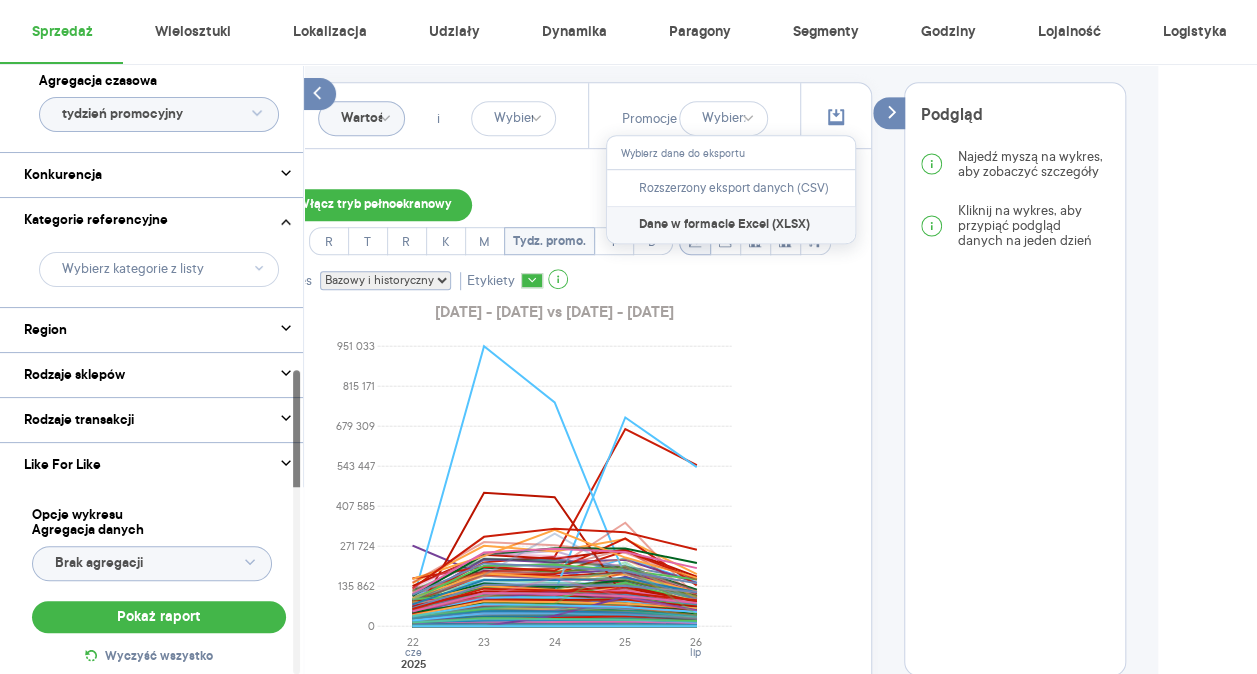 click on "Dane w formacie Excel (XLSX)" at bounding box center [731, 225] 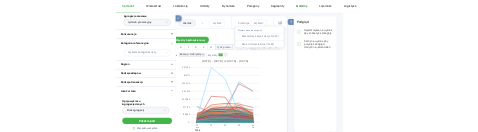 scroll, scrollTop: 134, scrollLeft: 87, axis: both 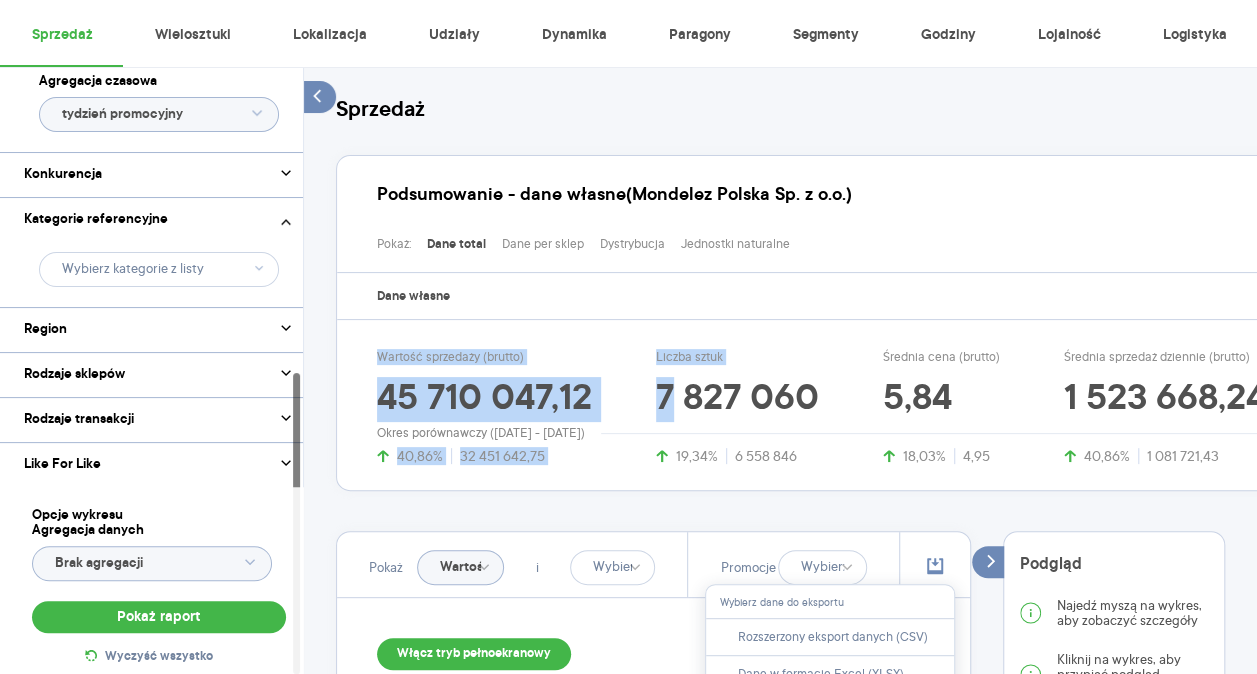 drag, startPoint x: 677, startPoint y: 390, endPoint x: 651, endPoint y: 283, distance: 110.11358 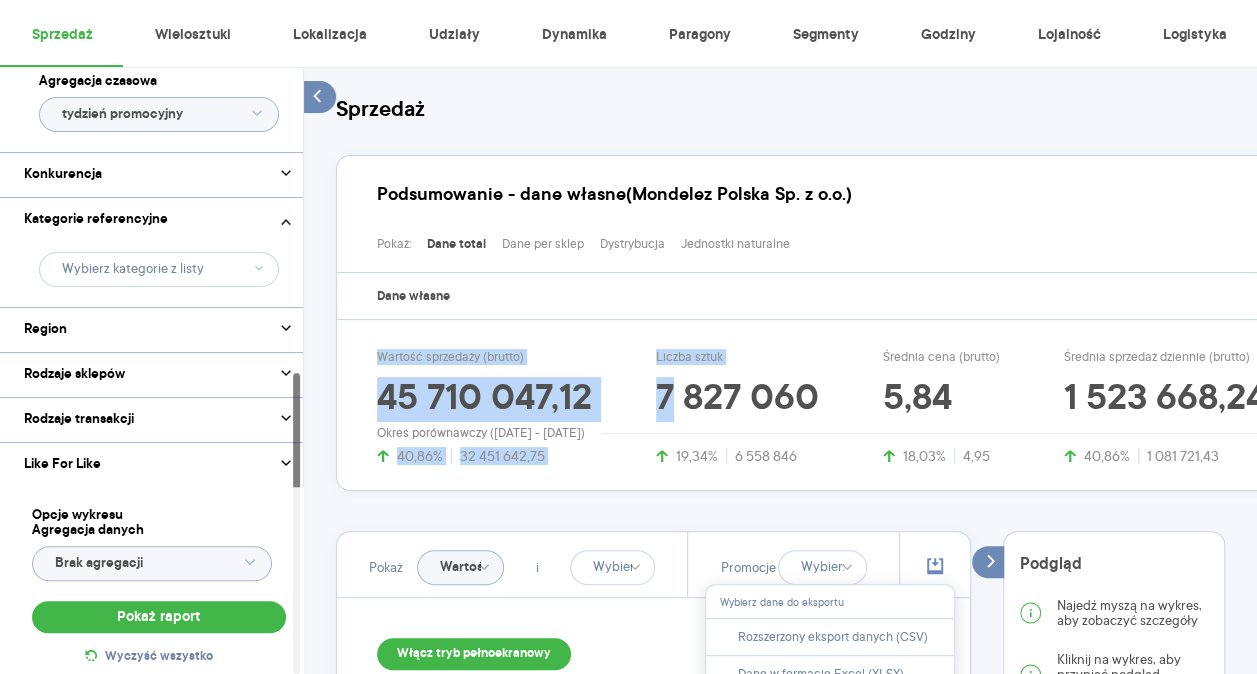 click on "Podsumowanie - dane własne  (Mondelez Polska Sp. z o.o.) Pokaż: Dane total Dane per sklep Dystrybucja Jednostki naturalne Dane własne Wartość sprzedaży (brutto) 45 710 047,12 40,86% 32 451 642,75 Liczba sztuk 7 827 060 19,34% 6 558 846 Średnia cena (brutto) 5,84 18,03% 4,95 Średnia sprzedaż dziennie (brutto) 1 523 668,24 40,86% 1 081 721,43 Okres porównawczy (2024.06.01 - 2024.06.30)" at bounding box center [853, 325] 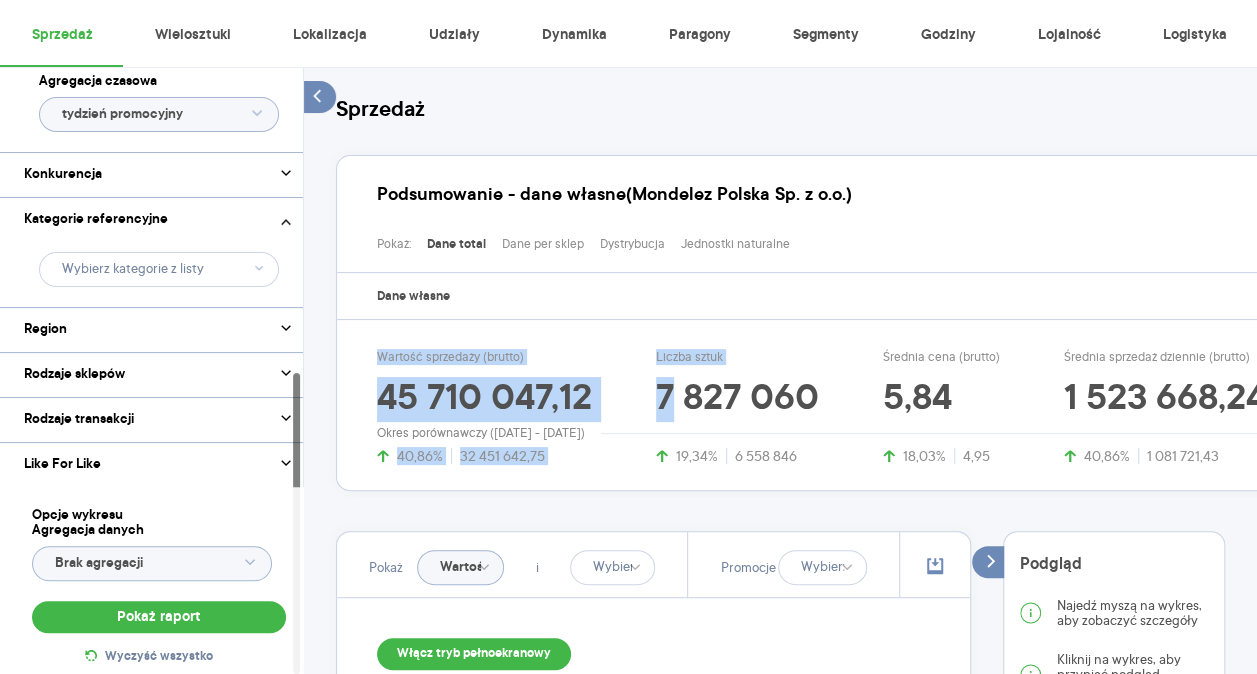 scroll, scrollTop: 166, scrollLeft: 0, axis: vertical 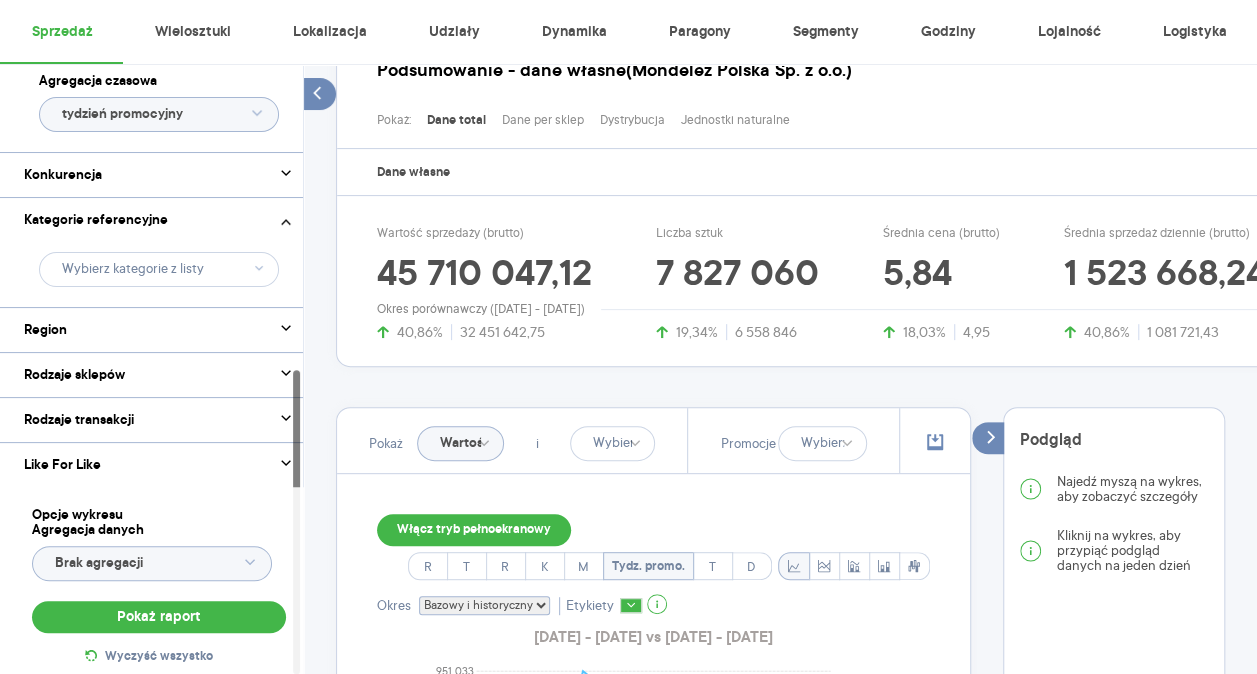 click on "Sprzedaż Podsumowanie - dane własne  (Mondelez Polska Sp. z o.o.) Pokaż: Dane total Dane per sklep Dystrybucja Jednostki naturalne Dane własne Wartość sprzedaży (brutto) 45 710 047,12 40,86% 32 451 642,75 Liczba sztuk 7 827 060 19,34% 6 558 846 Średnia cena (brutto) 5,84 18,03% 4,95 Średnia sprzedaż dziennie (brutto) 1 523 668,24 40,86% 1 081 721,43 Okres porównawczy (2024.06.01 - 2024.06.30) Pokaż Wartość i Promocje Włącz tryb pełnoekranowy R T R K M Tydz. promo. T D Okres Bazowy i historyczny Bazowy Historyczny Etykiety 2025.06.01 - 2025.06.30 vs 2024.06.01 - 2024.06.30 0 135 862 271 724 407 585 543 447 679 309 815 171 951 033 Wartość sprzedaży (brutto) 22 23 24 25 26 cze lip 2025 Tydz. promo. Legenda: Dane Brak danych Mondelez Polska Sp. z o.o. ! BOMBONIERKA I LOVE MILKA 165G ! CIASTKA BELVITA SOFT RED FRUITS 250G ! CIASTKA OREO REMIX CARAMEL VANILLA 1 ! CIASTKA SAN PETITKI MLEKO I MIÓD 144 ! CZEKOLADA MILKA CHOCO&BISCUIT 300G ! CZEKOLADA MILKA CRISPY JOGHURT 300G BATON 3 BIT 46G Rok" at bounding box center (780, 1418) 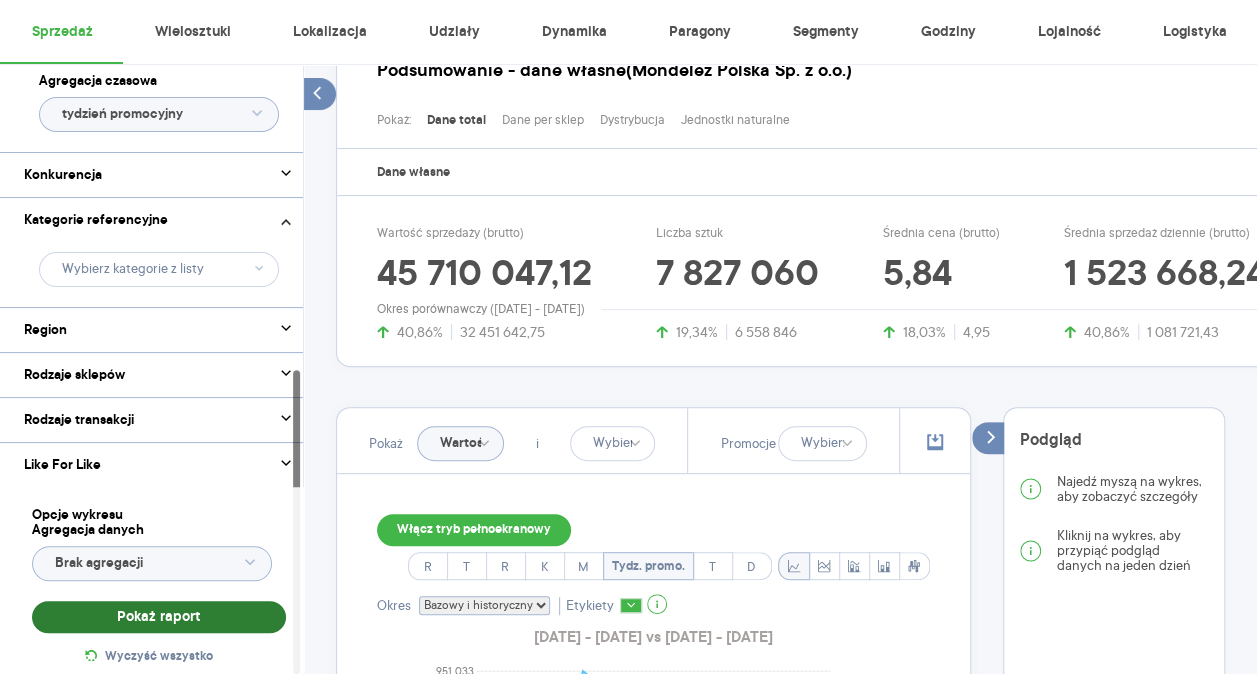 click on "Pokaż raport" at bounding box center [159, 617] 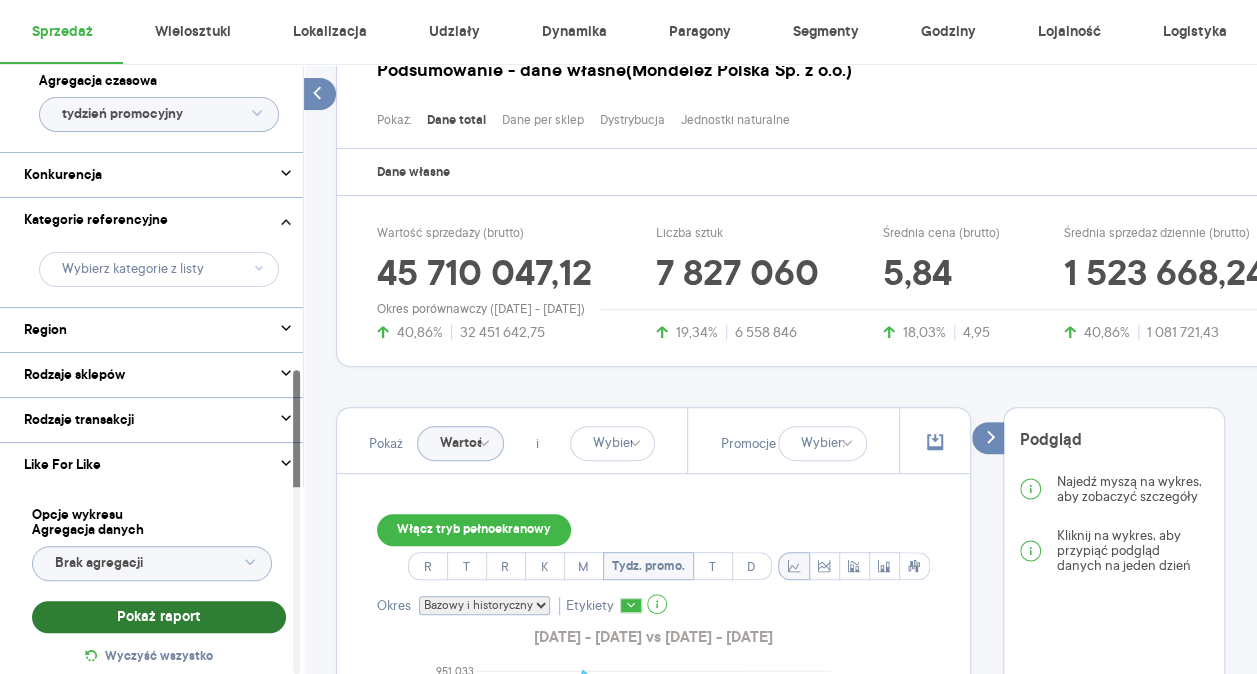 click on "Pokaż raport" at bounding box center [159, 617] 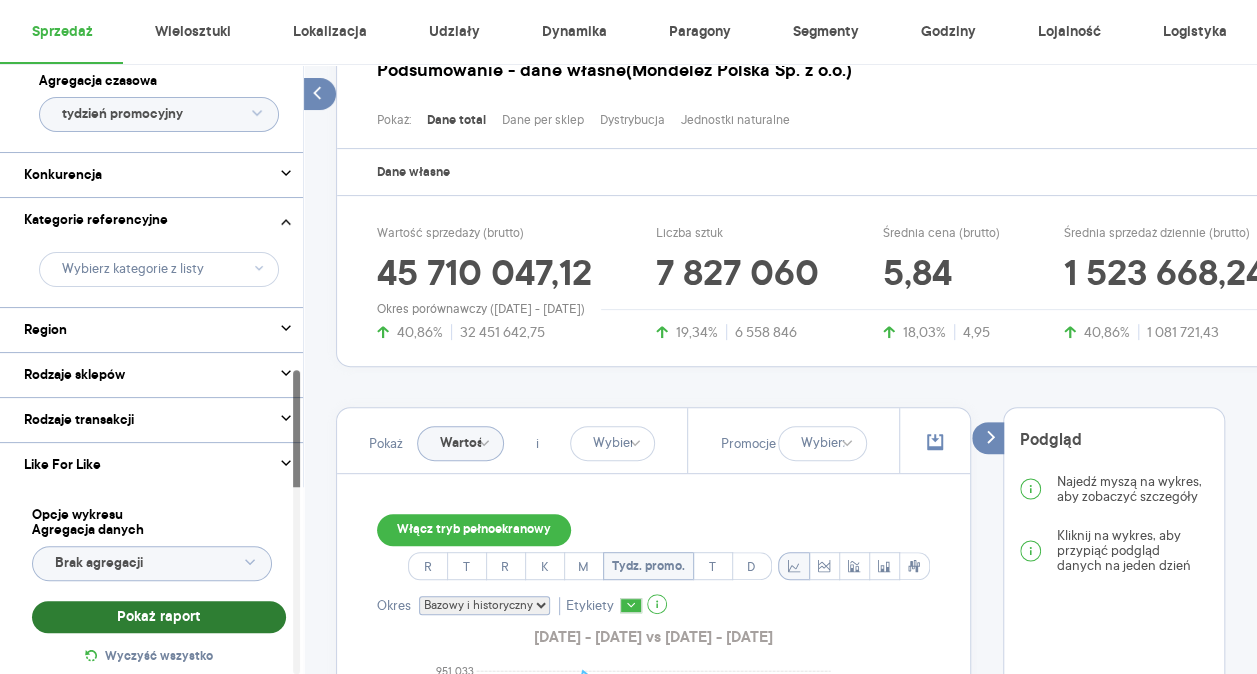 click on "Pokaż raport" at bounding box center (159, 617) 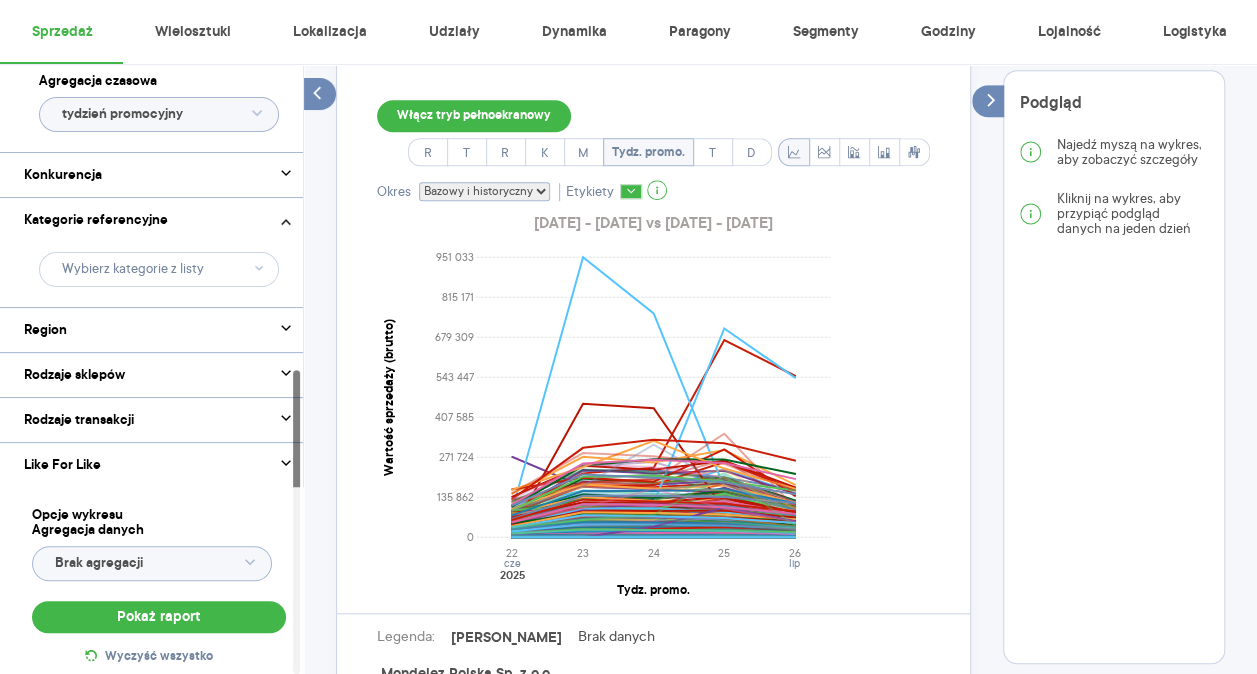 scroll, scrollTop: 625, scrollLeft: 0, axis: vertical 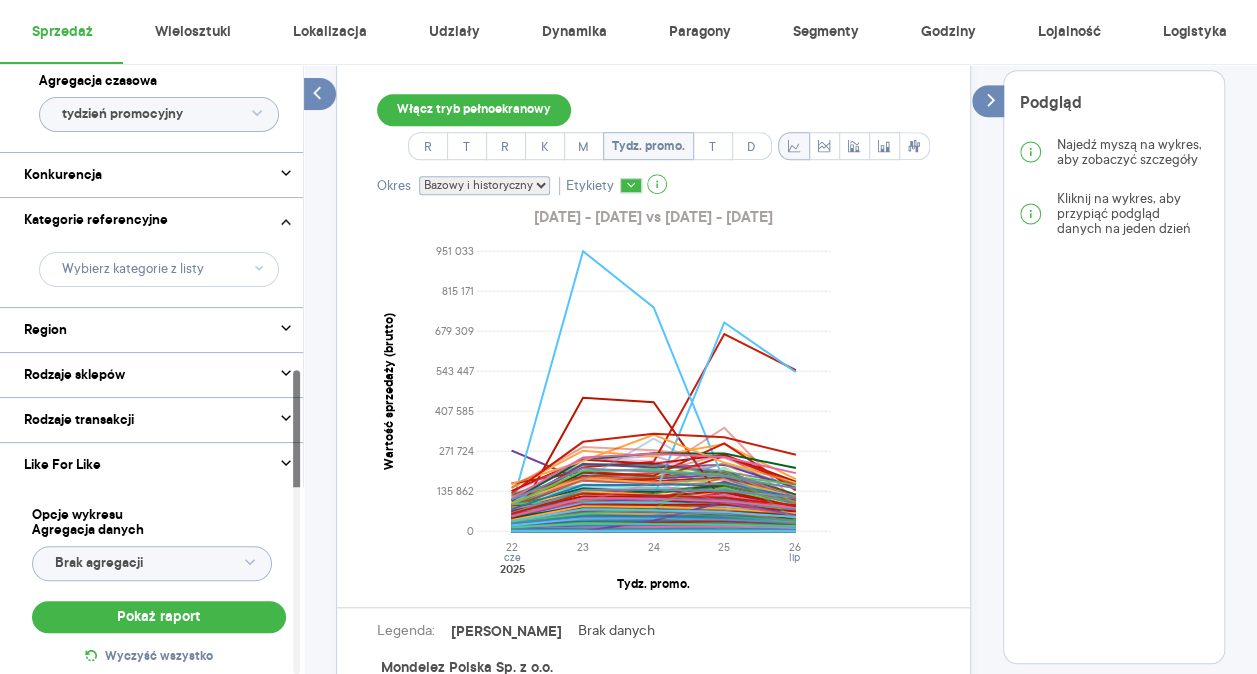 click 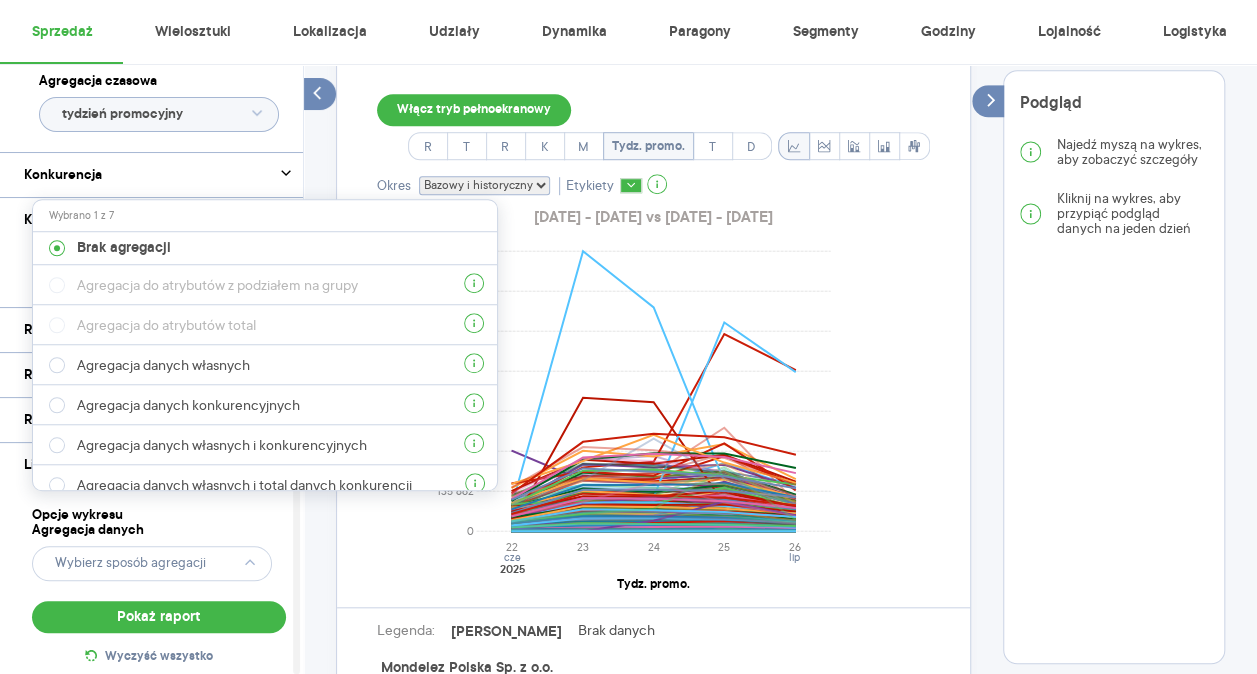 click on "Opcje wykresu Agregacja danych Pokaż raport Wyczyść wszystko" at bounding box center (159, 588) 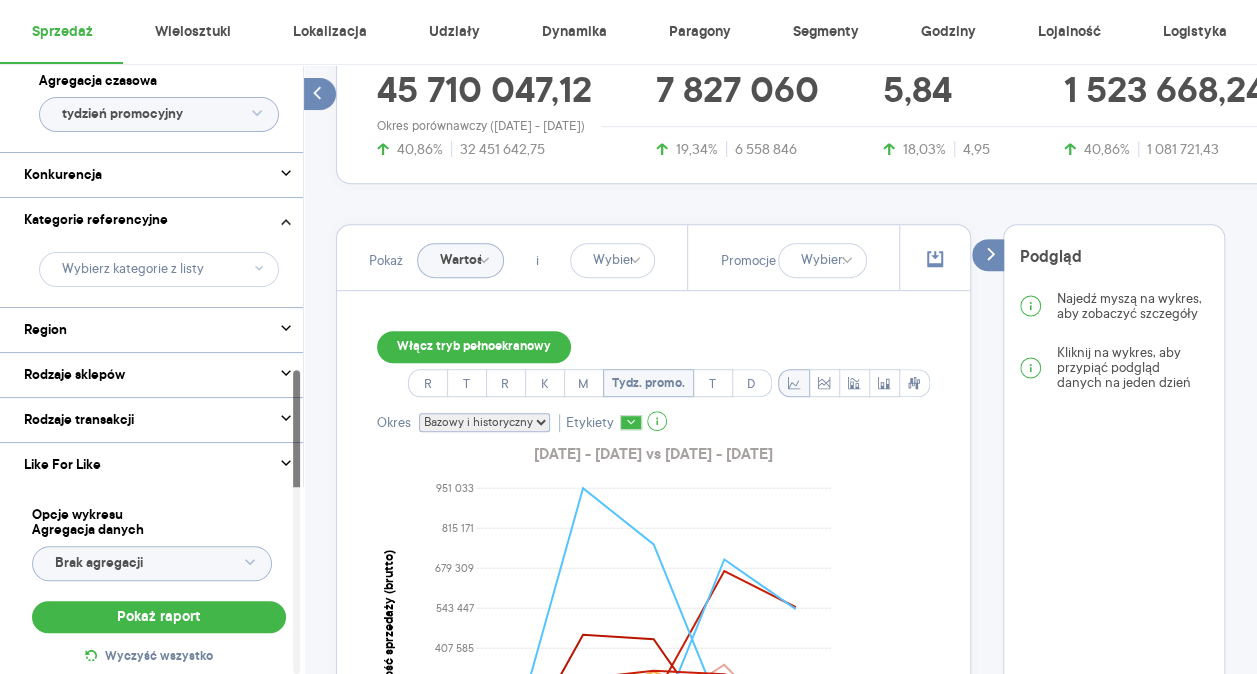 scroll, scrollTop: 390, scrollLeft: 0, axis: vertical 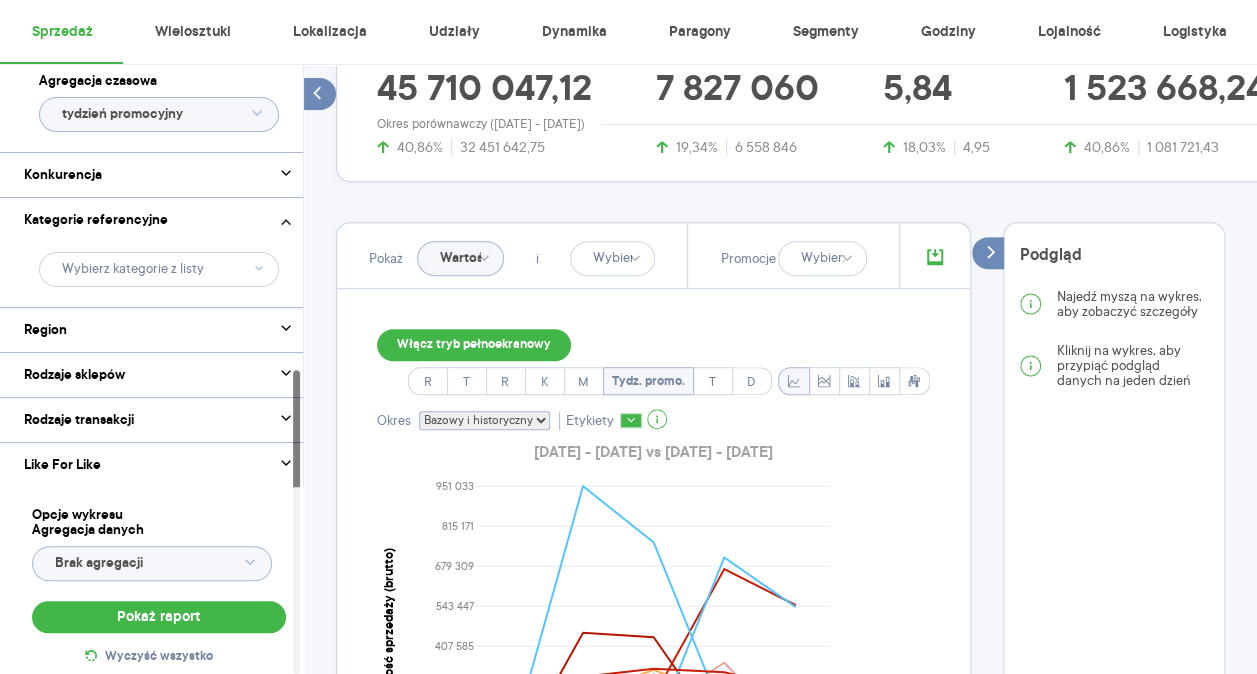 click 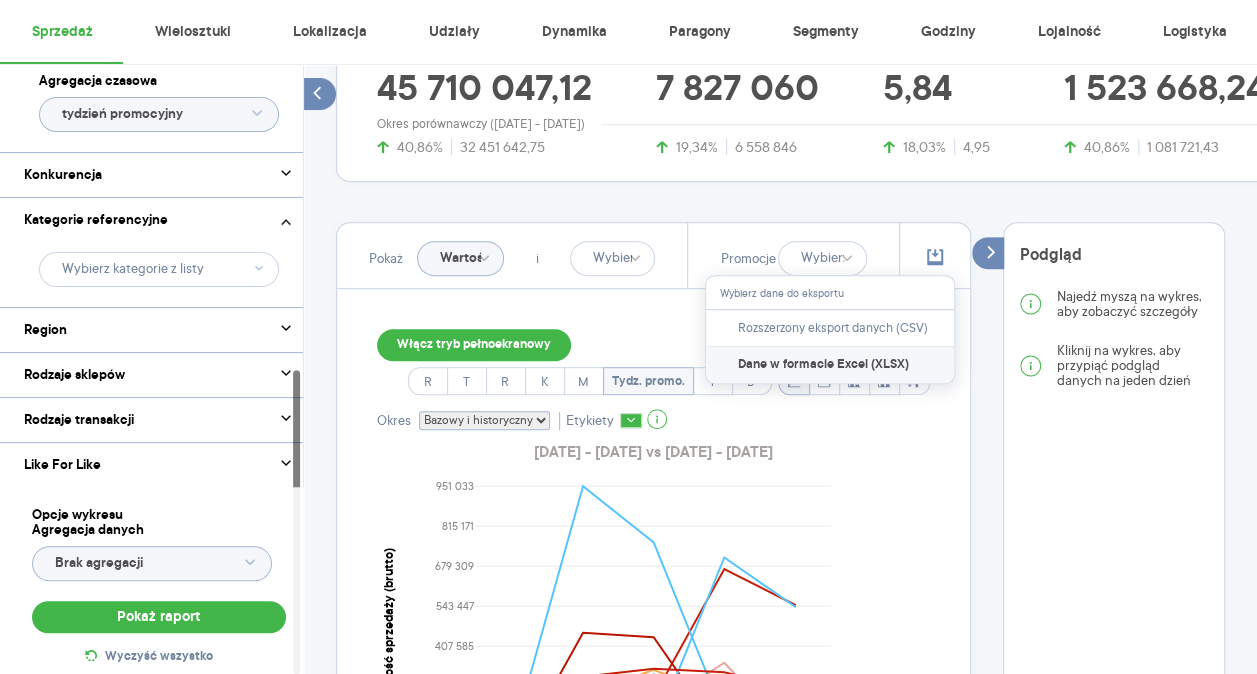 click on "Dane w formacie Excel (XLSX)" at bounding box center (823, 365) 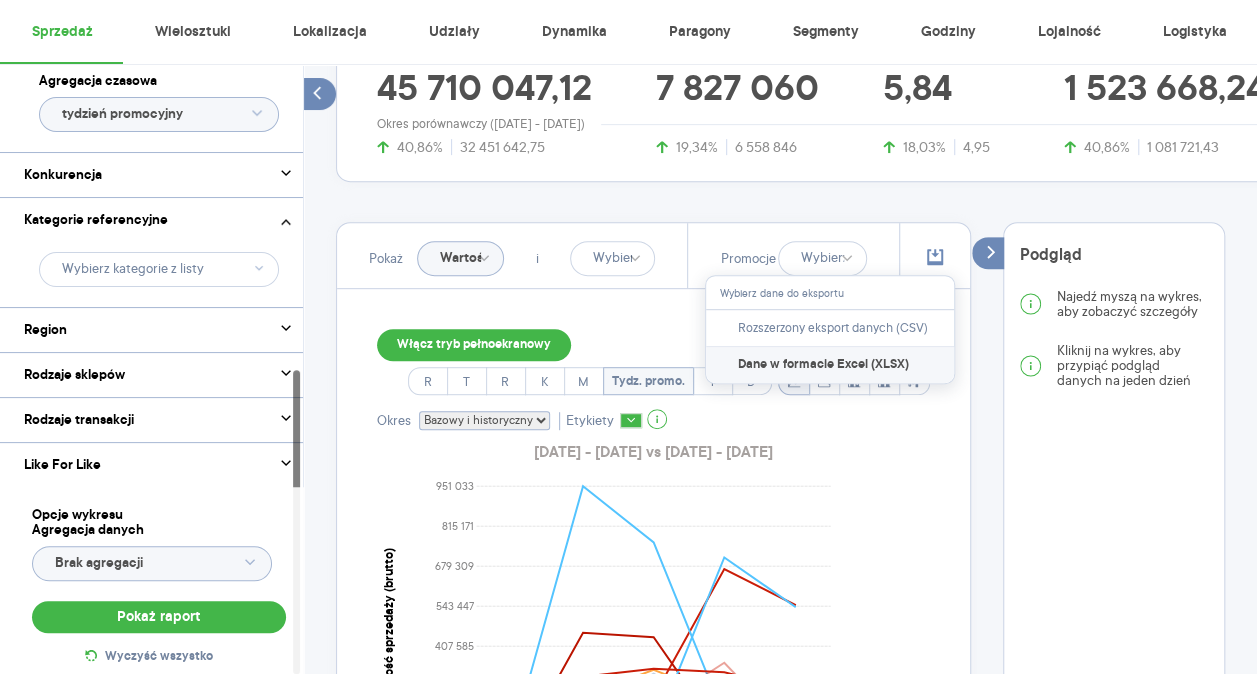 click on "Dane w formacie Excel (XLSX)" at bounding box center [823, 365] 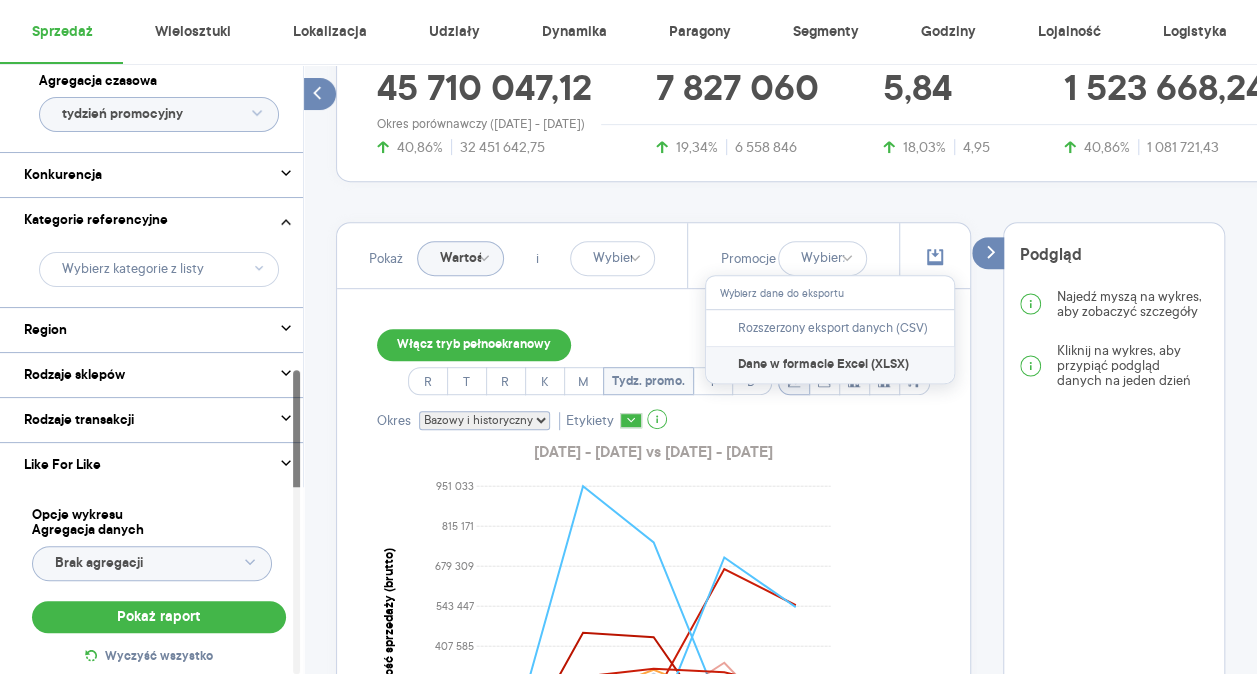 click on "Dane w formacie Excel (XLSX)" at bounding box center (823, 365) 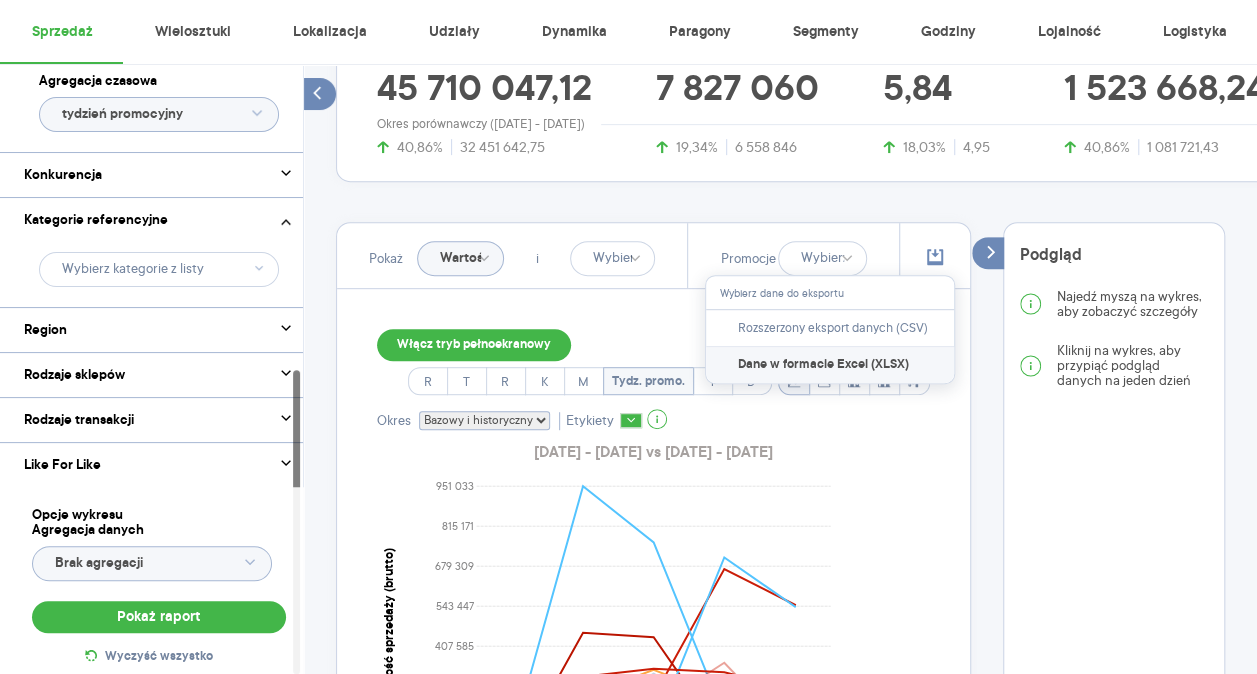 click on "Dane w formacie Excel (XLSX)" at bounding box center (823, 365) 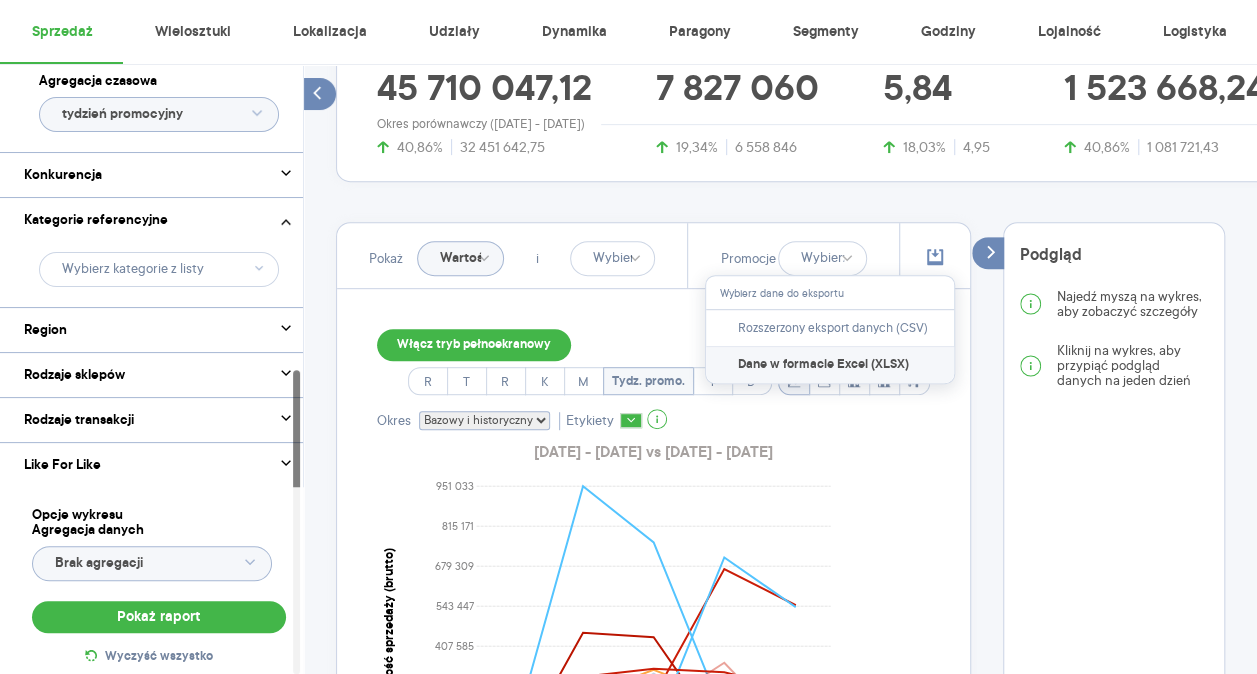 click on "Dane w formacie Excel (XLSX)" at bounding box center [823, 365] 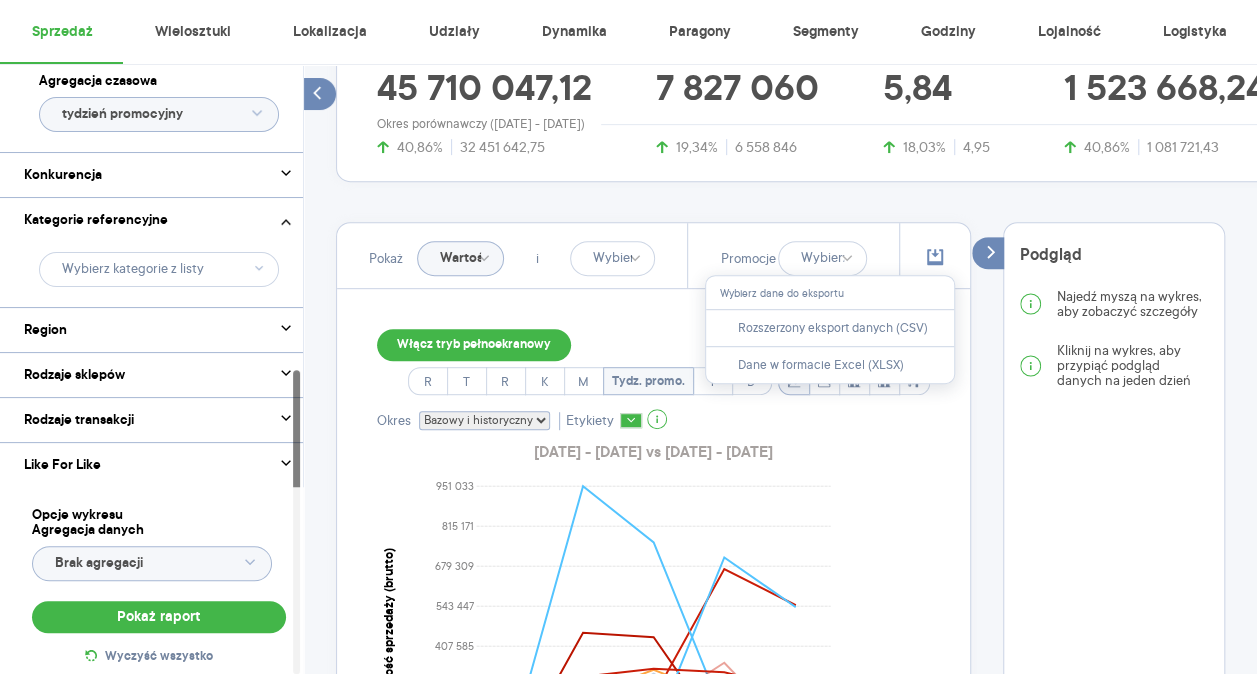 click on "Włącz tryb pełnoekranowy R T R K M Tydz. promo. T D Okres Bazowy i historyczny Bazowy Historyczny Etykiety 2025.06.01 - 2025.06.30 vs 2024.06.01 - 2024.06.30 0 135 862 271 724 407 585 543 447 679 309 815 171 951 033 Wartość sprzedaży (brutto) 22 23 24 25 26 cze lip 2025 Tydz. promo. Legenda: Dane Brak danych Mondelez Polska Sp. z o.o. ! BOMBONIERKA I LOVE MILKA 165G ! CIASTKA BELVITA SOFT RED FRUITS 250G ! CIASTKA OREO REMIX CARAMEL VANILLA 1 ! CIASTKA SAN PETITKI MLEKO I MIÓD 144 ! CZEKOLADA MILKA CHOCO&BISCUIT 300G ! CZEKOLADA MILKA CRISPY JOGHURT 300G ! CZEKOLADA MILKA GINGERBREAD 300G ! CZEKOLADA MILKA TUC 87G ! DRAŻETKI Z NIESP SECRET BOX MILKA 14 ! DROPSY HALLS LIME FRESH 33,5G ! ROGAL 7DAYS VANILIA-CIASTKA 60G BATON 3 BIT 46G BATON 3 BIT NUT NEW 46G BATON MILKA CHOCO BROWNIE 50G BATON MILKA OREO 37G BOMBONIERKA ALPEJSKIE MLECZ WANIL 330G BOMBONIERKA ALPEJSKIE MLECZKO ŚMIET 330G CIASTKA DELICJE MALINOWE 147G CIASTKA DELICJE POMAR 147G CIASTKA DELICJE POMARAŃCZOWE 294G CIASTKA OREO 176G" at bounding box center [653, 1365] 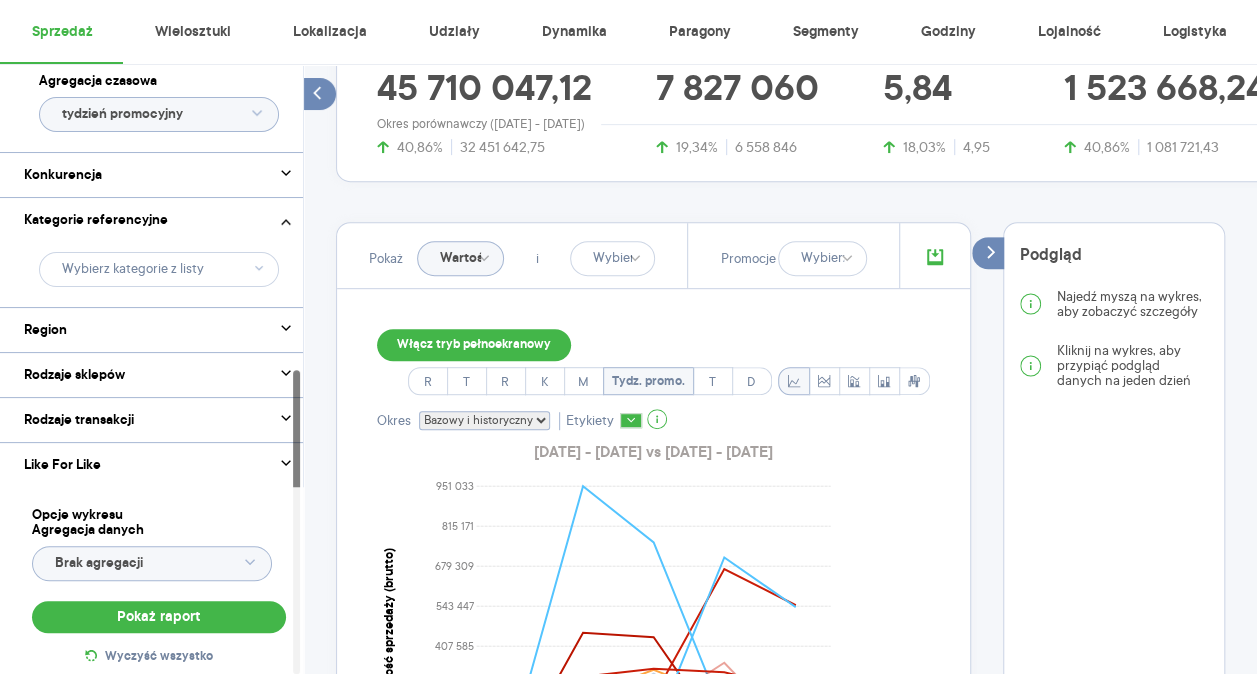 click at bounding box center (935, 258) 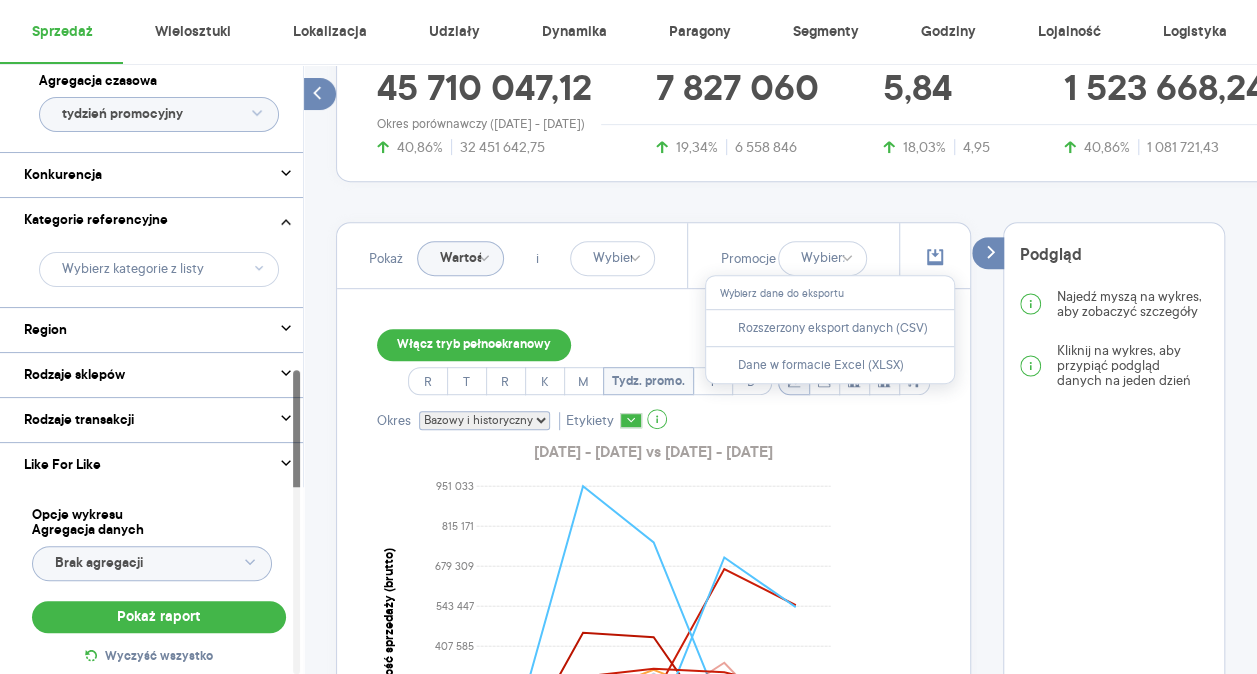 click on "Wybierz dane do eksportu" at bounding box center [830, 292] 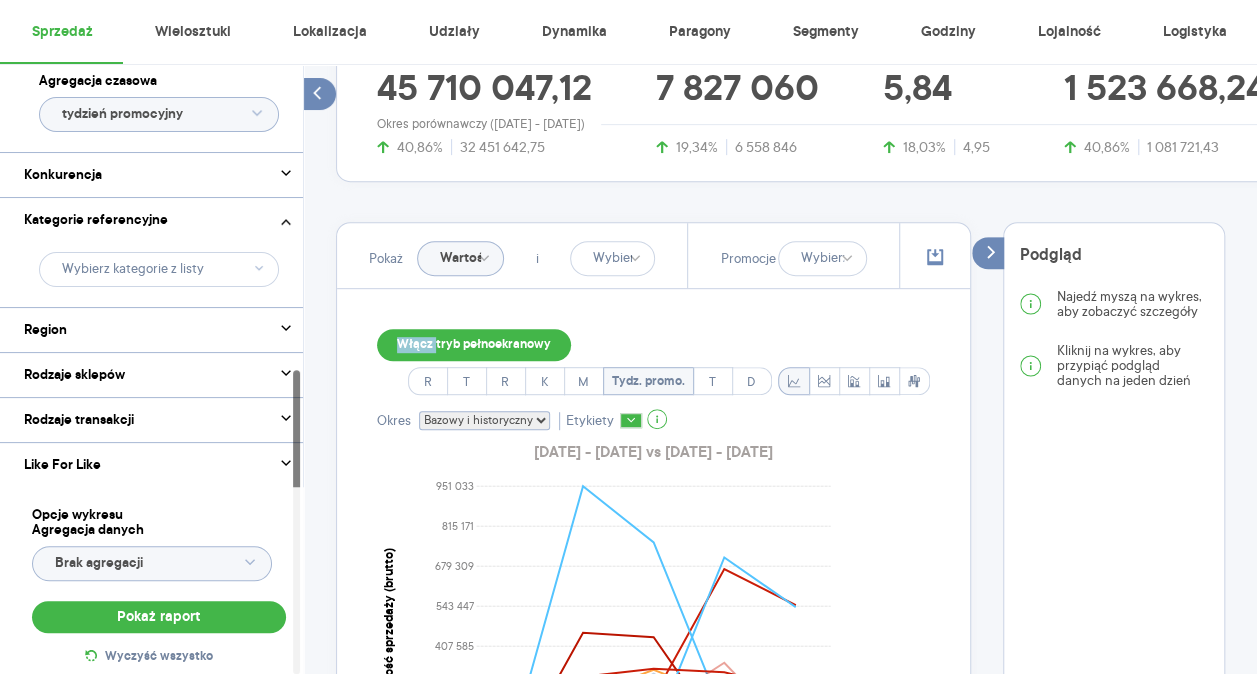 click at bounding box center (934, 255) 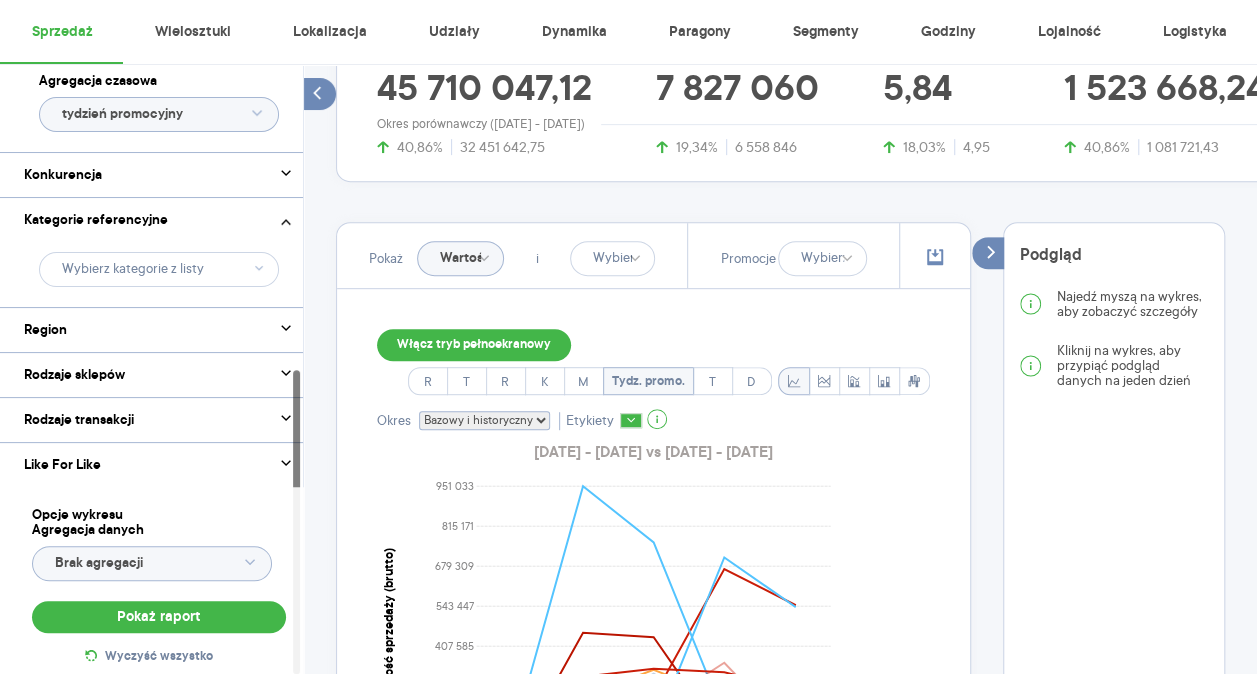 click on "Włącz tryb pełnoekranowy R T R K M Tydz. promo. T D Okres Bazowy i historyczny Bazowy Historyczny Etykiety 2025.06.01 - 2025.06.30 vs 2024.06.01 - 2024.06.30 0 135 862 271 724 407 585 543 447 679 309 815 171 951 033 Wartość sprzedaży (brutto) 22 23 24 25 26 cze lip 2025 Tydz. promo. Legenda: Dane Brak danych Mondelez Polska Sp. z o.o. ! BOMBONIERKA I LOVE MILKA 165G ! CIASTKA BELVITA SOFT RED FRUITS 250G ! CIASTKA OREO REMIX CARAMEL VANILLA 1 ! CIASTKA SAN PETITKI MLEKO I MIÓD 144 ! CZEKOLADA MILKA CHOCO&BISCUIT 300G ! CZEKOLADA MILKA CRISPY JOGHURT 300G ! CZEKOLADA MILKA GINGERBREAD 300G ! CZEKOLADA MILKA TUC 87G ! DRAŻETKI Z NIESP SECRET BOX MILKA 14 ! DROPSY HALLS LIME FRESH 33,5G ! ROGAL 7DAYS VANILIA-CIASTKA 60G BATON 3 BIT 46G BATON 3 BIT NUT NEW 46G BATON MILKA CHOCO BROWNIE 50G BATON MILKA OREO 37G BOMBONIERKA ALPEJSKIE MLECZ WANIL 330G BOMBONIERKA ALPEJSKIE MLECZKO ŚMIET 330G CIASTKA DELICJE MALINOWE 147G CIASTKA DELICJE POMAR 147G CIASTKA DELICJE POMARAŃCZOWE 294G CIASTKA OREO 176G" at bounding box center (653, 1365) 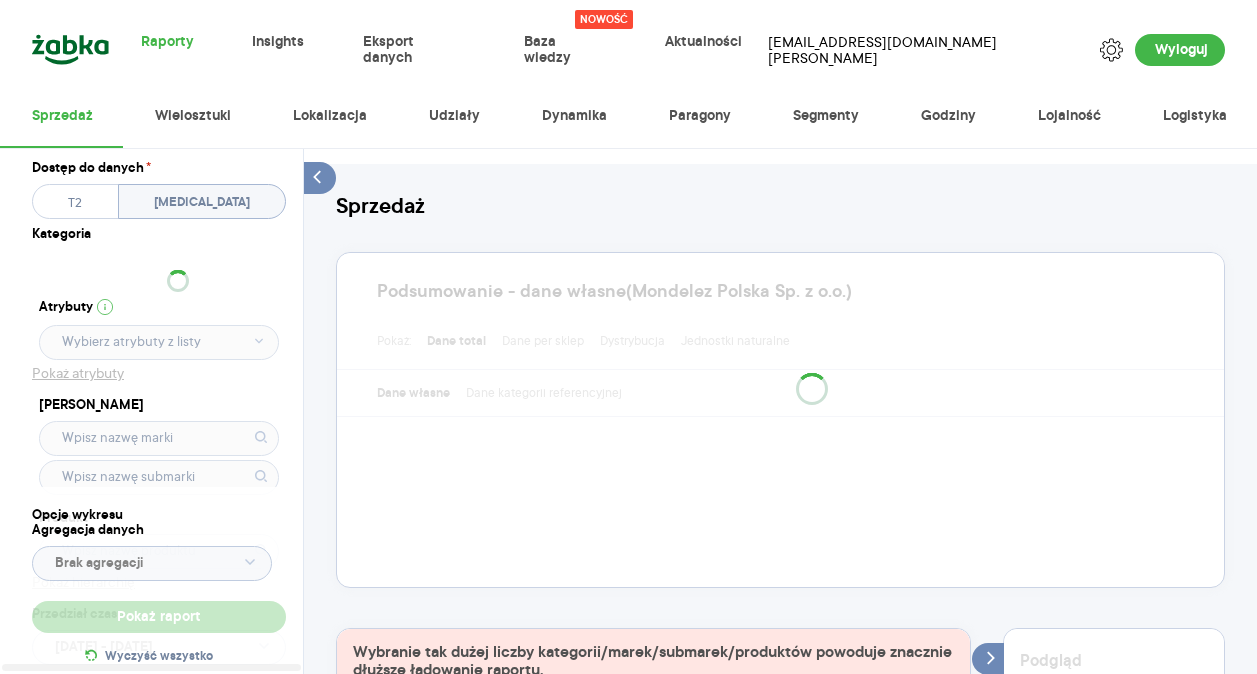 scroll, scrollTop: 0, scrollLeft: 0, axis: both 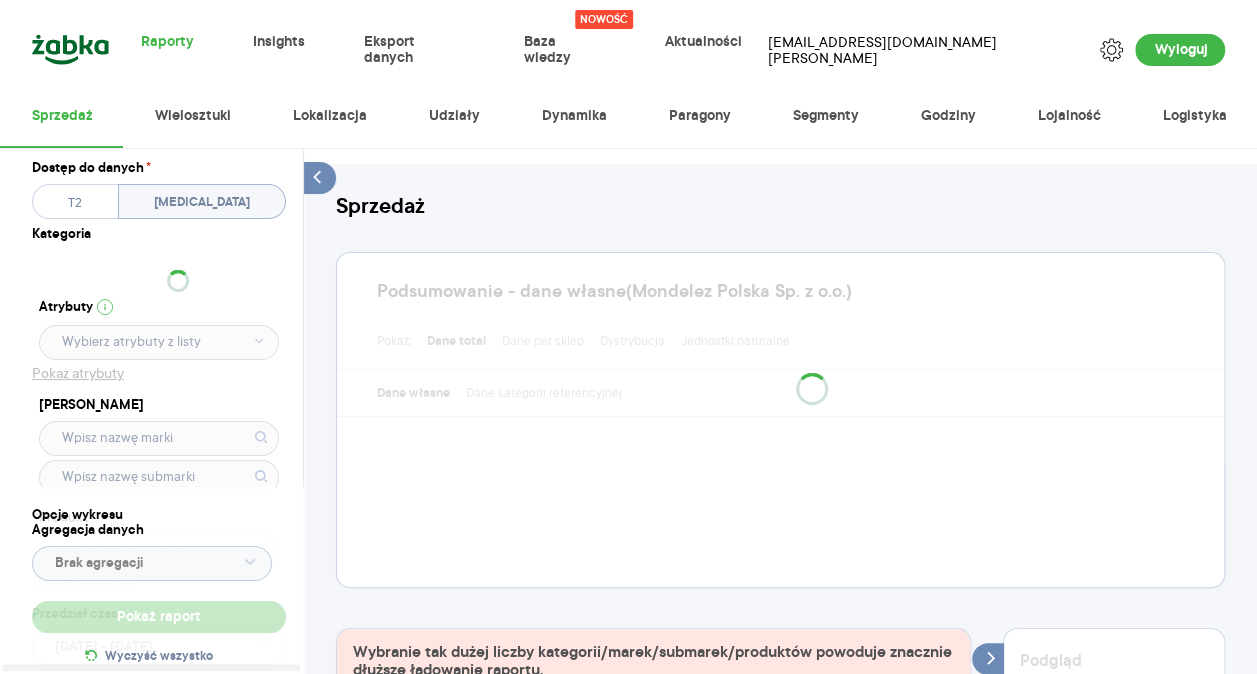 type on "Pobieranie" 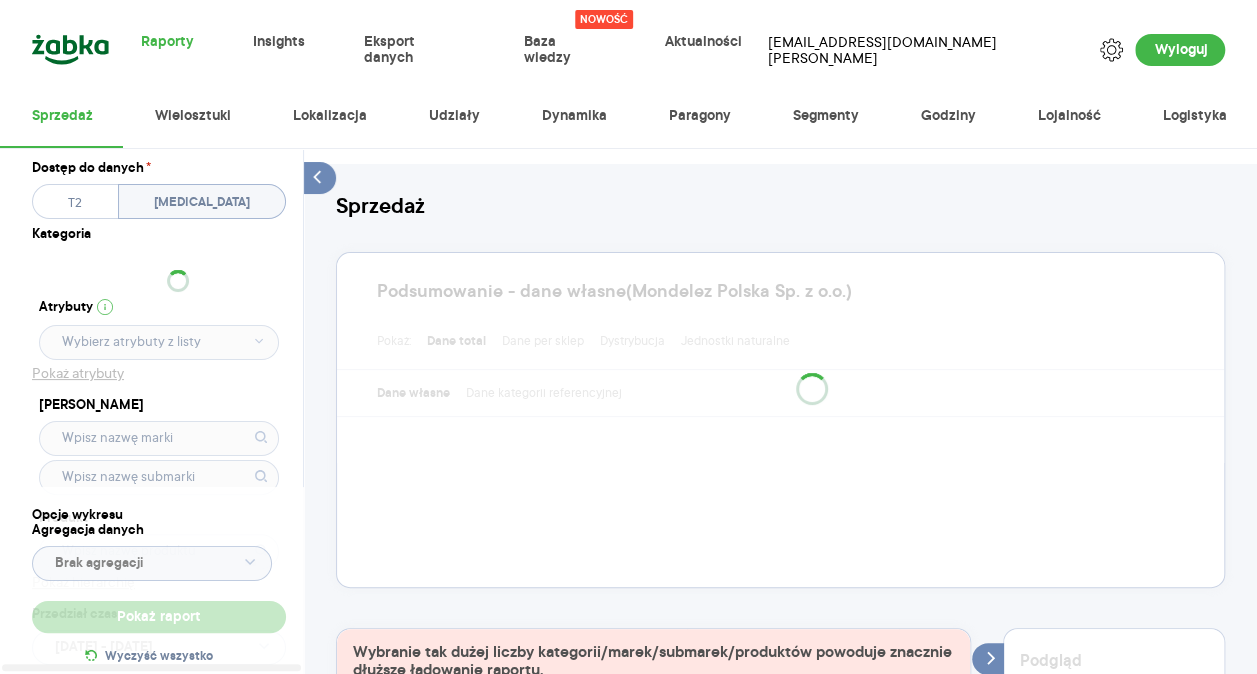type on "Pobieranie" 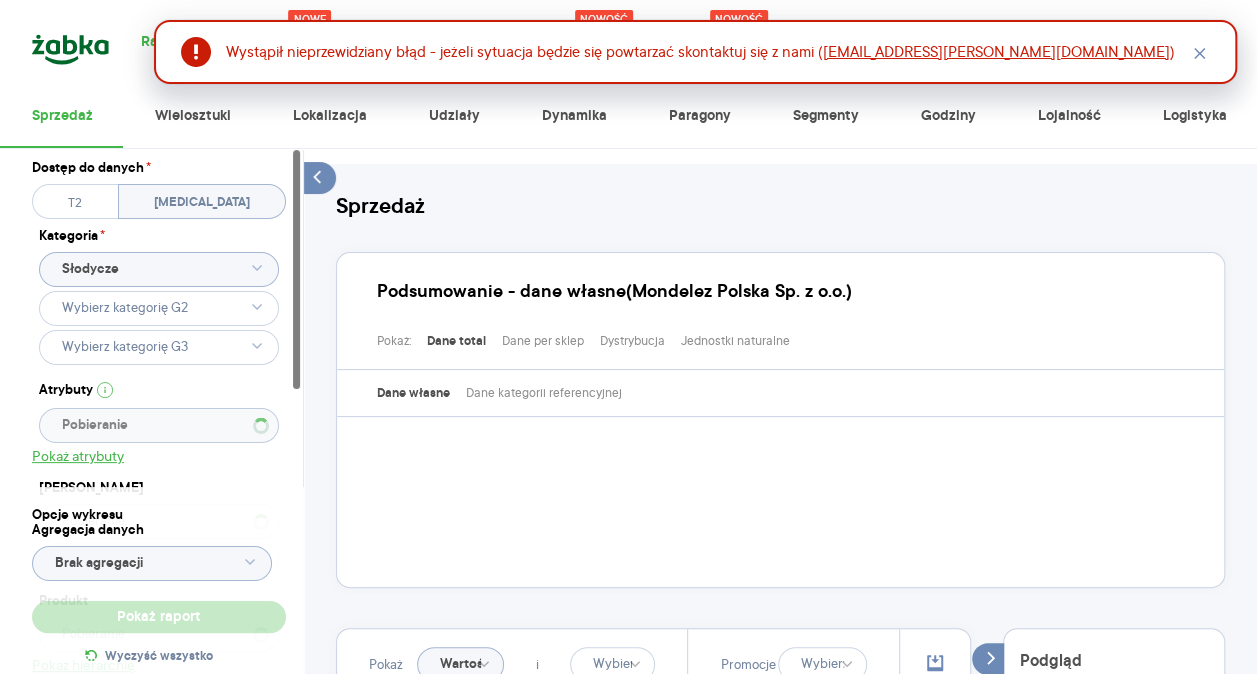 click on "Sprzedaż Wielosztuki Lokalizacja Udziały Dynamika Paragony Segmenty Godziny Lojalność Logistyka" at bounding box center [628, 116] 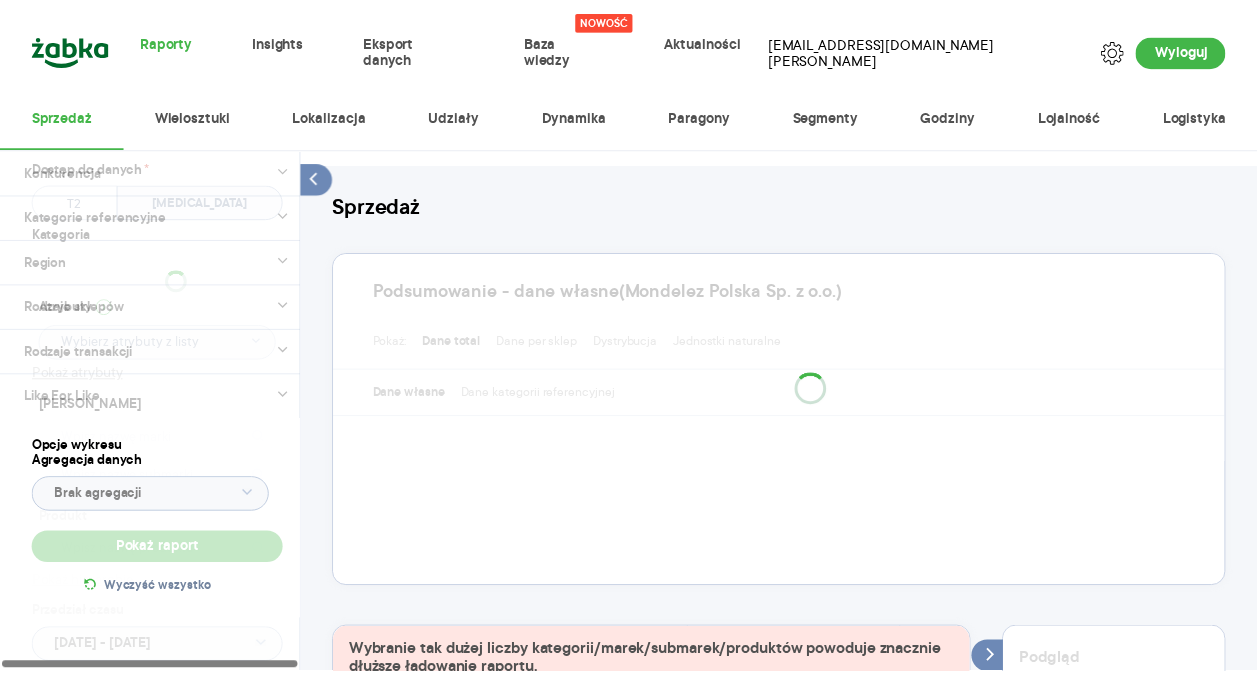 scroll, scrollTop: 0, scrollLeft: 0, axis: both 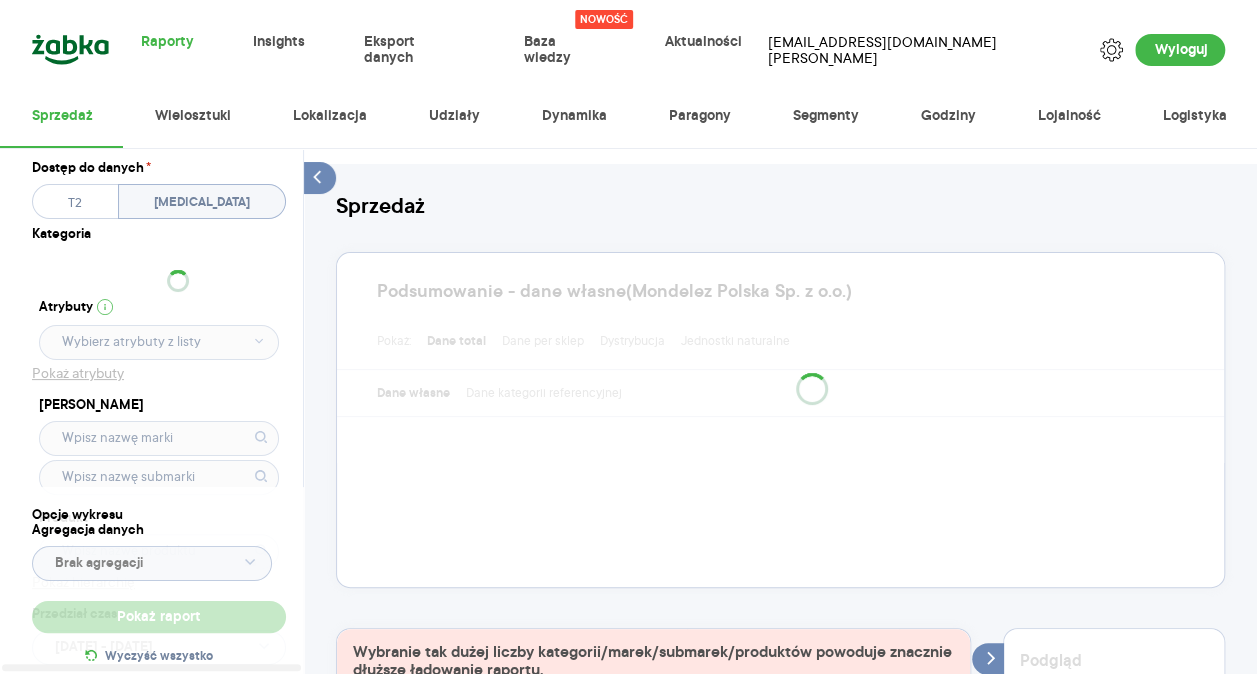click on "Podsumowanie - dane własne  (Mondelez Polska Sp. z o.o.) Pokaż: Dane total Dane per sklep Dystrybucja Jednostki naturalne Dane własne Dane kategorii referencyjnej" at bounding box center (780, 410) 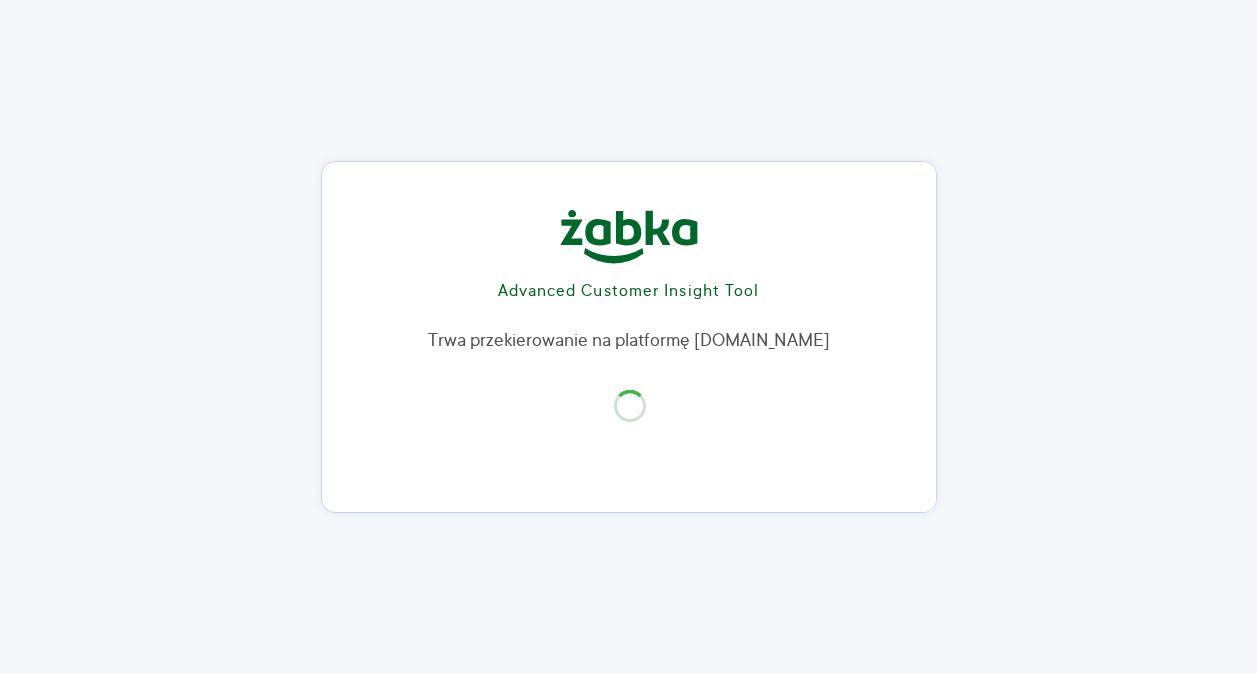 scroll, scrollTop: 0, scrollLeft: 0, axis: both 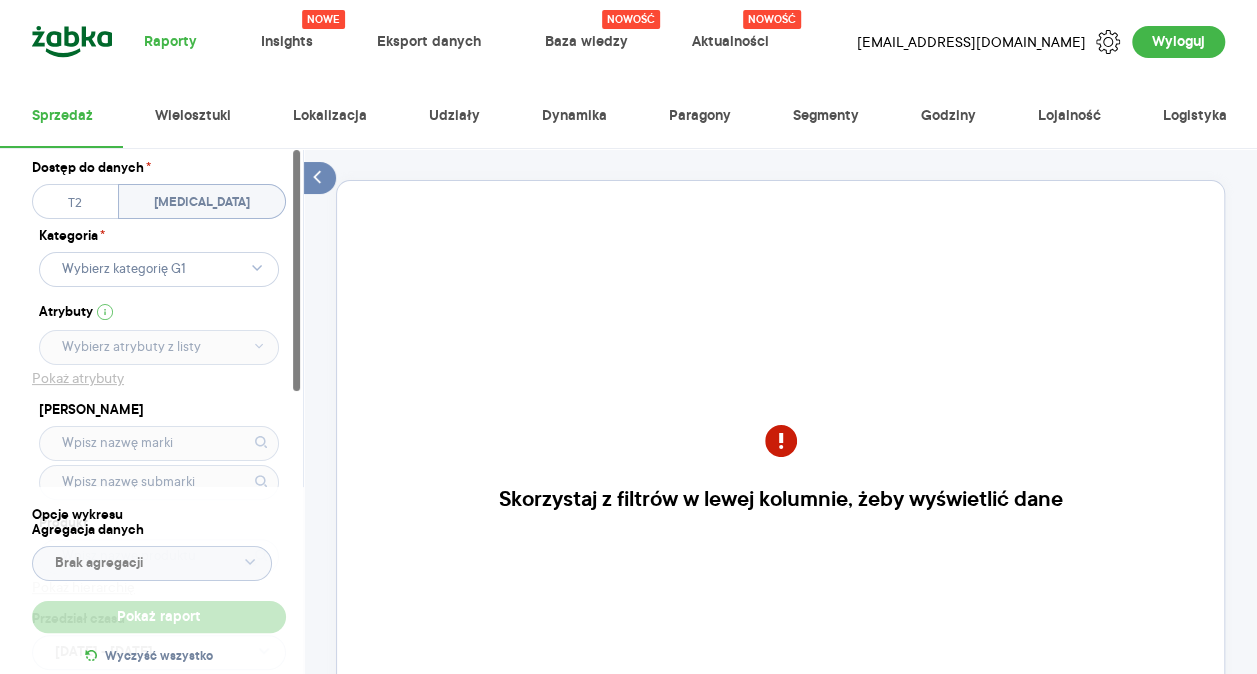 click 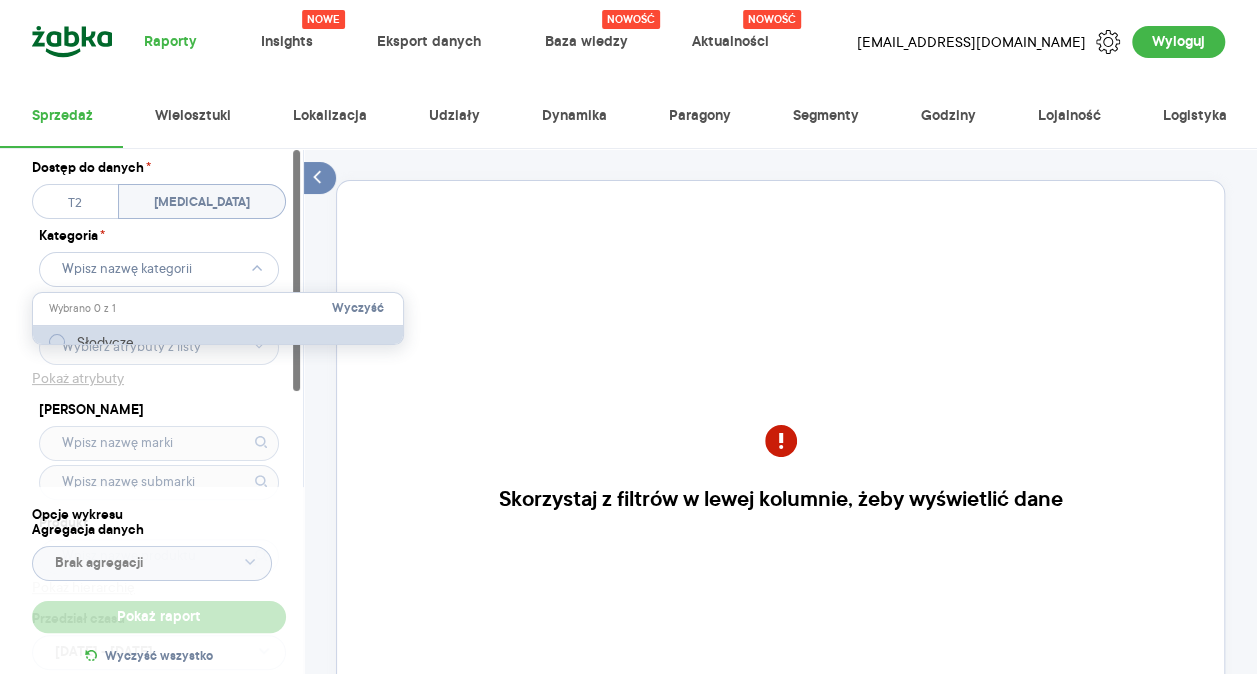 click at bounding box center [57, 342] 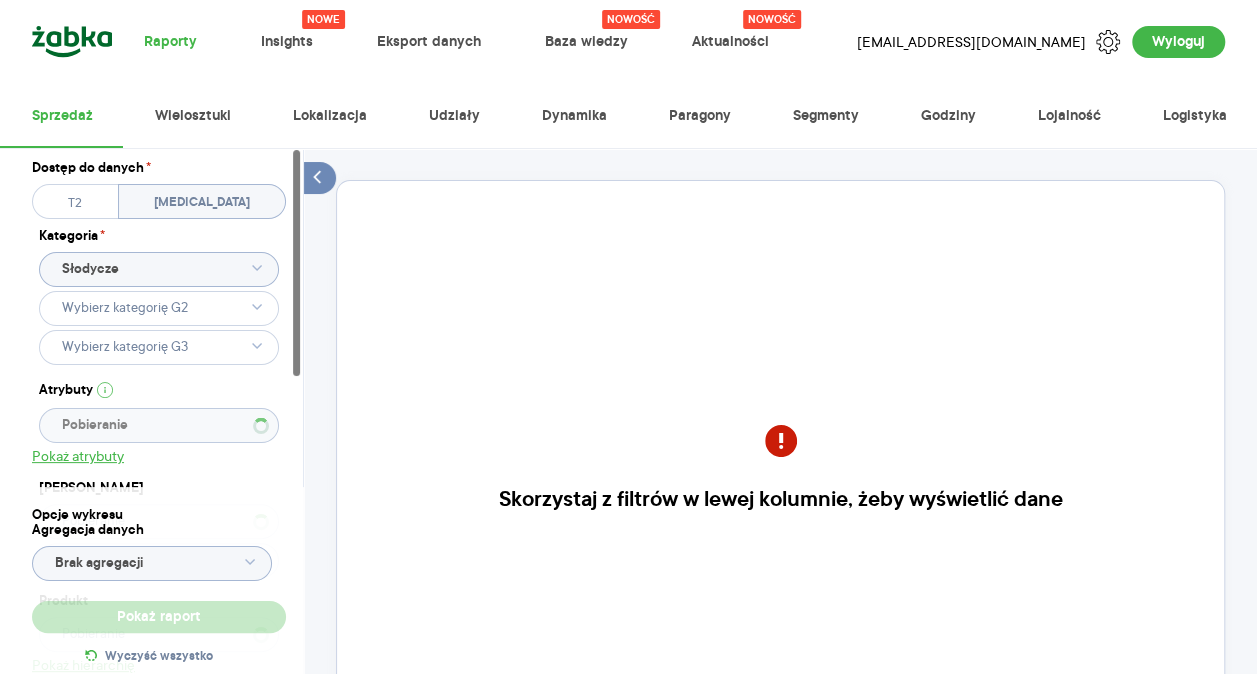 type 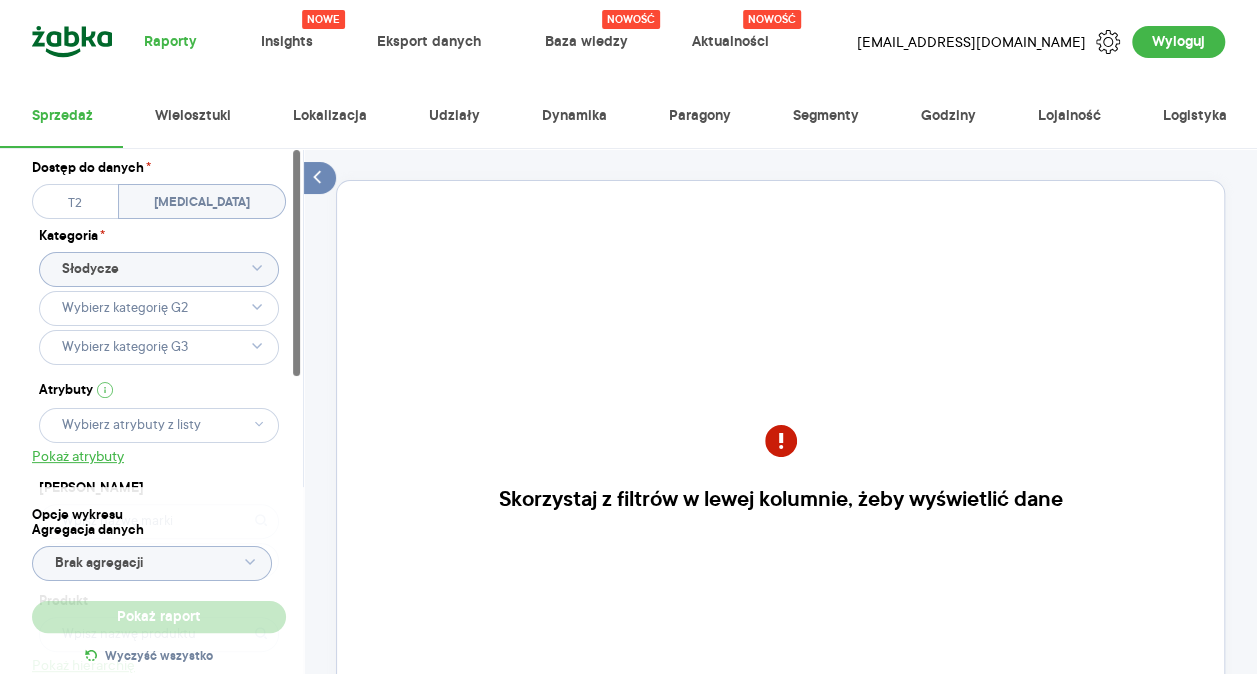 type 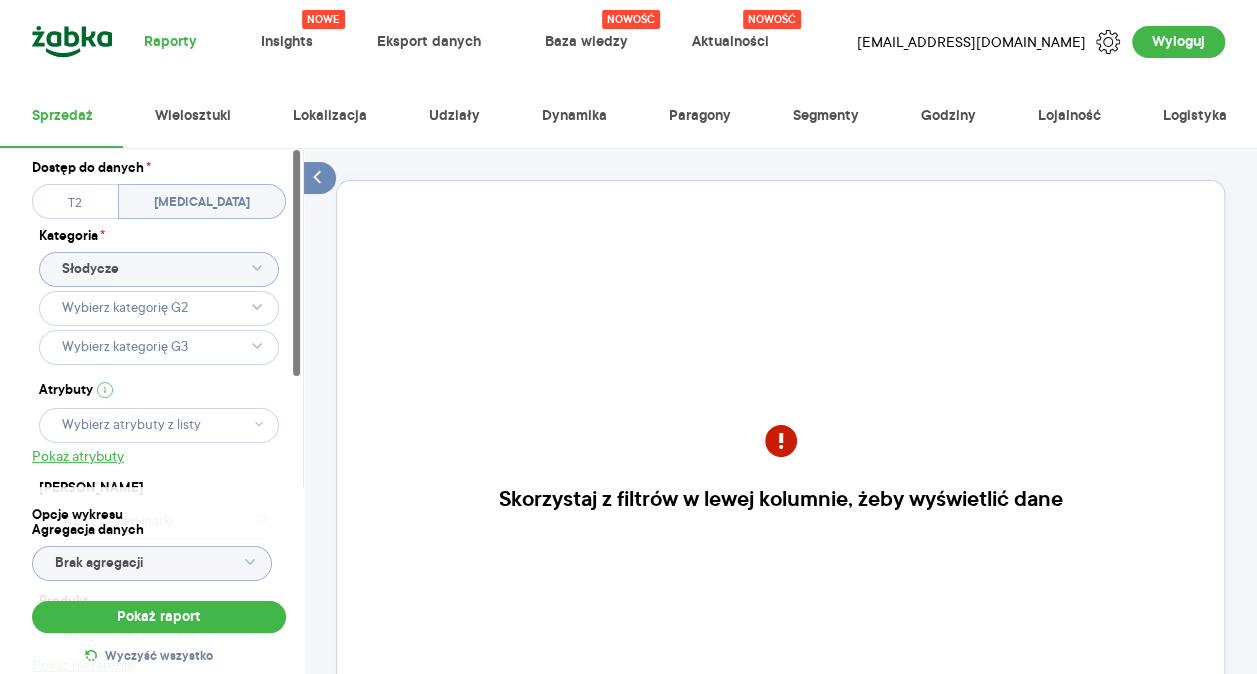 click 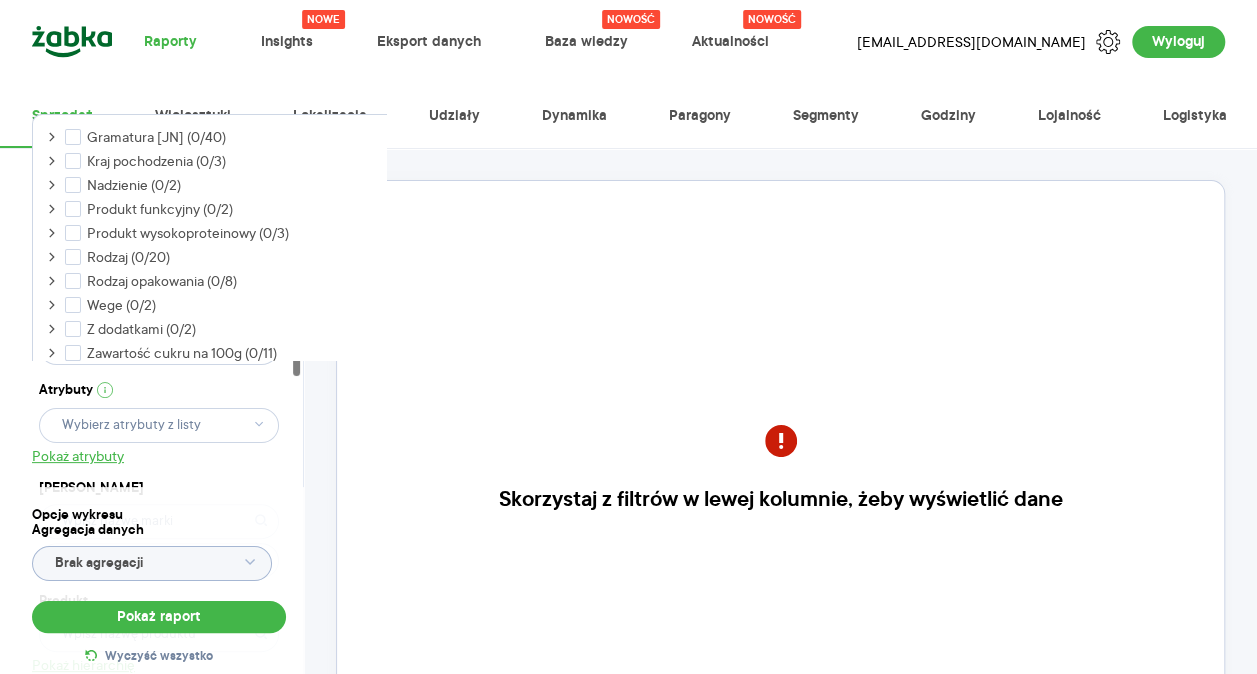 click on "Dostęp do danych * T2 T3 Kategoria * Słodycze Atrybuty Pokaż atrybuty Marka Produkt Pokaż hierarchię Przedział czasu 2025.06.01 - 2025.06.30 Agregacja czasowa tydzień promocyjny" at bounding box center [159, 495] 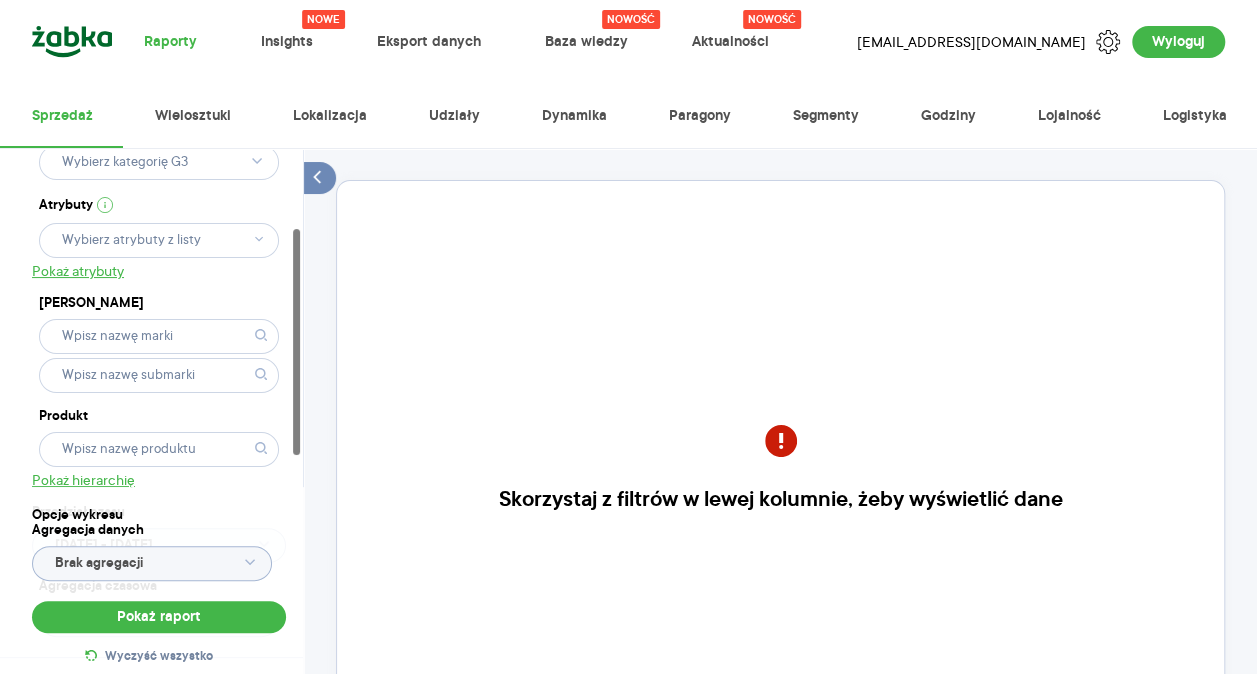 scroll, scrollTop: 186, scrollLeft: 0, axis: vertical 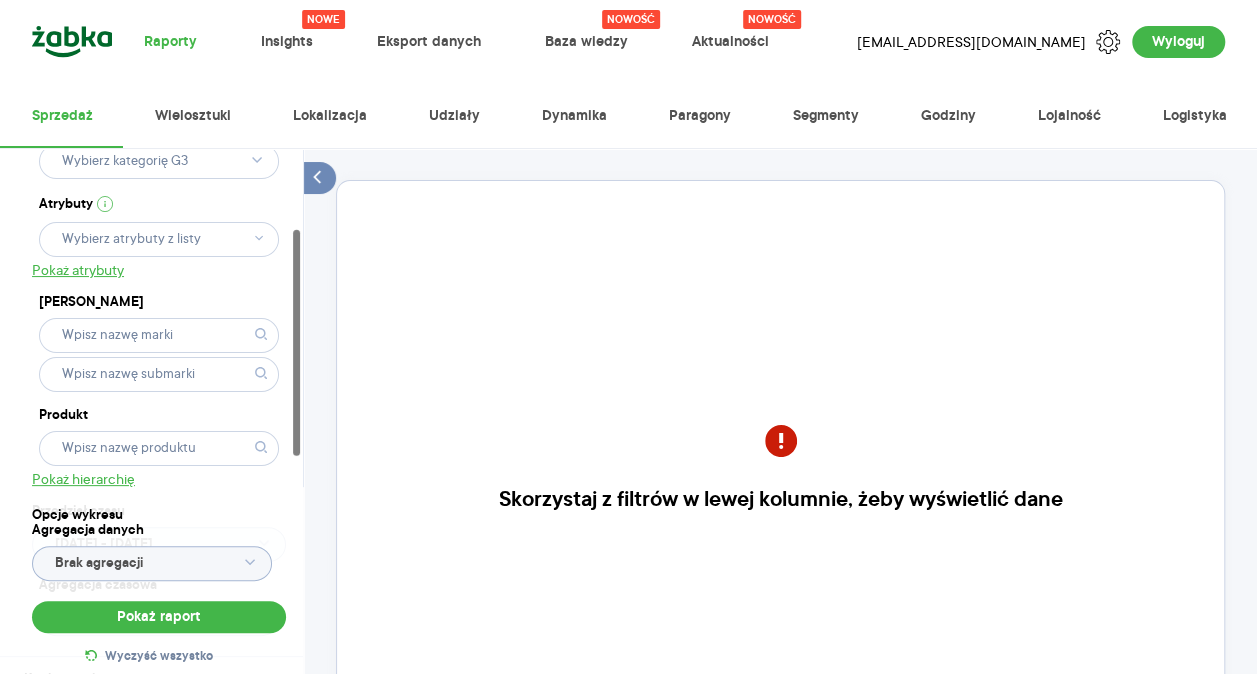 click 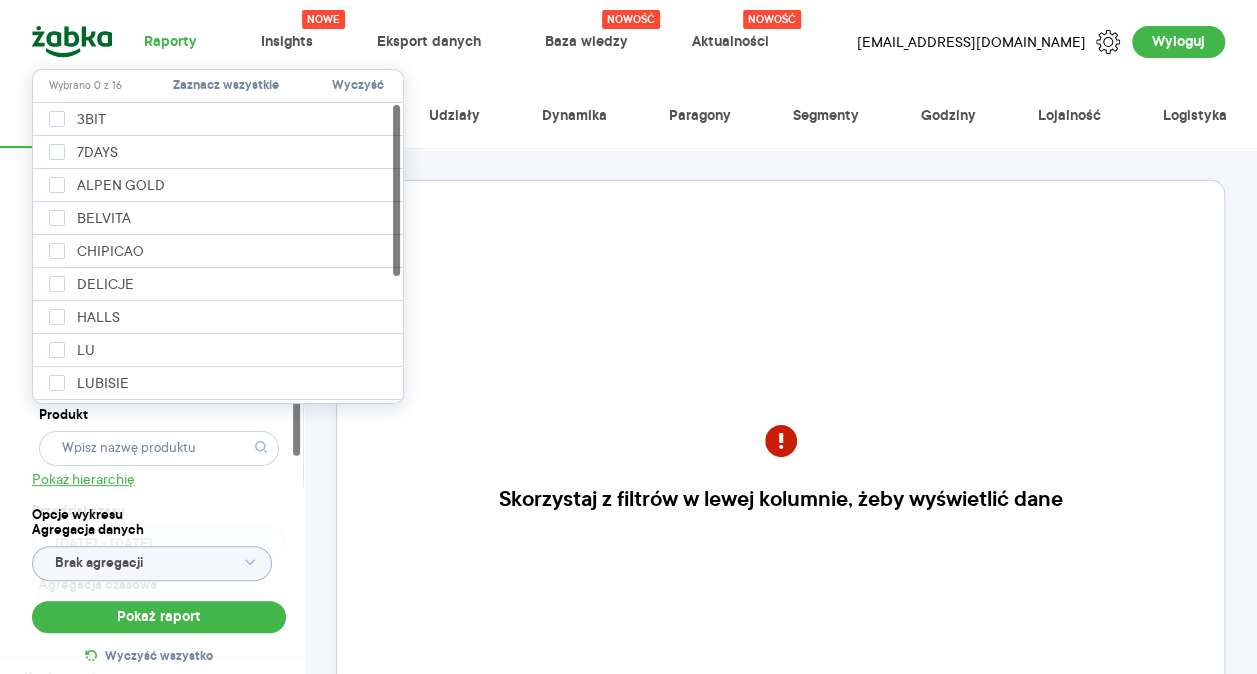 click on "Dostęp do danych * T2 T3 Kategoria * Słodycze Atrybuty Pokaż atrybuty Marka Produkt Pokaż hierarchię Przedział czasu 2025.06.01 - 2025.06.30 Agregacja czasowa tydzień promocyjny" at bounding box center (159, 309) 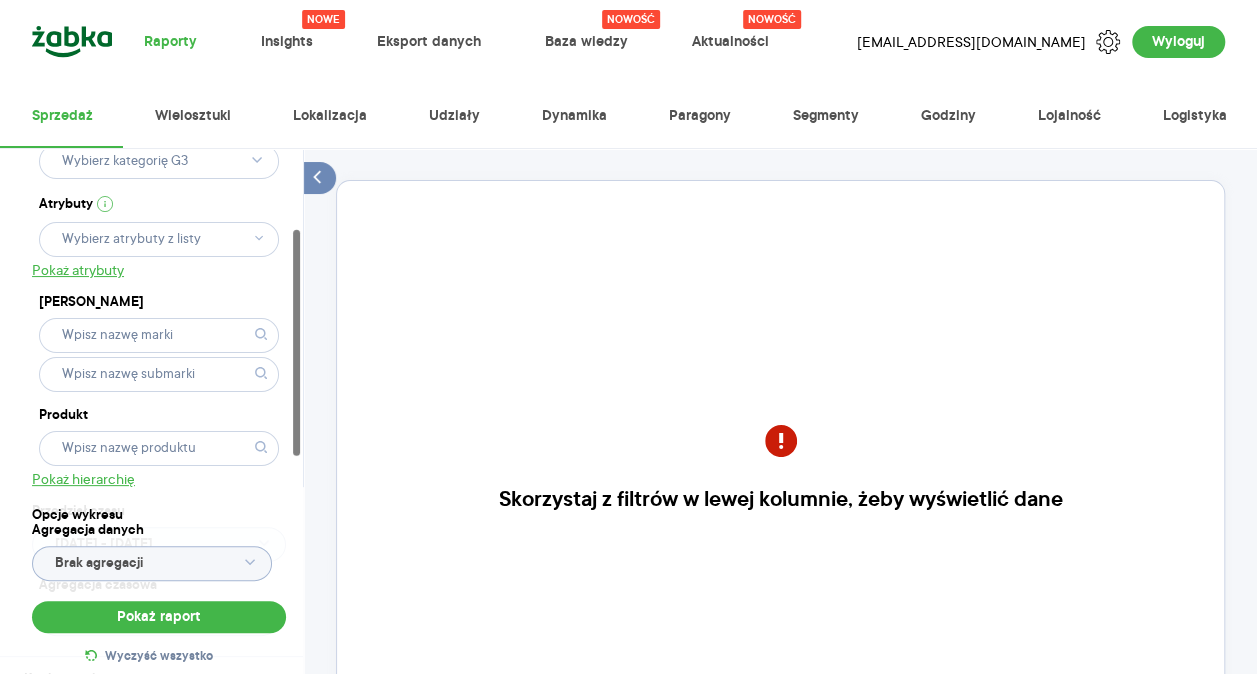 click 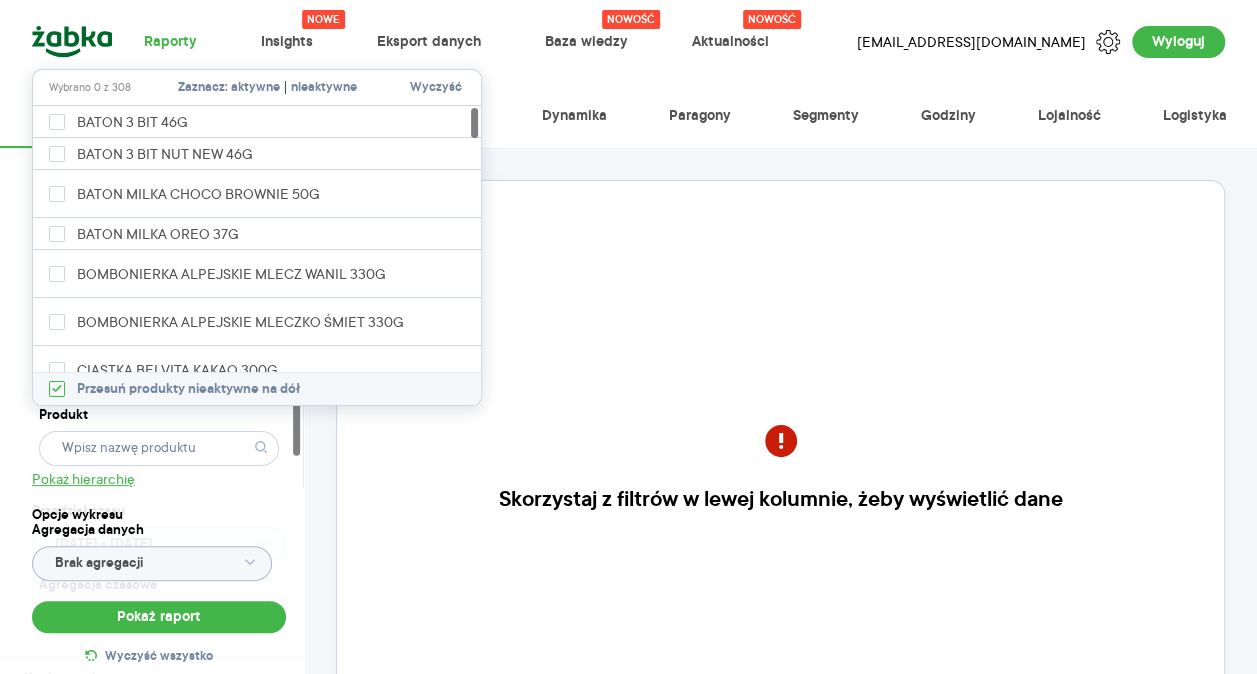 click on "aktywne" at bounding box center (255, 88) 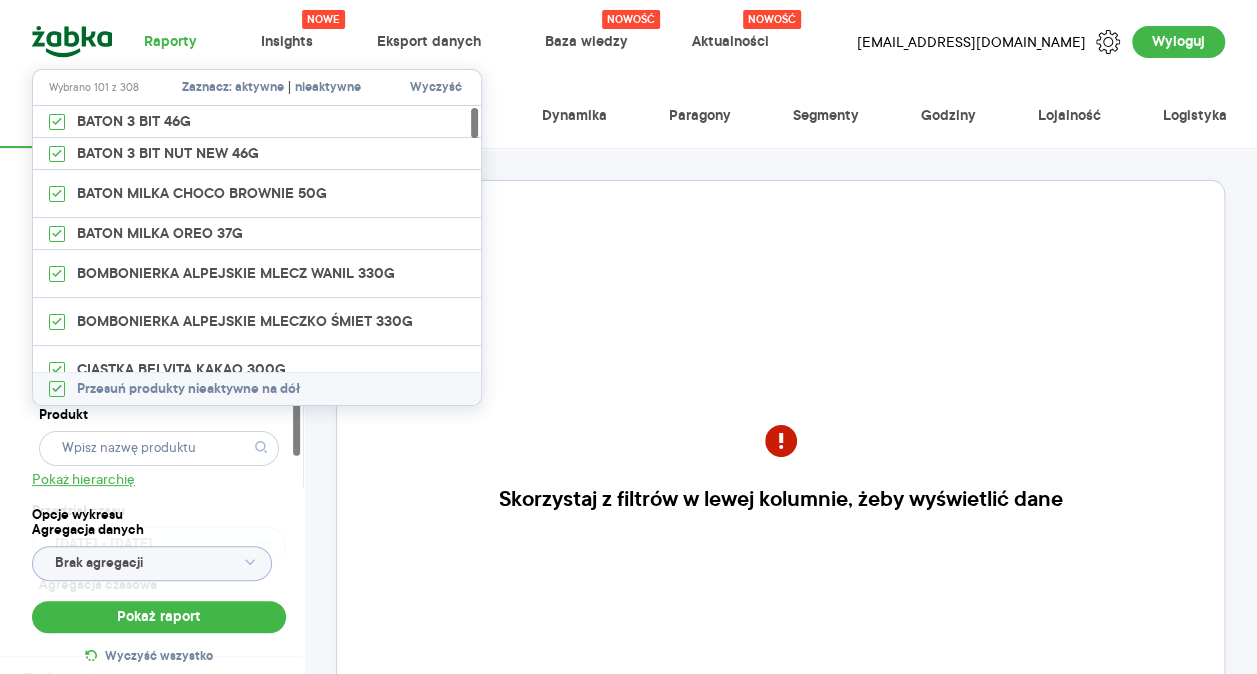 click on "Raporty Nowe Insights Eksport danych Nowość Baza wiedzy Nowość Aktualności Agata.PawLowska.mondelez@acit.zabka.pl Wyloguj Sprzedaż Wielosztuki Lokalizacja Udziały Dynamika Paragony Segmenty Godziny Lojalność Logistyka Dostęp do danych * T2 T3 Kategoria * Słodycze Atrybuty Pokaż atrybuty Marka Produkt Pokaż hierarchię Przedział czasu 2025.06.01 - 2025.06.30 Agregacja czasowa tydzień promocyjny Konkurencja Dostawca Marka Produkt Kategorie referencyjne Region Rodzaje sklepów Rodzaje transakcji Wszystkie Like For Like Uwzględnij LFL Opcje wykresu Agregacja danych Brak agregacji Pokaż raport Wyczyść wszystko Skorzystaj z filtrów w lewej kolumnie, żeby wyświetlić dane Masz pytania dot. działania portalu? Napisz do nas na  acit@zabka.pl
More than one instance of Sumo is attempting to start on this page. Please check that you are only loading Sumo once per page. BDOW! Wybrano 101 z 308 Zaznacz: aktywne | nieaktywne Wyczyść BATON 3 BIT 46G BATON 3 BIT NUT NEW 46G" at bounding box center (628, 337) 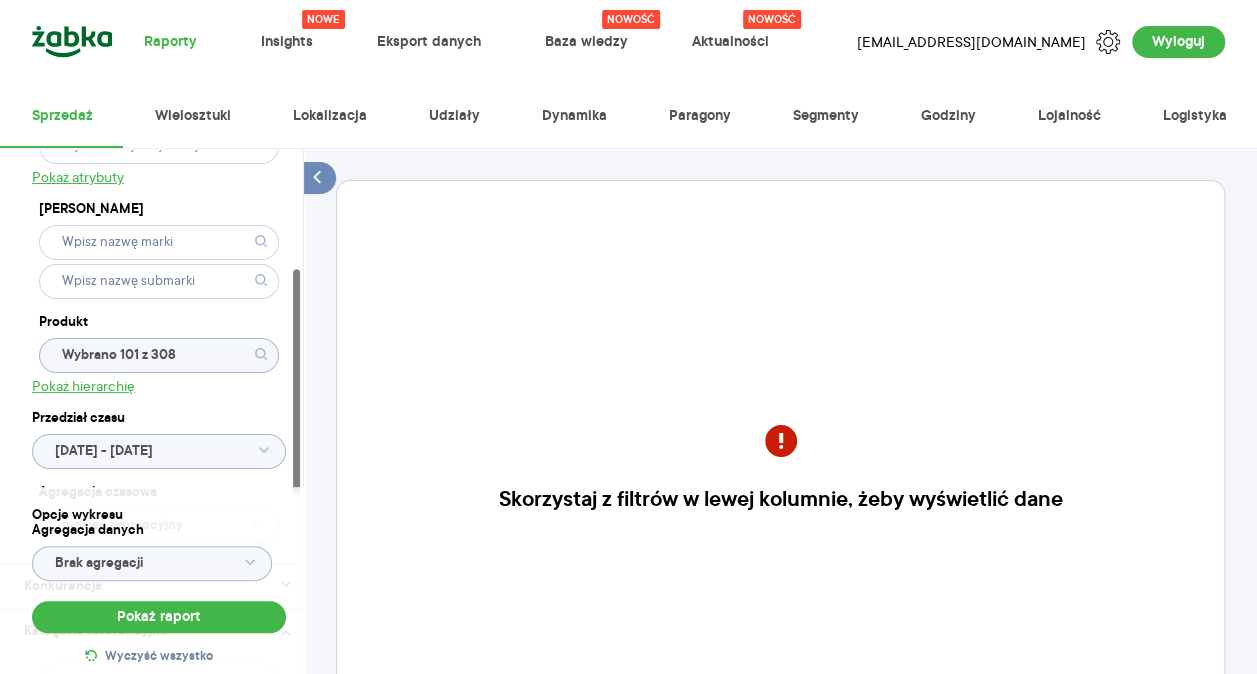 scroll, scrollTop: 278, scrollLeft: 0, axis: vertical 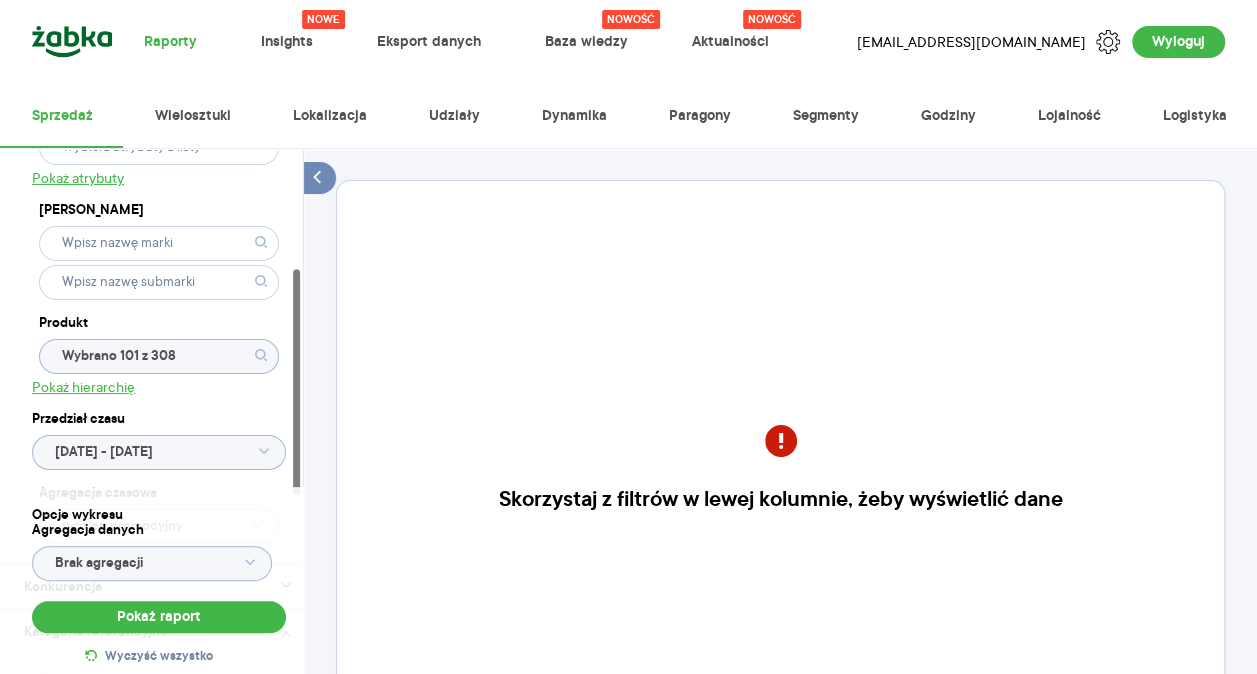 click on "Wybrano 101 z 308" 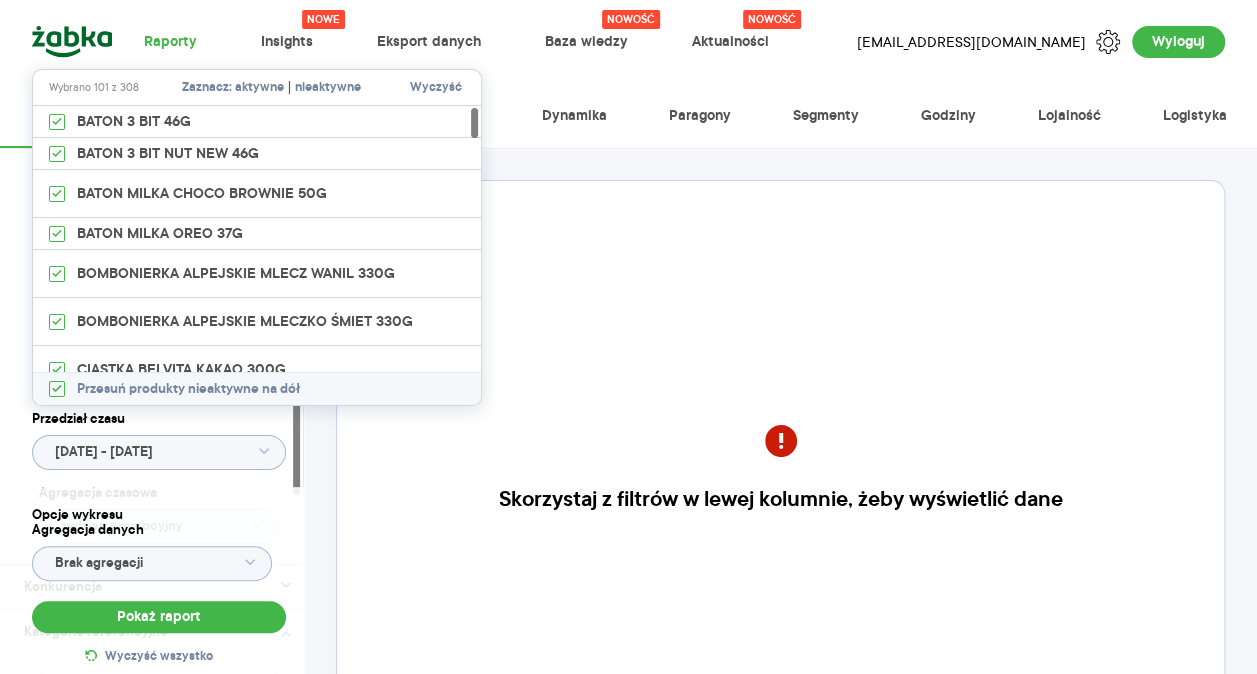 click on "Zaznacz: aktywne | nieaktywne" at bounding box center (273, 87) 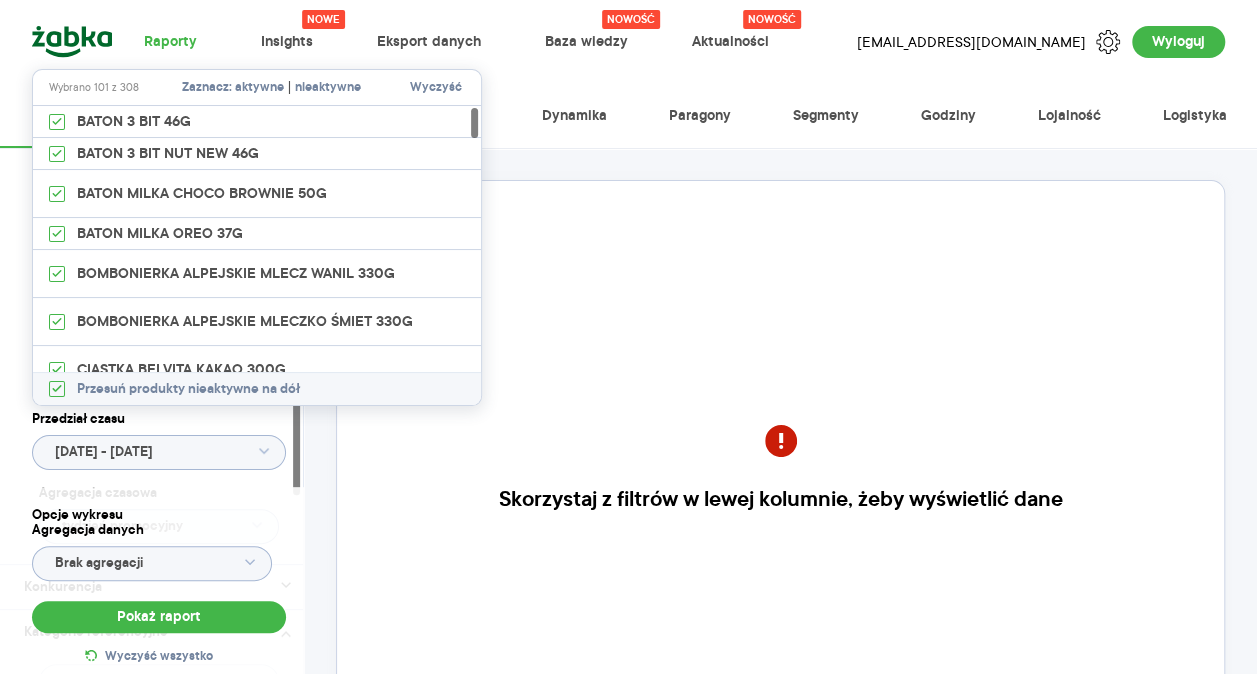 click on "aktywne" at bounding box center (259, 88) 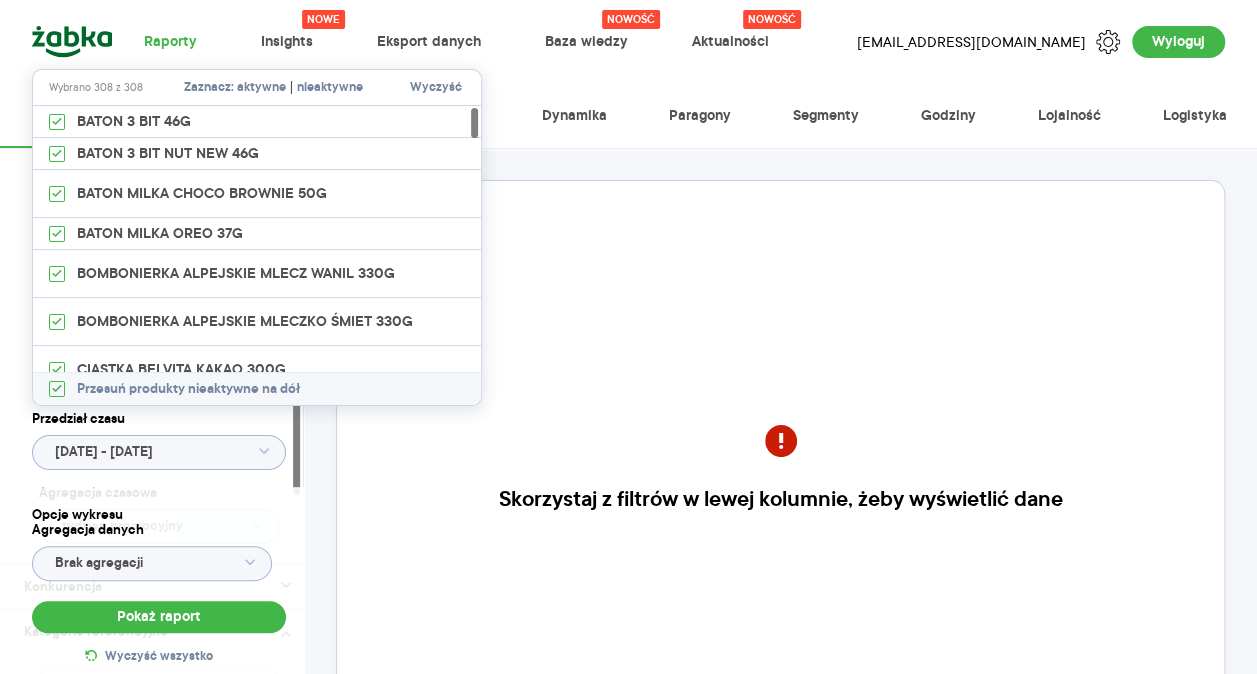 click on "aktywne" at bounding box center (261, 88) 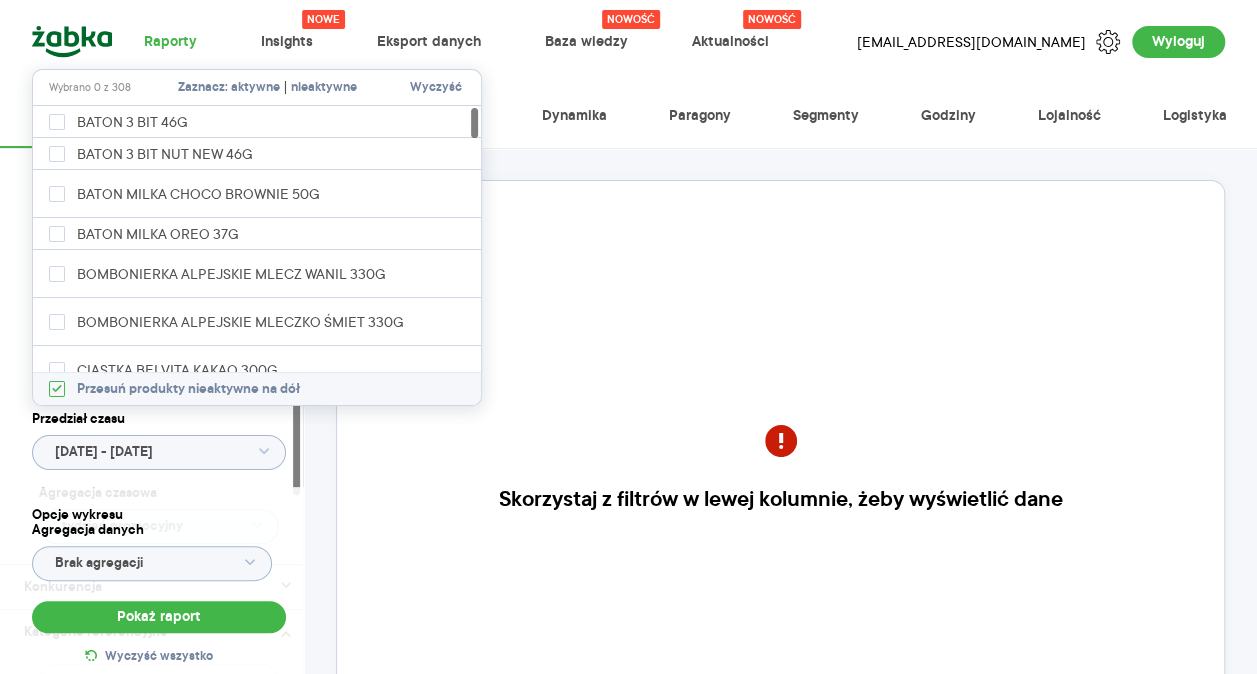 click on "aktywne" at bounding box center [255, 88] 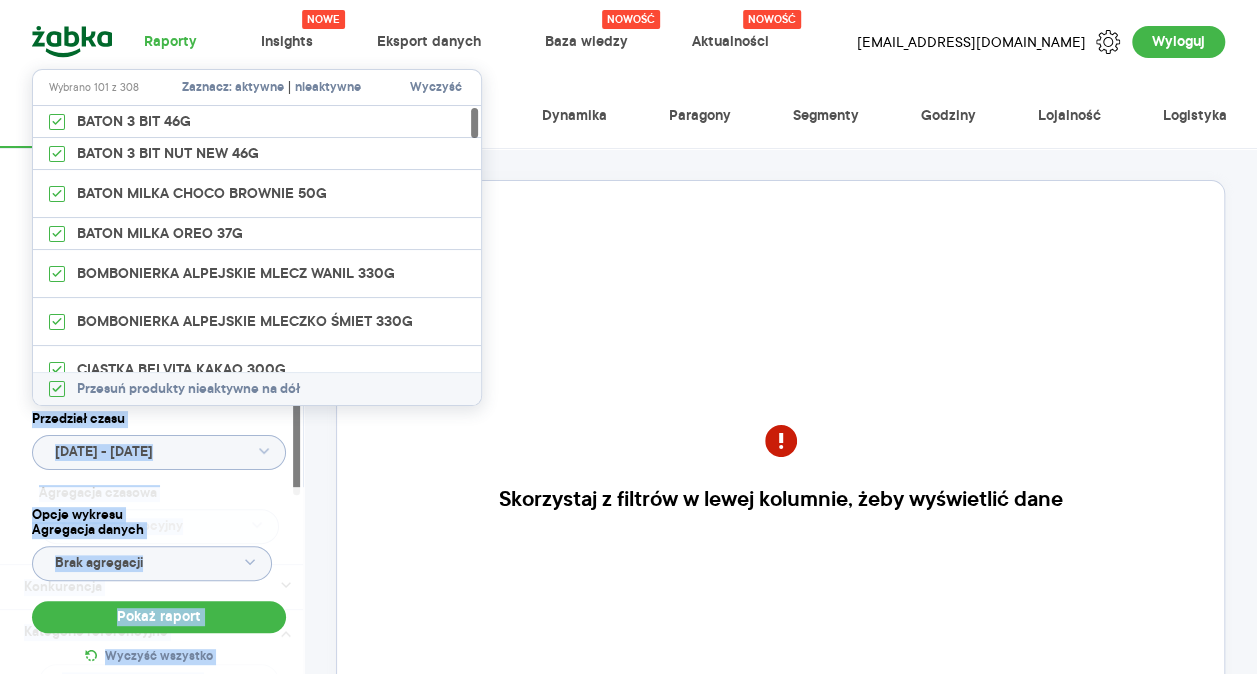 click on "Raporty Nowe Insights Eksport danych Nowość Baza wiedzy Nowość Aktualności Agata.PawLowska.mondelez@acit.zabka.pl Wyloguj Sprzedaż Wielosztuki Lokalizacja Udziały Dynamika Paragony Segmenty Godziny Lojalność Logistyka Dostęp do danych * T2 T3 Kategoria * Słodycze Atrybuty Pokaż atrybuty Marka Produkt Pokaż hierarchię Przedział czasu 2025.06.01 - 2025.06.30 Agregacja czasowa tydzień promocyjny Konkurencja Dostawca Marka Produkt Kategorie referencyjne Region Rodzaje sklepów Rodzaje transakcji Wszystkie Like For Like Uwzględnij LFL Opcje wykresu Agregacja danych Brak agregacji Pokaż raport Wyczyść wszystko Skorzystaj z filtrów w lewej kolumnie, żeby wyświetlić dane Masz pytania dot. działania portalu? Napisz do nas na  acit@zabka.pl
More than one instance of Sumo is attempting to start on this page. Please check that you are only loading Sumo once per page. BDOW! Wybrano 101 z 308 Zaznacz: aktywne | nieaktywne Wyczyść BATON 3 BIT 46G BATON 3 BIT NUT NEW 46G" at bounding box center (628, 337) 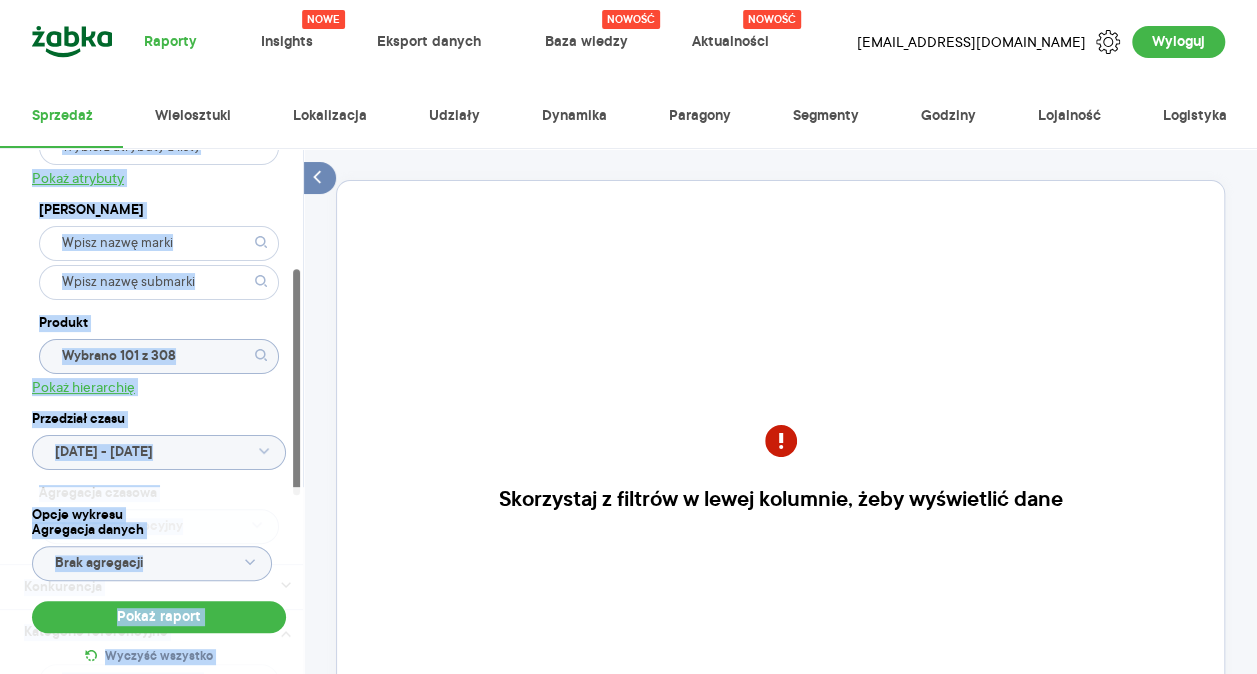 click on "Dostęp do danych * T2 T3 Kategoria * Słodycze Atrybuty Pokaż atrybuty Marka Produkt Wybrano 101 z 308 Pokaż hierarchię Przedział czasu 2025.06.01 - 2025.06.30 Agregacja czasowa tydzień promocyjny" at bounding box center (159, 217) 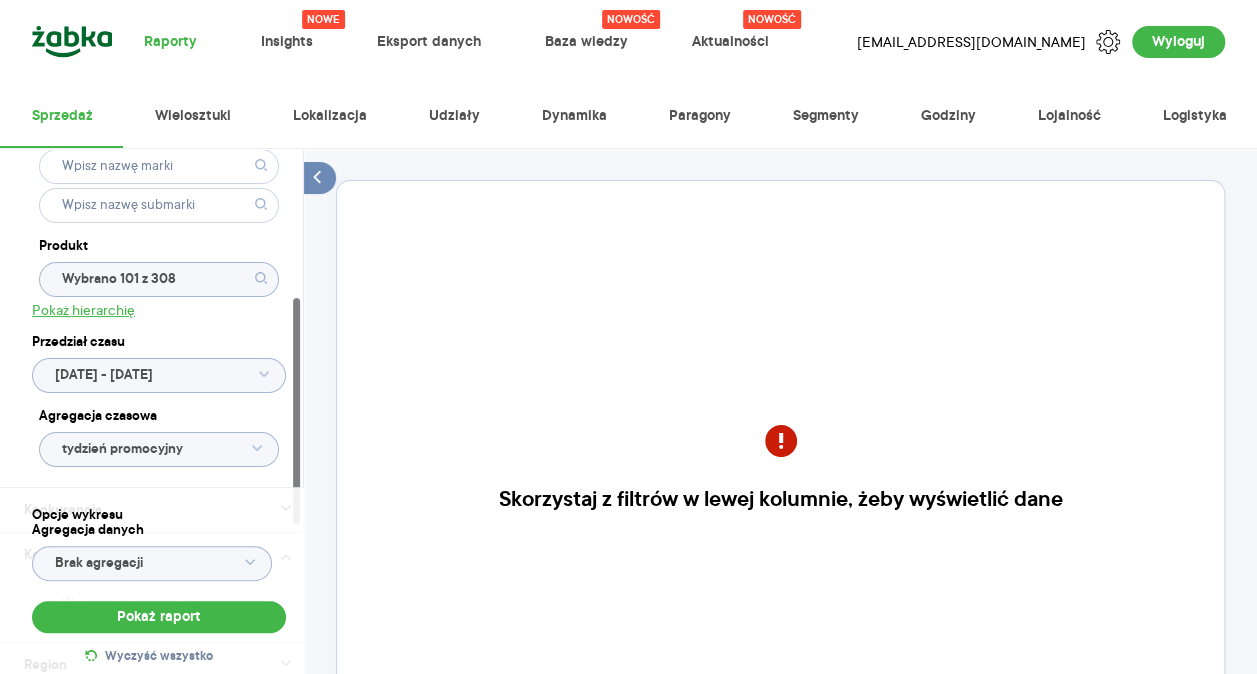 scroll, scrollTop: 358, scrollLeft: 0, axis: vertical 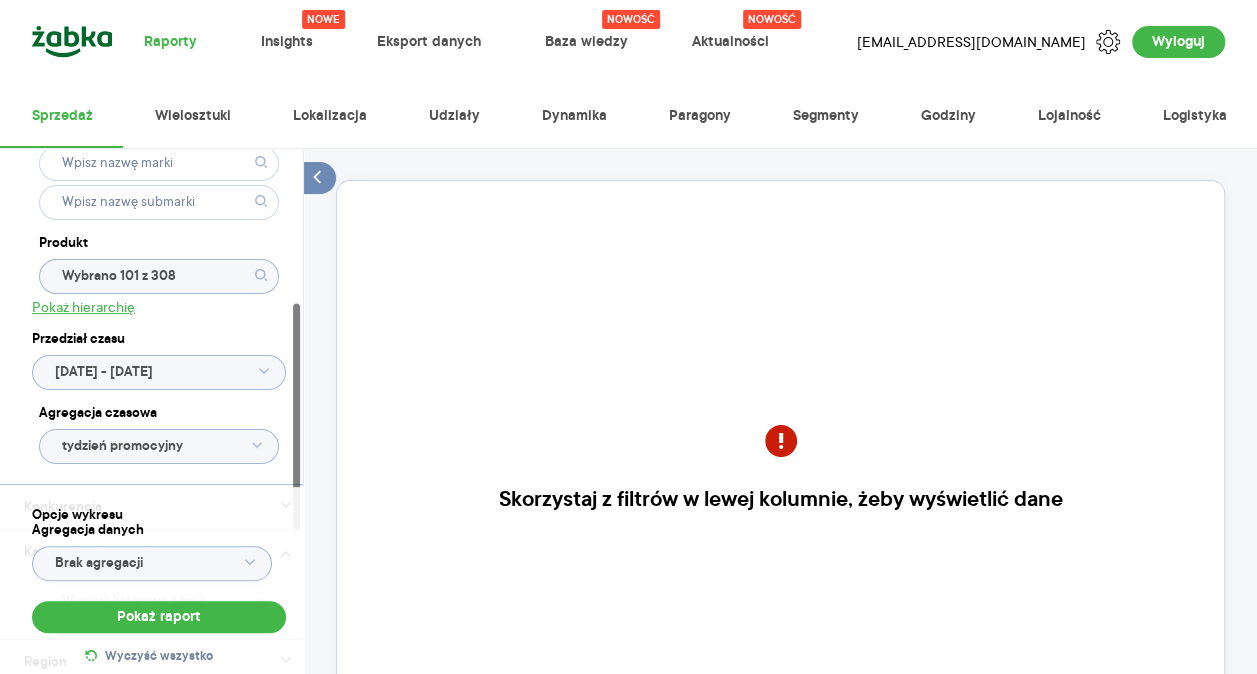 click 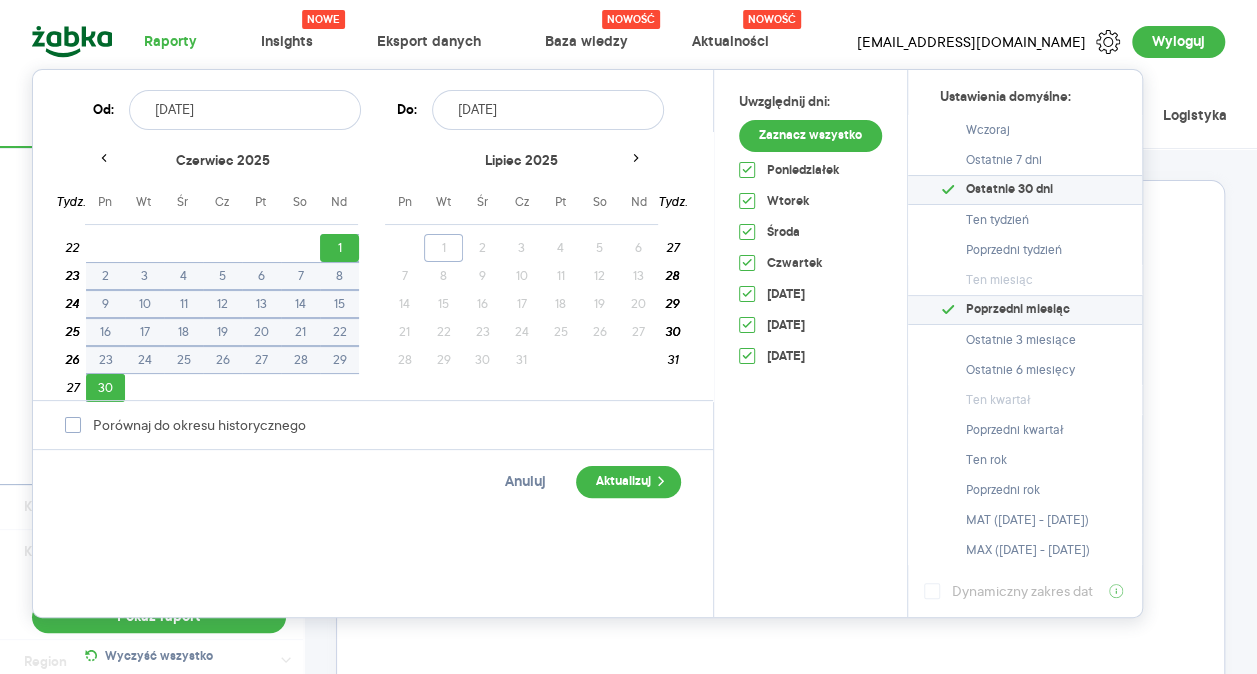 click at bounding box center [73, 425] 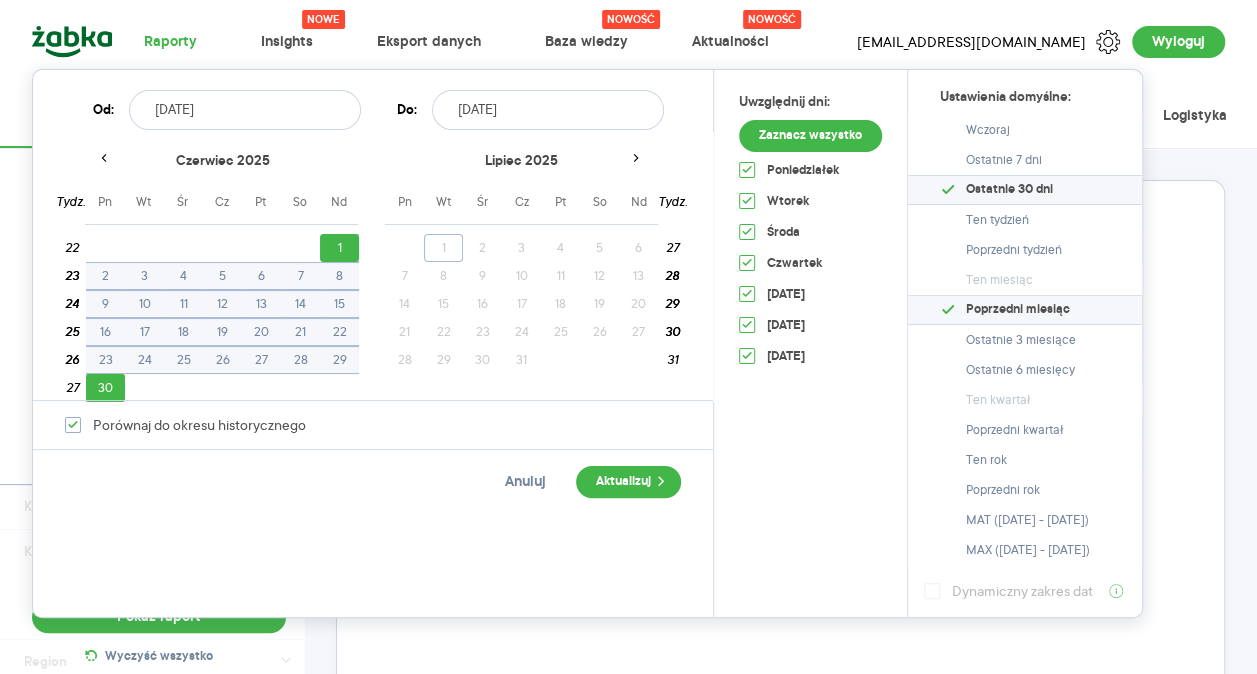 checkbox on "true" 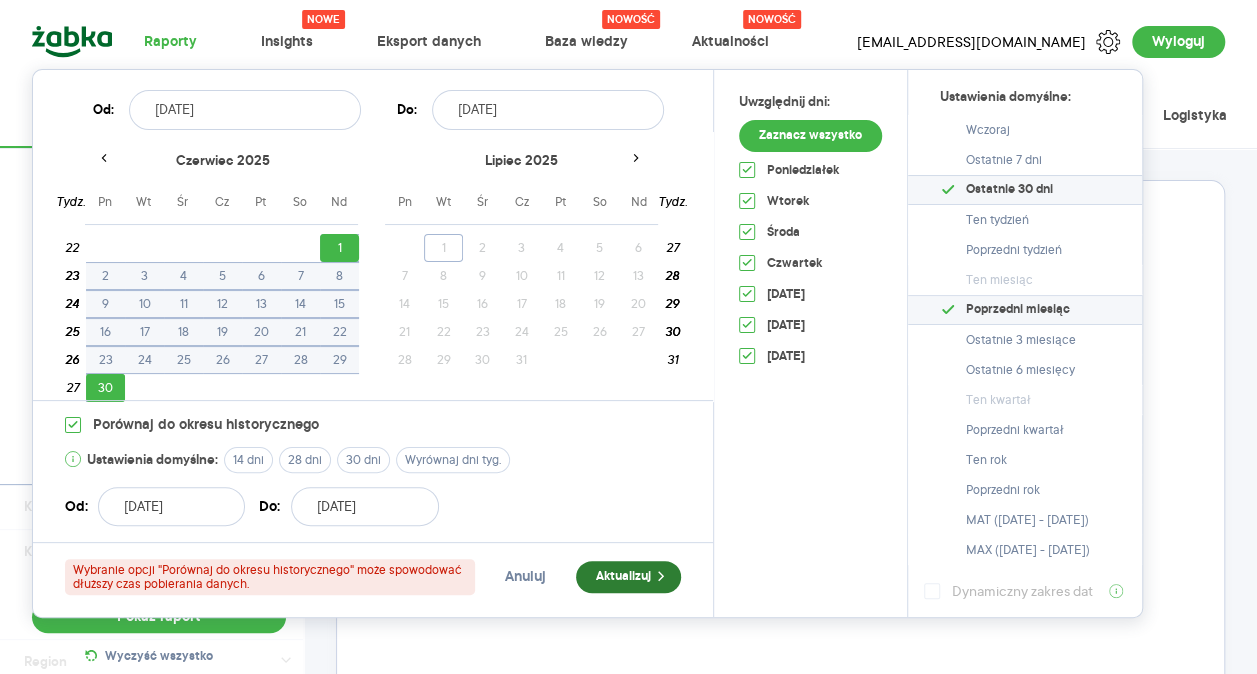 click on "Aktualizuj" at bounding box center (628, 577) 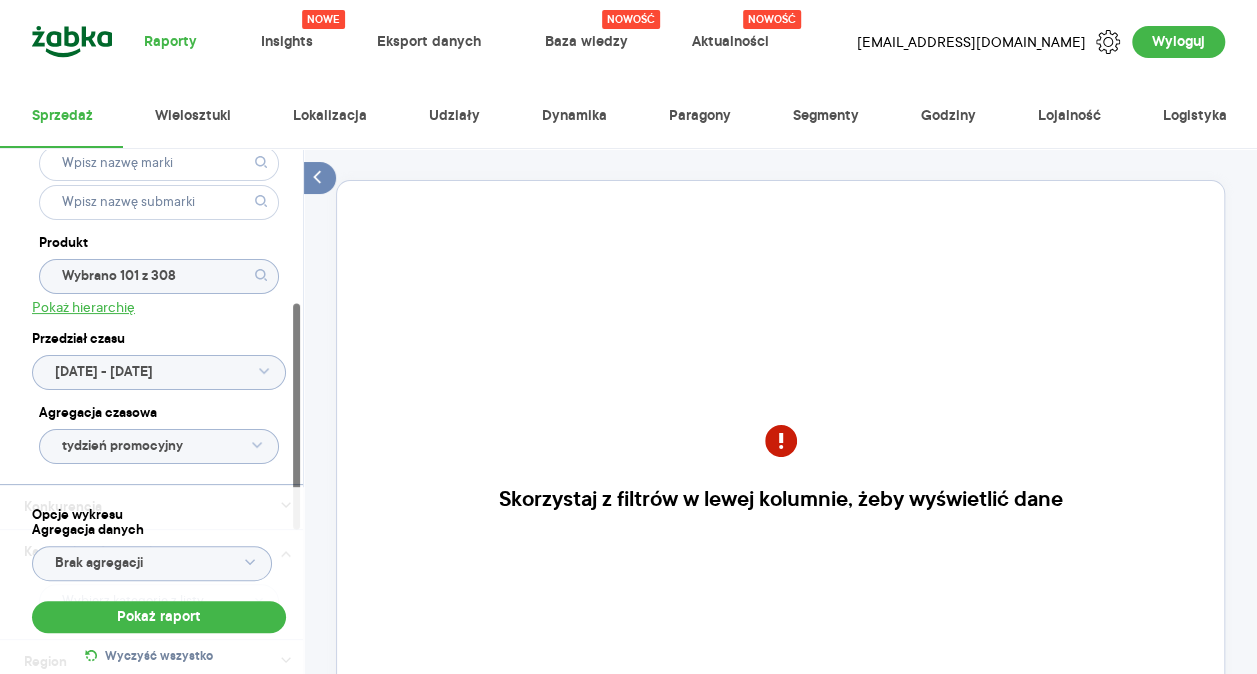 drag, startPoint x: 216, startPoint y: 599, endPoint x: 157, endPoint y: 596, distance: 59.07622 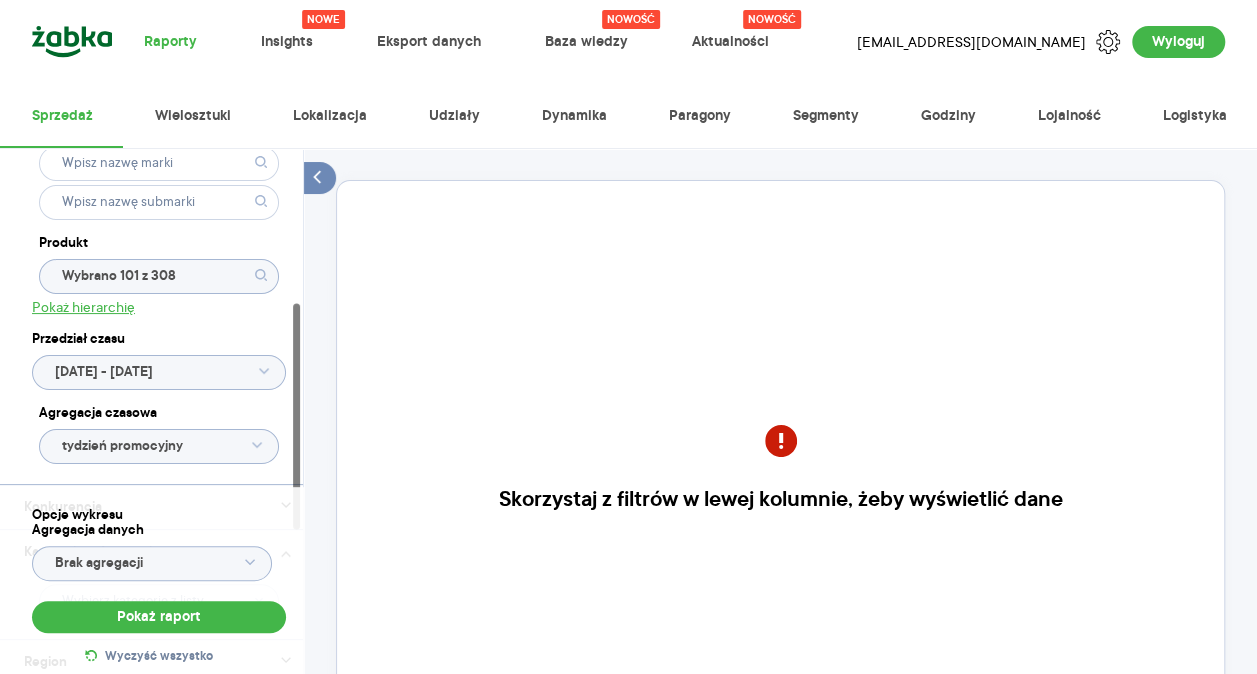 click on "Pokaż raport" at bounding box center (159, 617) 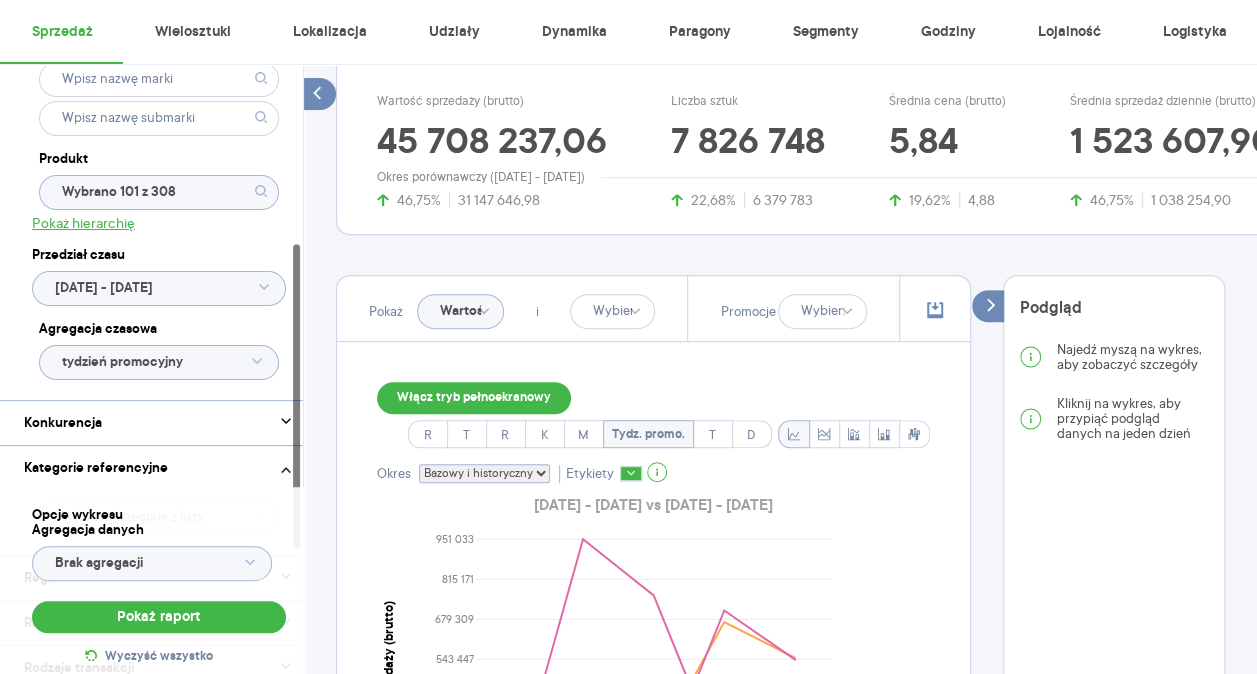 scroll, scrollTop: 338, scrollLeft: 0, axis: vertical 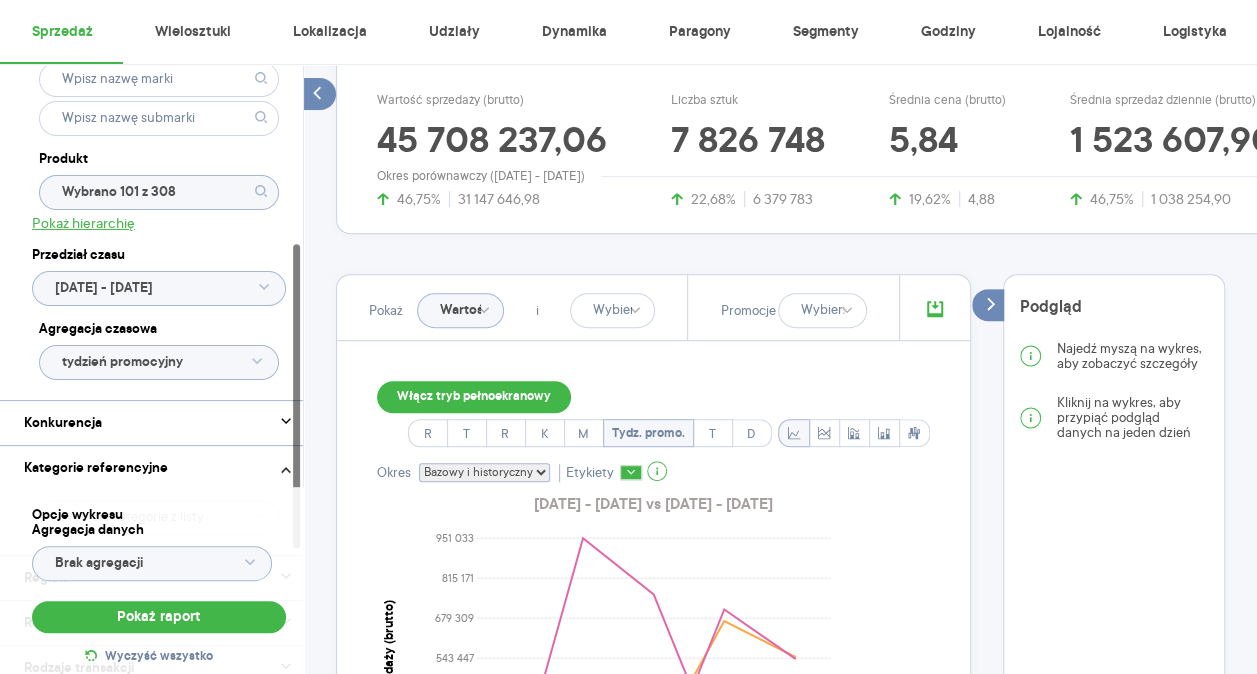 click 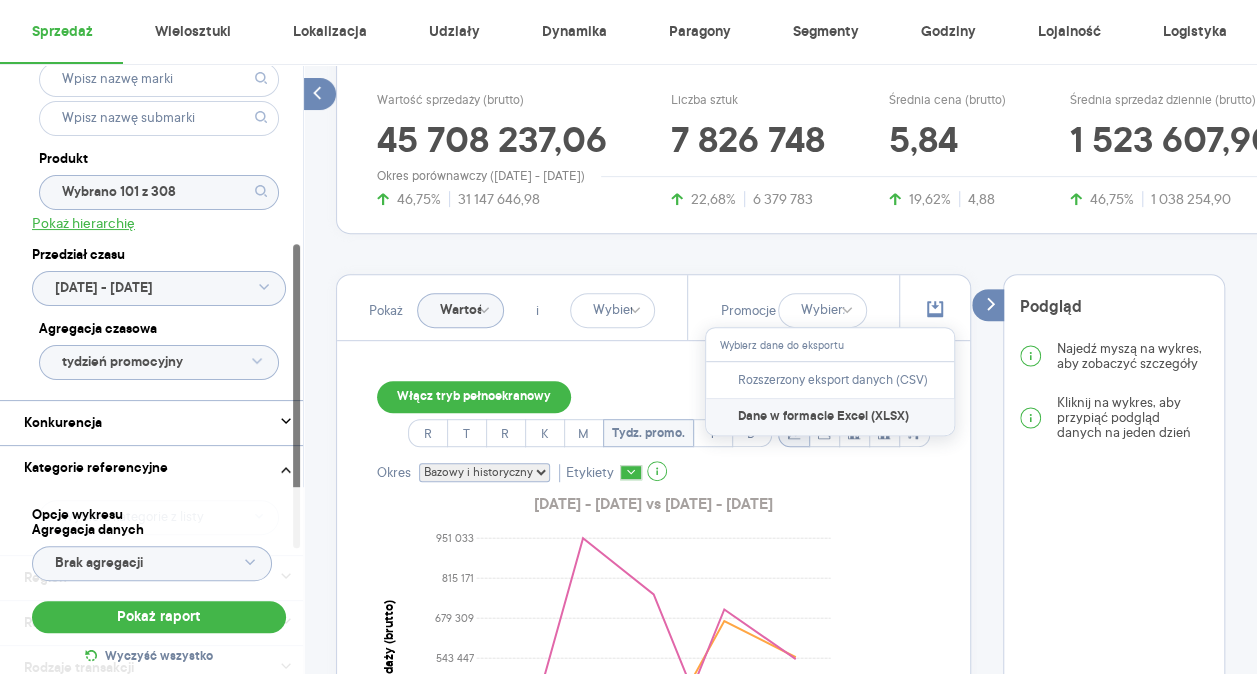 click on "Dane w formacie Excel (XLSX)" at bounding box center (823, 417) 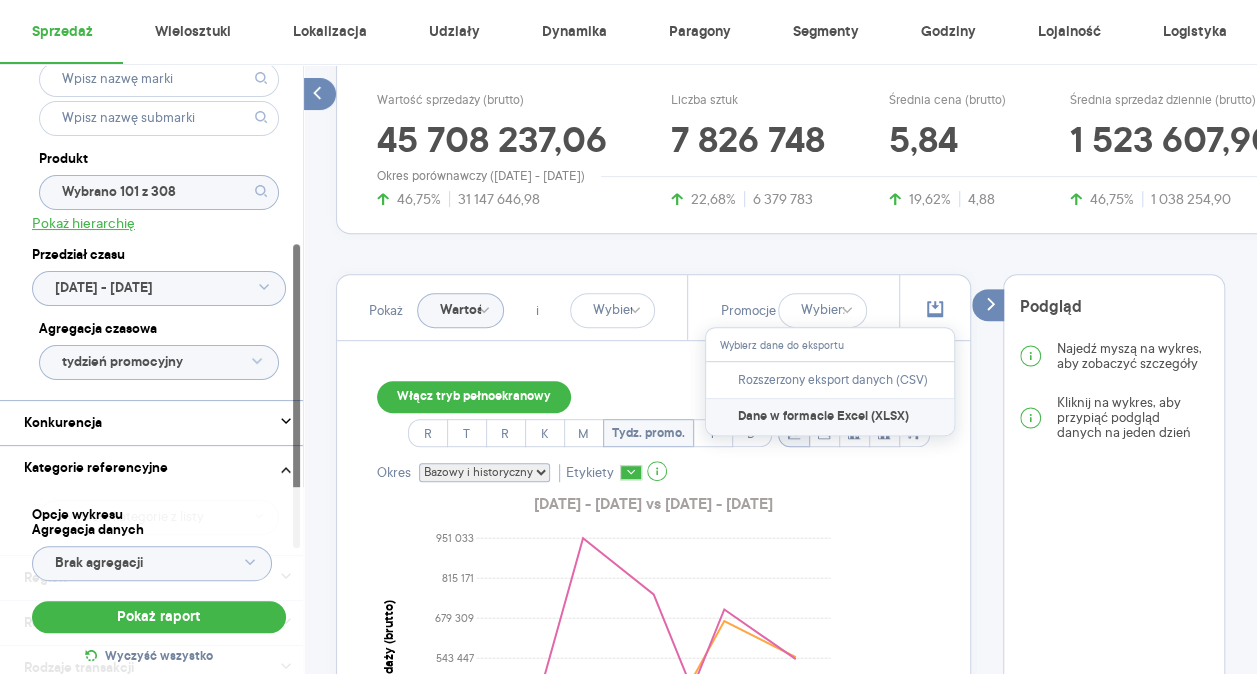 click on "Dane w formacie Excel (XLSX)" at bounding box center [823, 417] 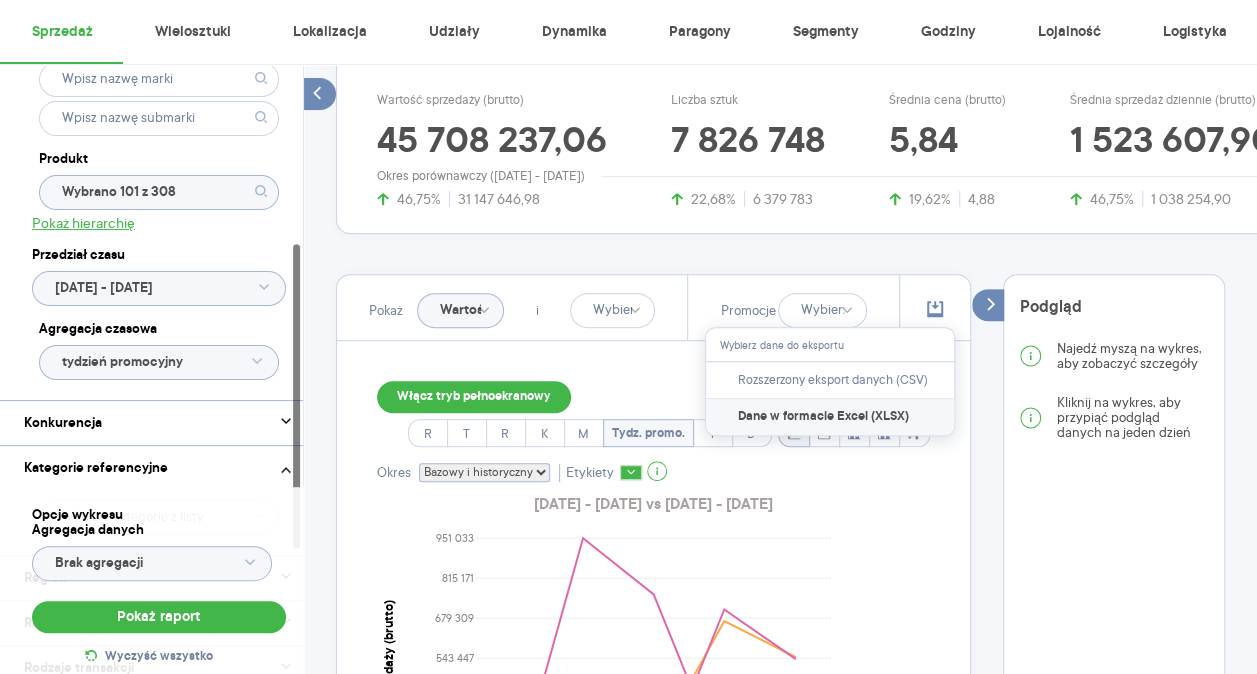 click on "Dane w formacie Excel (XLSX)" at bounding box center (823, 417) 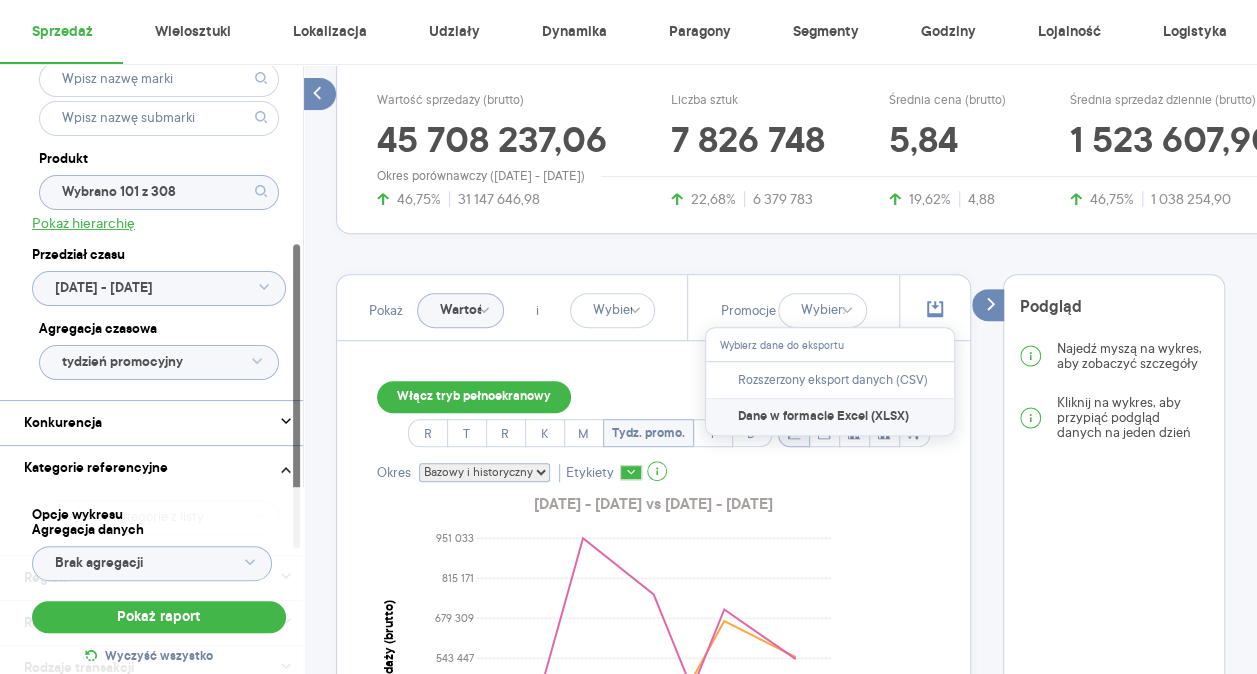 drag, startPoint x: 856, startPoint y: 414, endPoint x: 796, endPoint y: 414, distance: 60 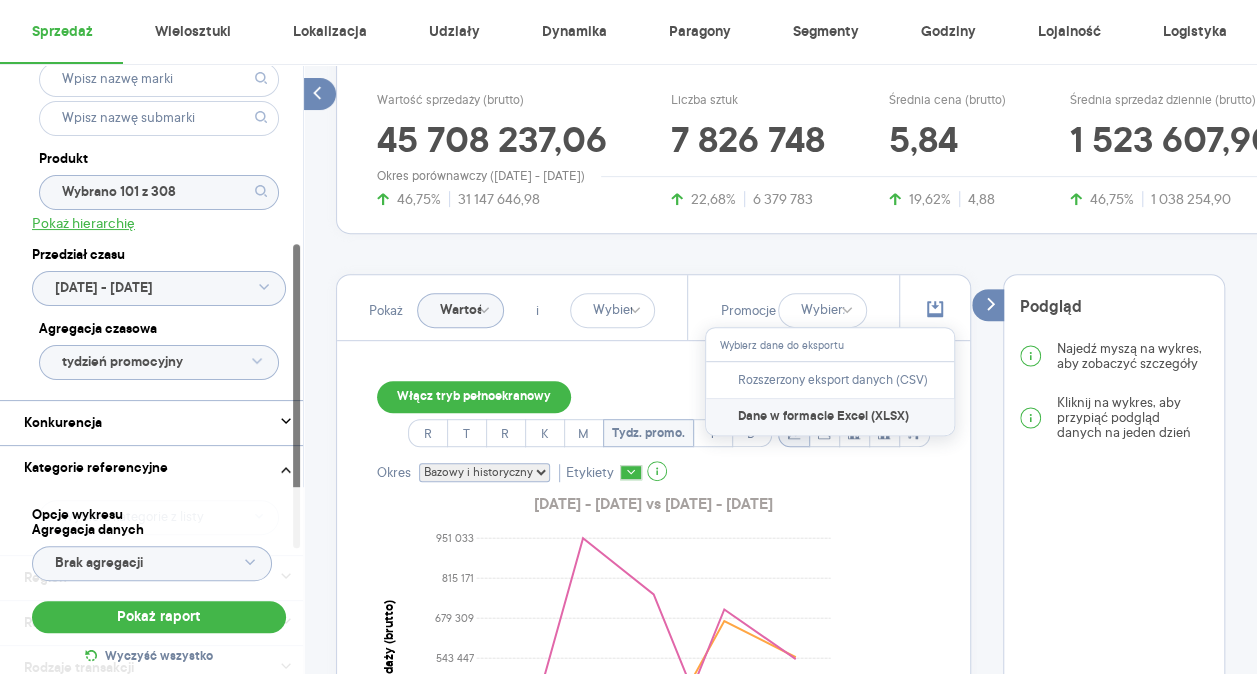 click on "Dane w formacie Excel (XLSX)" at bounding box center [823, 417] 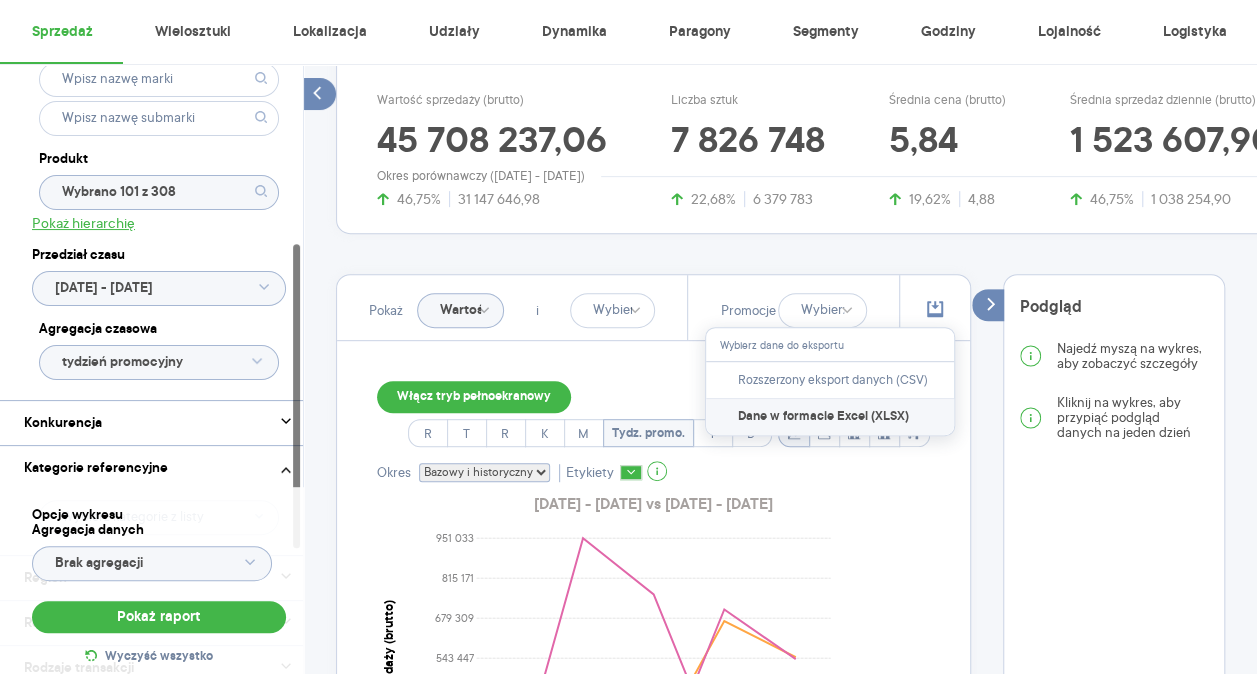 click on "Dane w formacie Excel (XLSX)" at bounding box center [823, 417] 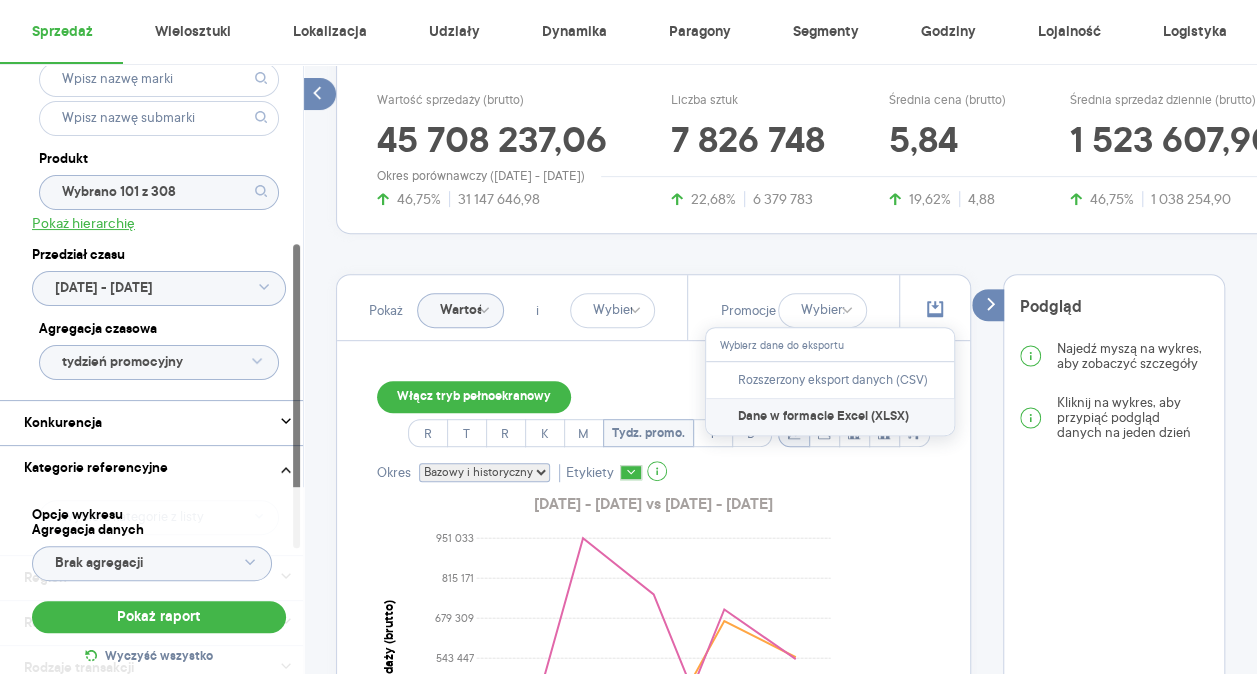 click on "Dane w formacie Excel (XLSX)" at bounding box center [823, 417] 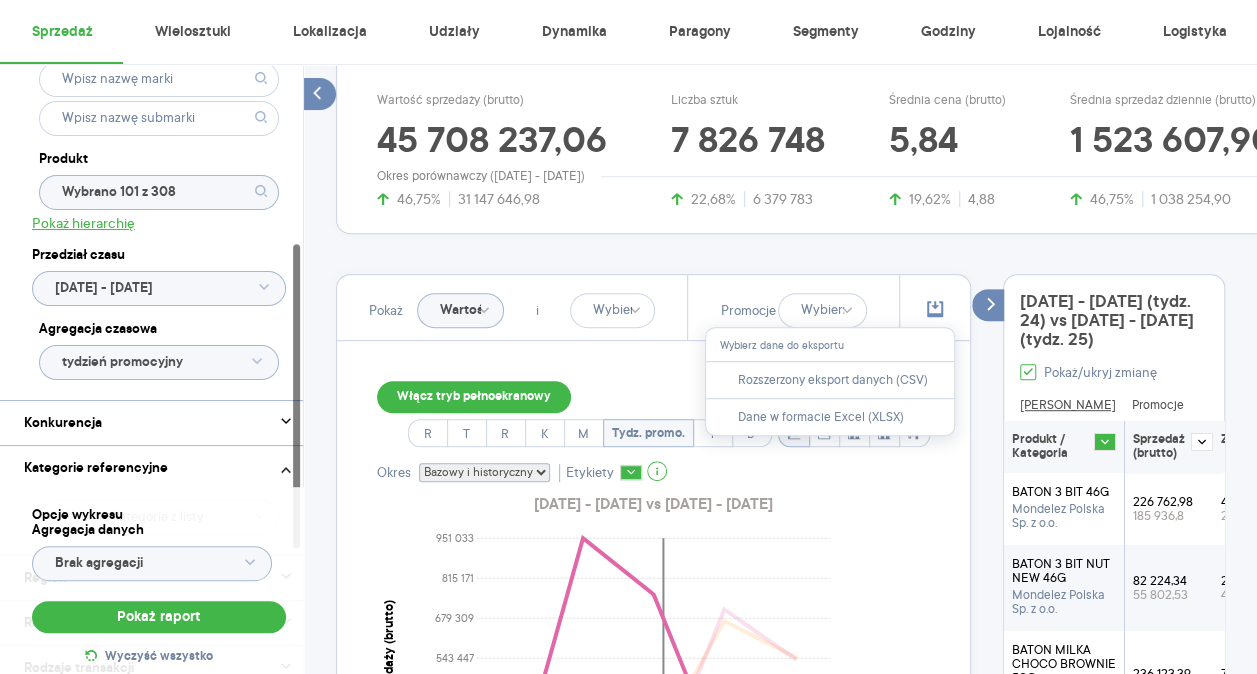 scroll, scrollTop: 405, scrollLeft: 49, axis: both 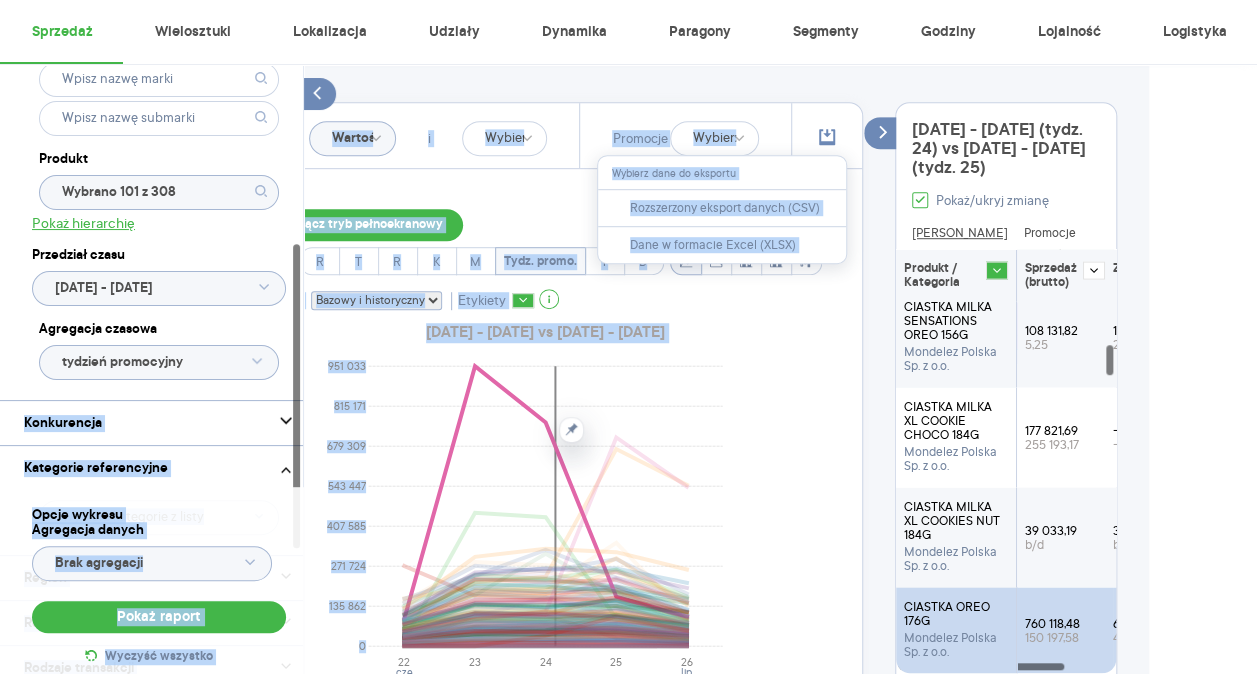 click on "Raporty Nowe Insights Eksport danych Nowość Baza wiedzy Nowość Aktualności Agata.PawLowska.mondelez@acit.zabka.pl Wyloguj Sprzedaż Wielosztuki Lokalizacja Udziały Dynamika Paragony Segmenty Godziny Lojalność Logistyka Dostęp do danych * T2 T3 Kategoria * Słodycze Atrybuty Pokaż atrybuty Marka Produkt Wybrano 101 z 308 Pokaż hierarchię Przedział czasu 2025.06.01 - 2025.06.30 Agregacja czasowa tydzień promocyjny Konkurencja Dostawca Marka Produkt Kategorie referencyjne Region Rodzaje sklepów Rodzaje transakcji Wszystkie Like For Like Uwzględnij LFL Opcje wykresu Agregacja danych Brak agregacji Pokaż raport Wyczyść wszystko Sprzedaż Podsumowanie - dane własne  (Mondelez Polska Sp. z o.o.) Pokaż: Dane total Dane per sklep Dystrybucja Jednostki naturalne Dane własne Wartość sprzedaży (brutto) 45 708 237,06 46,75% 31 147 646,98 Liczba sztuk 7 826 748 22,68% 6 379 783 Średnia cena (brutto) 5,84 19,62% 4,88 Średnia sprzedaż dziennie (brutto) 1 523 607,90 46,75% 1 038 254,90 Pokaż i R T" at bounding box center (520, -173) 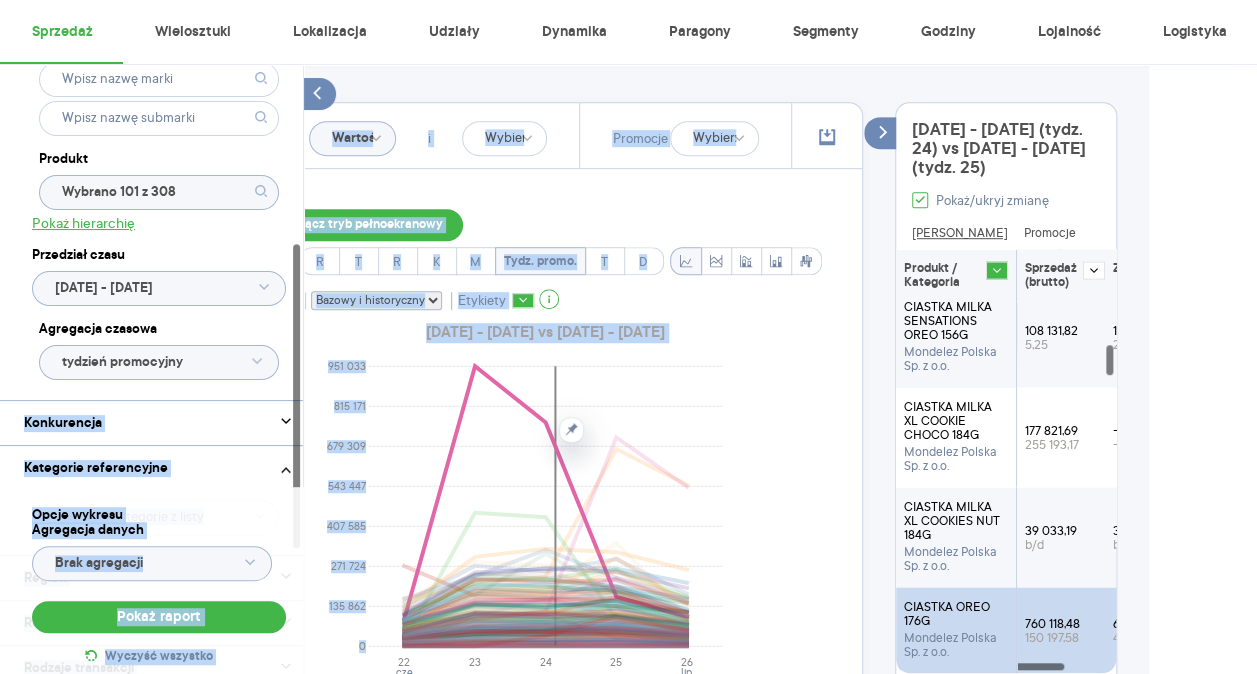 click on "Włącz tryb pełnoekranowy R T R K M Tydz. promo. T D" at bounding box center [545, 242] 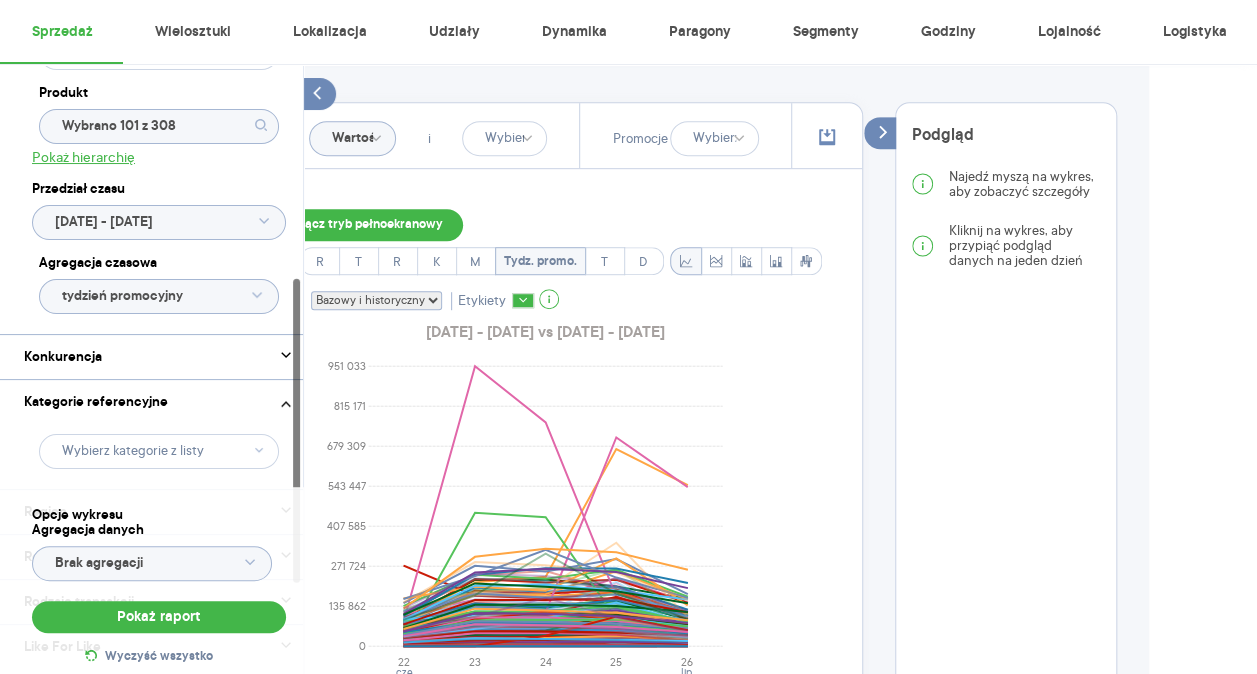 scroll, scrollTop: 428, scrollLeft: 0, axis: vertical 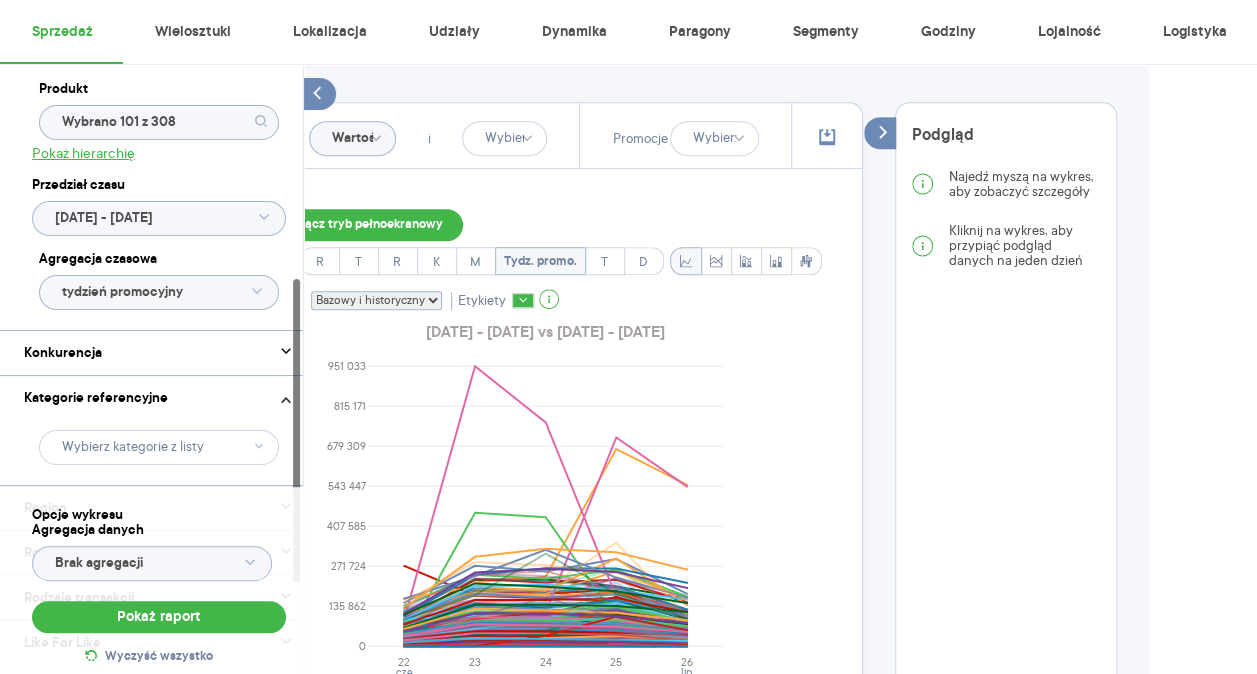 click 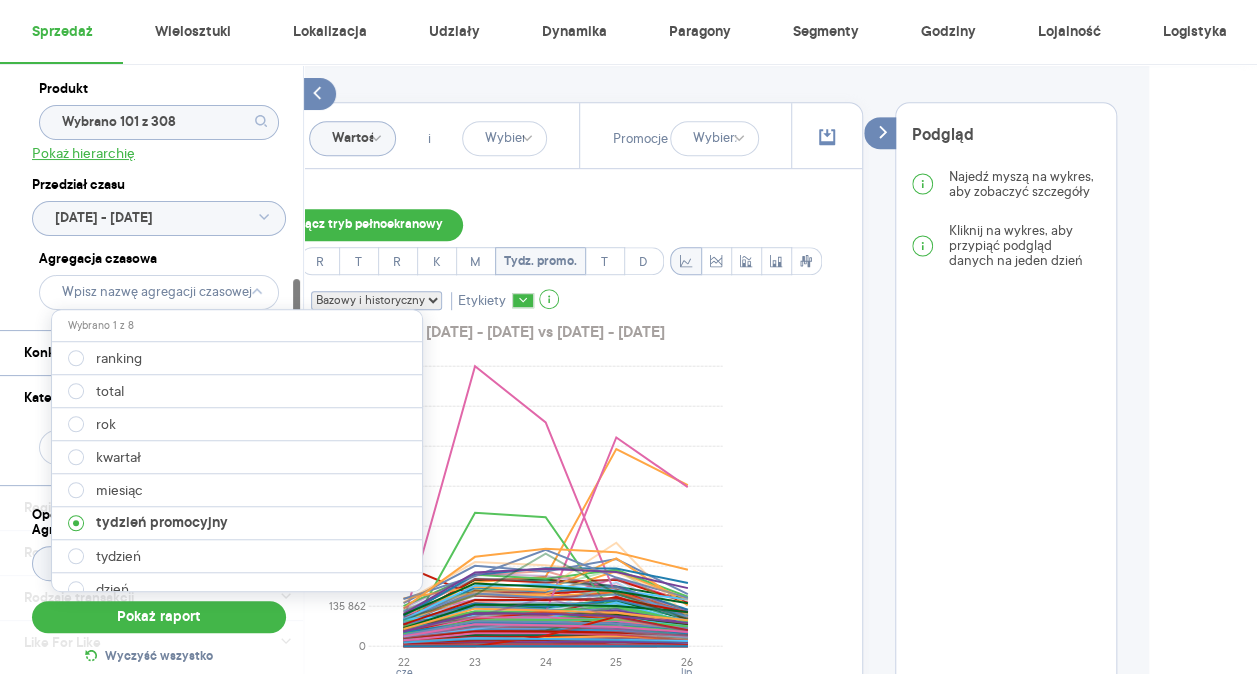 click on "Raporty Nowe Insights Eksport danych Nowość Baza wiedzy Nowość Aktualności Agata.PawLowska.mondelez@acit.zabka.pl Wyloguj Sprzedaż Wielosztuki Lokalizacja Udziały Dynamika Paragony Segmenty Godziny Lojalność Logistyka Dostęp do danych * T2 T3 Kategoria * Słodycze Atrybuty Pokaż atrybuty Marka Produkt Wybrano 101 z 308 Pokaż hierarchię Przedział czasu 2025.06.01 - 2025.06.30 Agregacja czasowa Konkurencja Dostawca Marka Produkt Kategorie referencyjne Region Rodzaje sklepów Rodzaje transakcji Wszystkie Like For Like Uwzględnij LFL Opcje wykresu Agregacja danych Brak agregacji Pokaż raport Wyczyść wszystko Sprzedaż Podsumowanie - dane własne  (Mondelez Polska Sp. z o.o.) Pokaż: Dane total Dane per sklep Dystrybucja Jednostki naturalne Dane własne Wartość sprzedaży (brutto) 45 708 237,06 46,75% 31 147 646,98 Liczba sztuk 7 826 748 22,68% 6 379 783 Średnia cena (brutto) 5,84 19,62% 4,88 Średnia sprzedaż dziennie (brutto) 1 523 607,90 46,75% 1 038 254,90 Pokaż Wartość i Promocje R T" at bounding box center [520, -173] 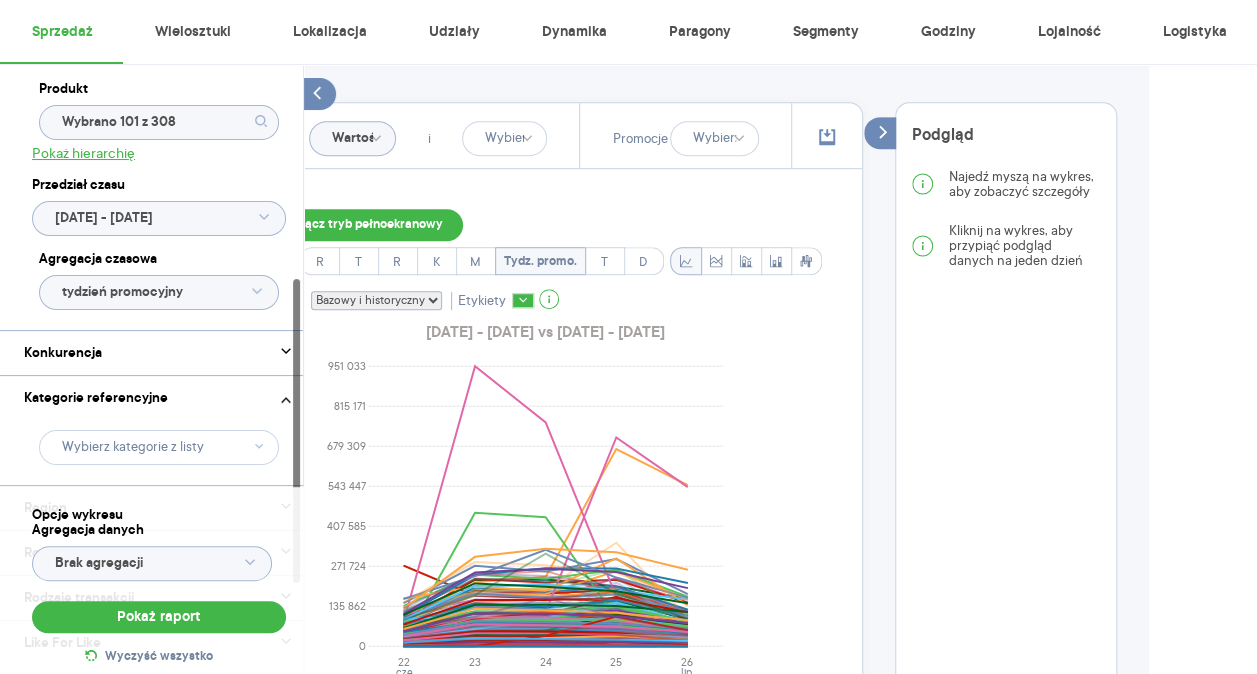 click 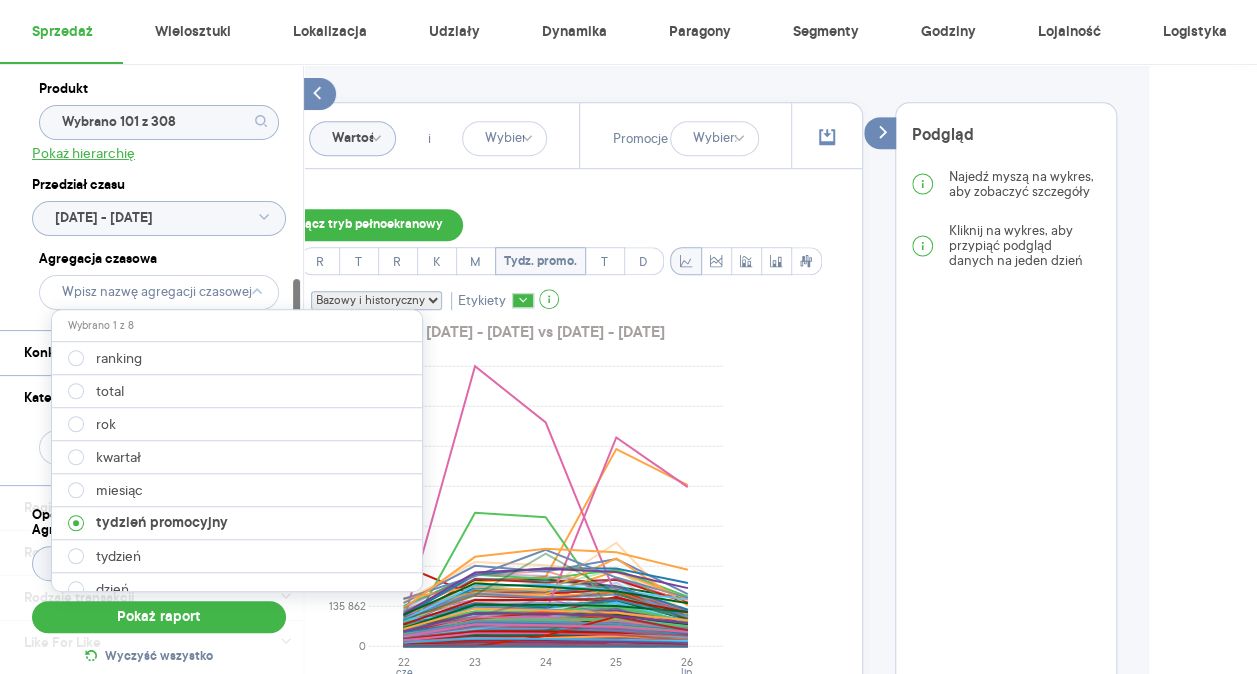 click on "Raporty Nowe Insights Eksport danych Nowość Baza wiedzy Nowość Aktualności Agata.PawLowska.mondelez@acit.zabka.pl Wyloguj Sprzedaż Wielosztuki Lokalizacja Udziały Dynamika Paragony Segmenty Godziny Lojalność Logistyka Dostęp do danych * T2 T3 Kategoria * Słodycze Atrybuty Pokaż atrybuty Marka Produkt Wybrano 101 z 308 Pokaż hierarchię Przedział czasu 2025.06.01 - 2025.06.30 Agregacja czasowa Konkurencja Dostawca Marka Produkt Kategorie referencyjne Region Rodzaje sklepów Rodzaje transakcji Wszystkie Like For Like Uwzględnij LFL Opcje wykresu Agregacja danych Brak agregacji Pokaż raport Wyczyść wszystko Sprzedaż Podsumowanie - dane własne  (Mondelez Polska Sp. z o.o.) Pokaż: Dane total Dane per sklep Dystrybucja Jednostki naturalne Dane własne Wartość sprzedaży (brutto) 45 708 237,06 46,75% 31 147 646,98 Liczba sztuk 7 826 748 22,68% 6 379 783 Średnia cena (brutto) 5,84 19,62% 4,88 Średnia sprzedaż dziennie (brutto) 1 523 607,90 46,75% 1 038 254,90 Pokaż Wartość i Promocje R T" at bounding box center [520, -173] 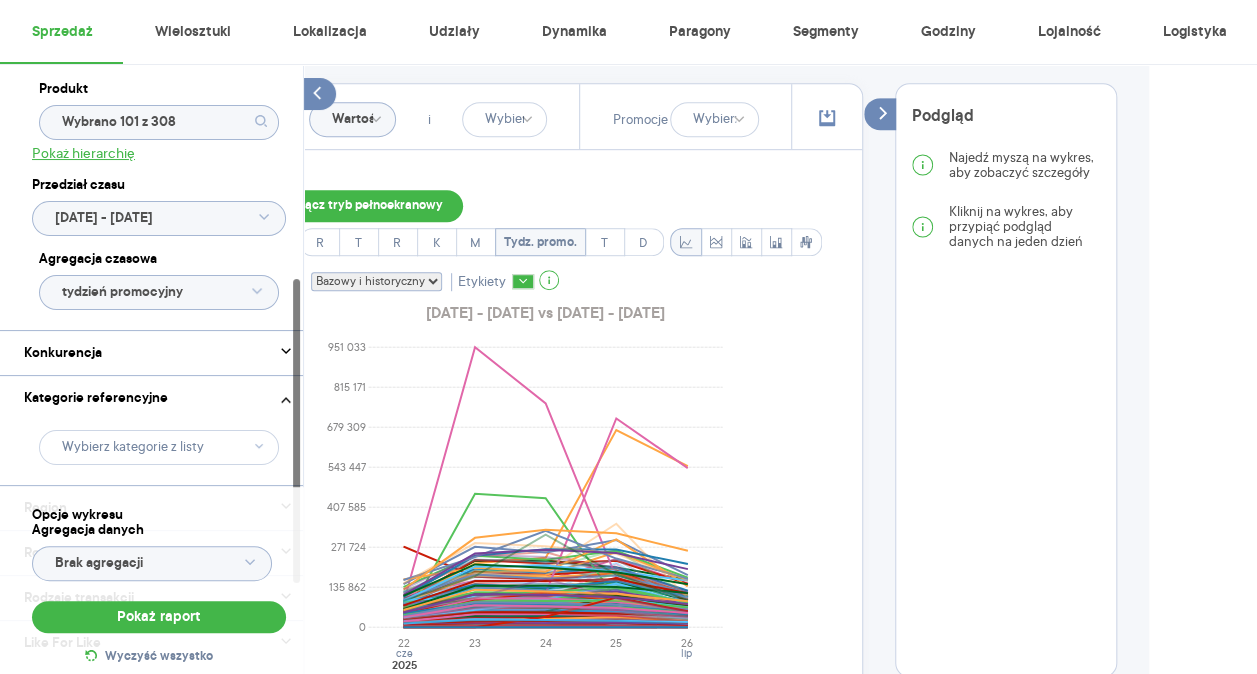 scroll, scrollTop: 530, scrollLeft: 126, axis: both 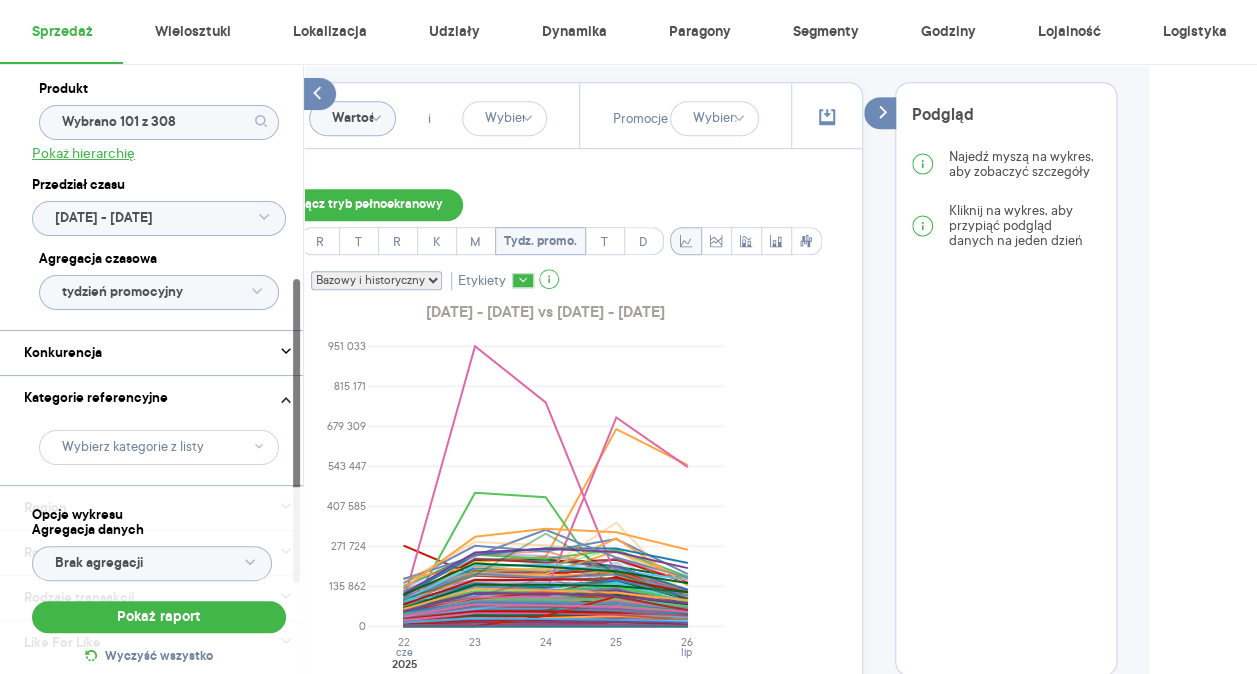 click on "tydzień promocyjny" 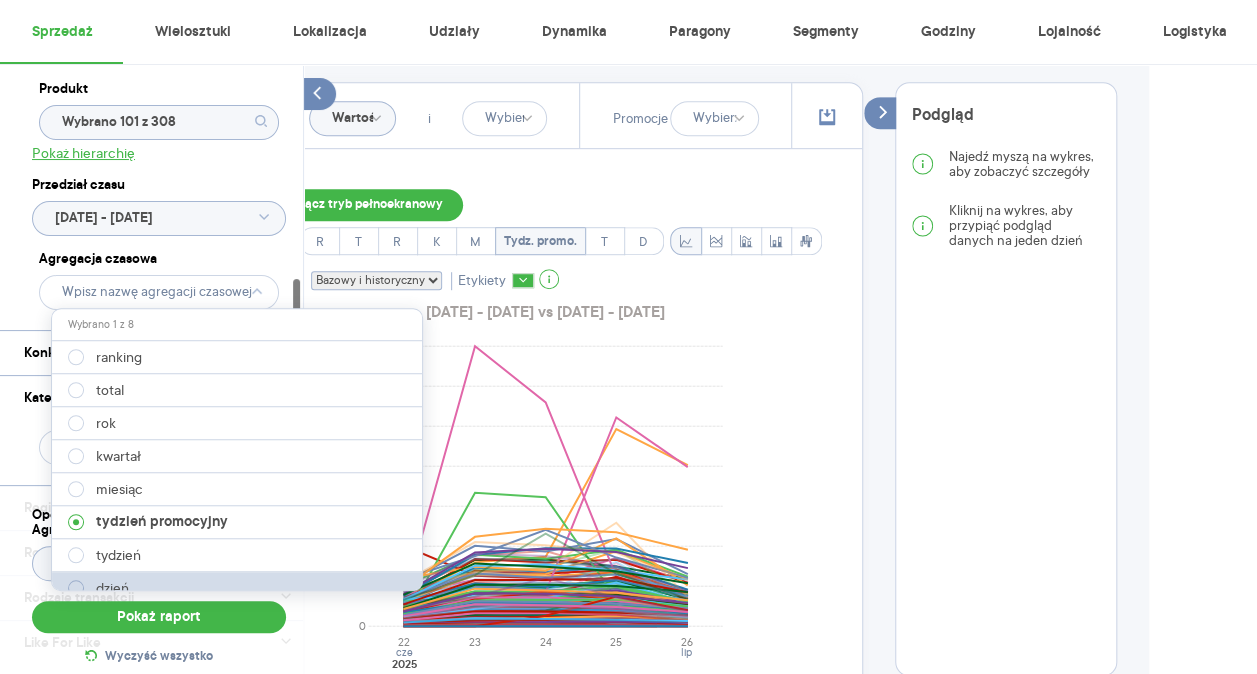 click at bounding box center (76, 588) 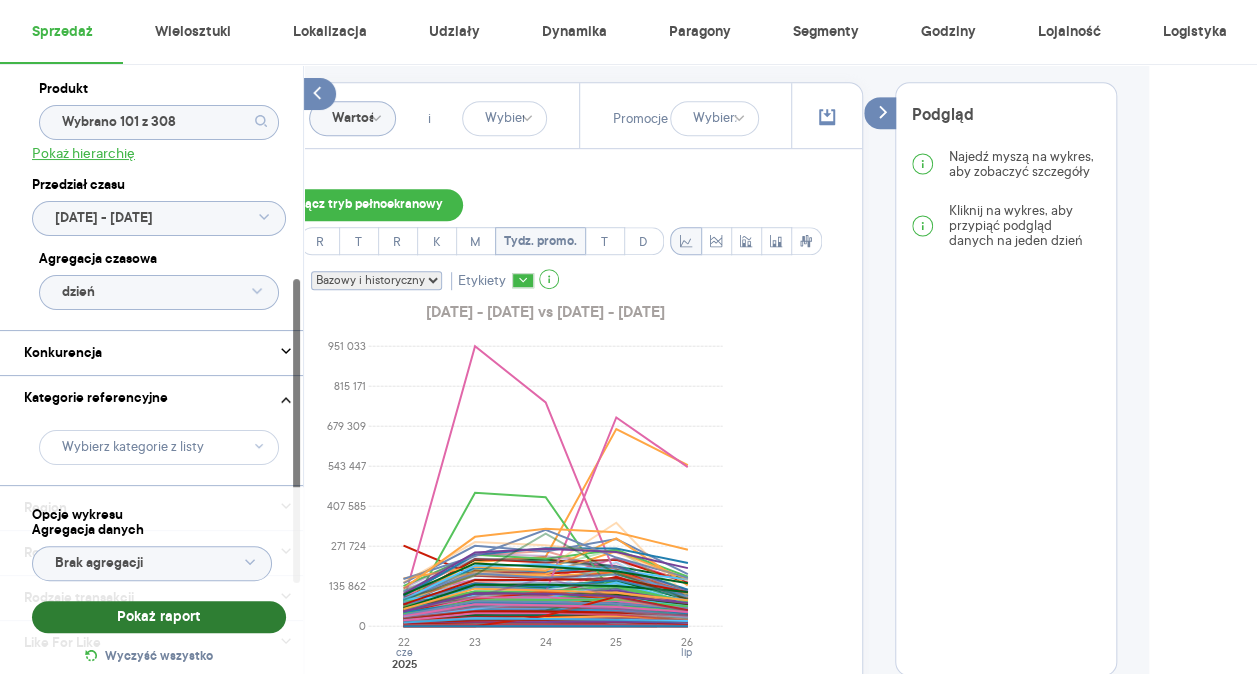click on "Pokaż raport" at bounding box center (159, 617) 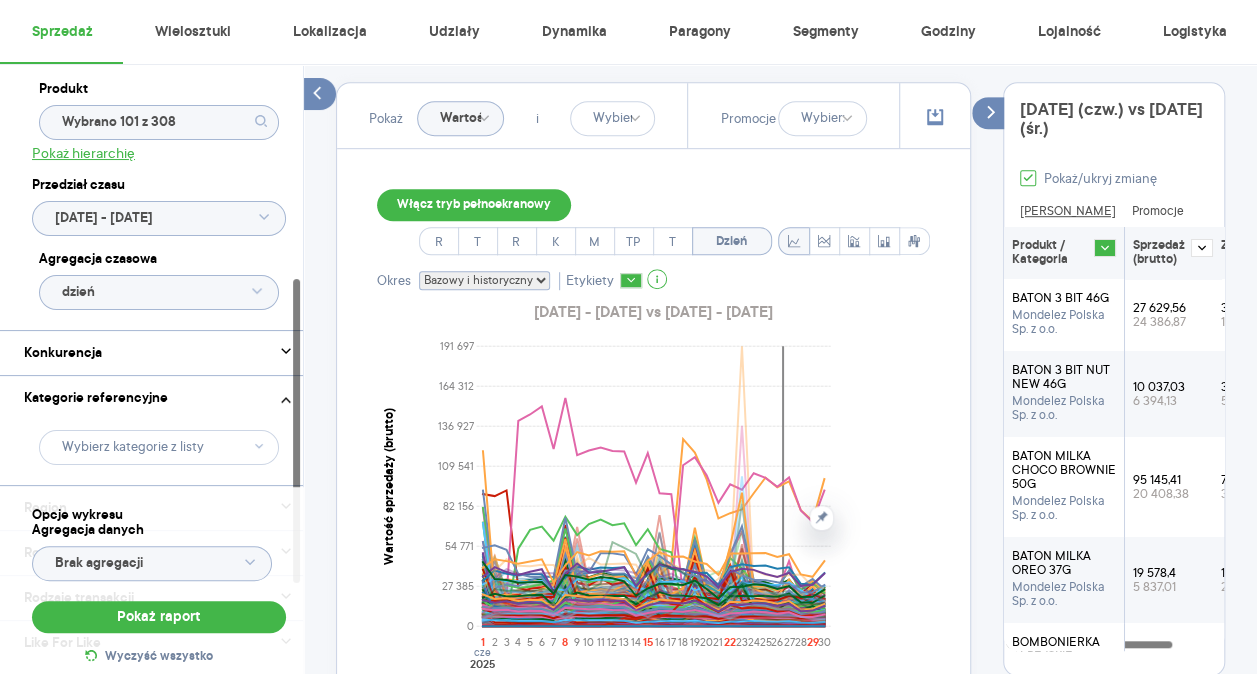 scroll, scrollTop: 530, scrollLeft: 126, axis: both 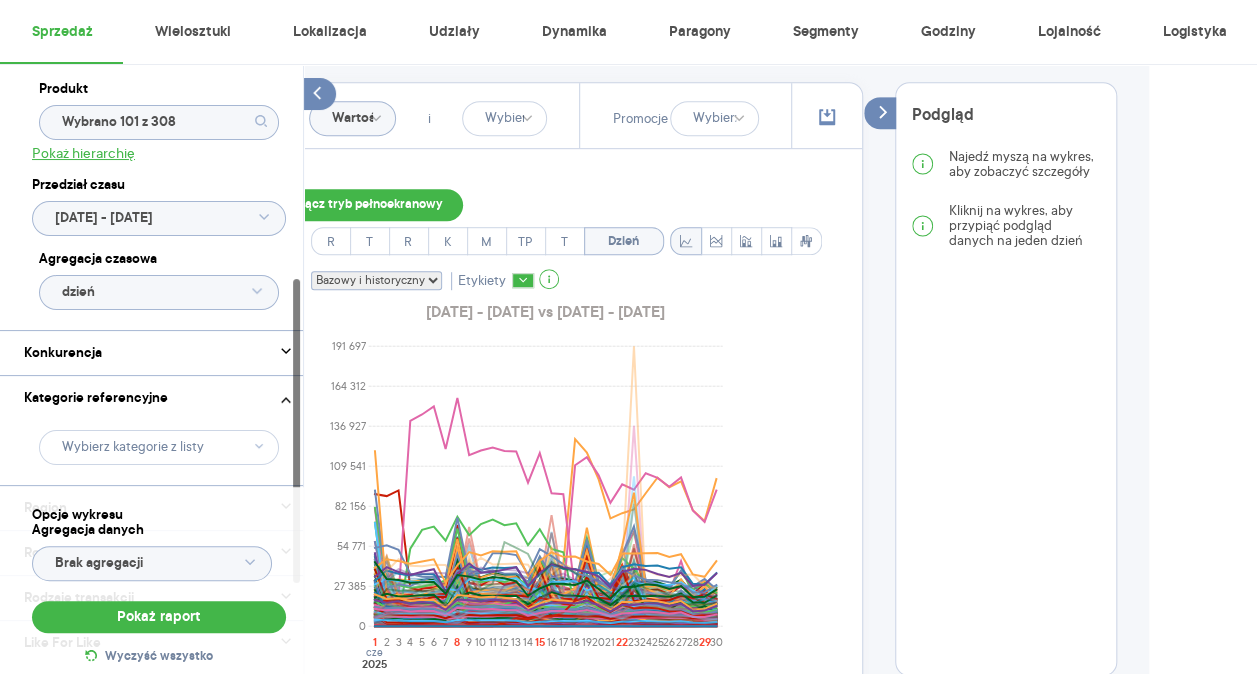 click on "dzień" 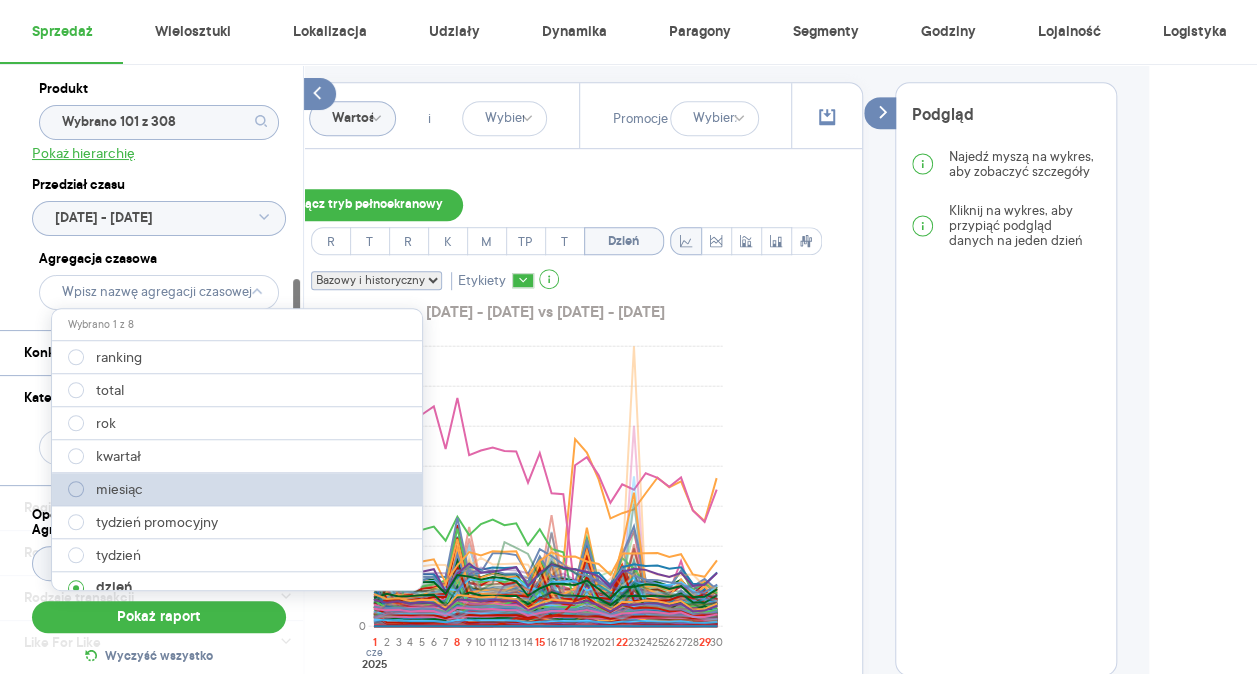 click at bounding box center [76, 489] 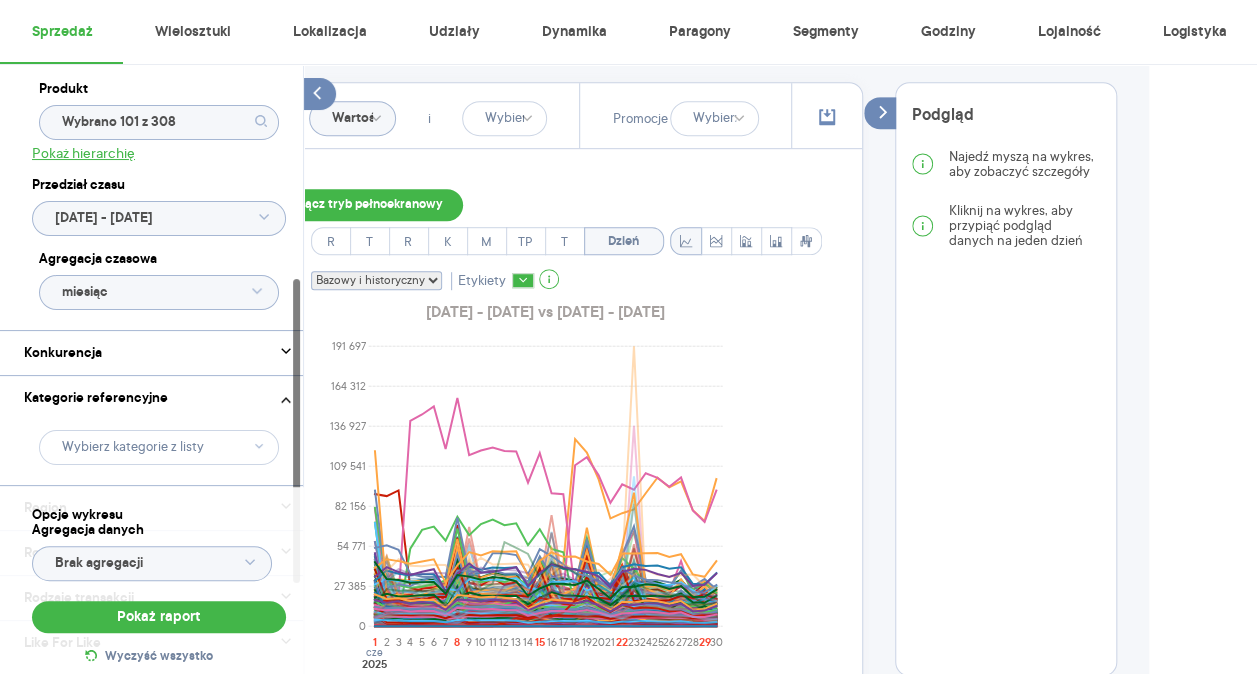 click on "miesiąc" 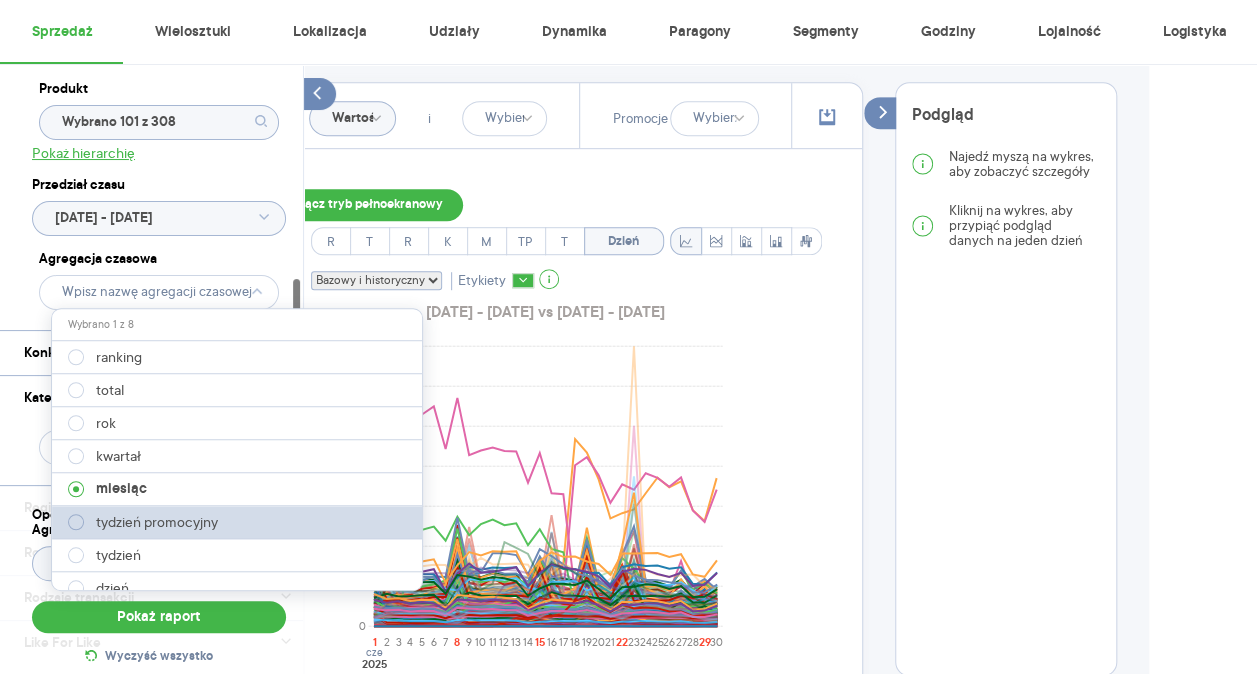click on "tydzień promocyjny" at bounding box center [143, 522] 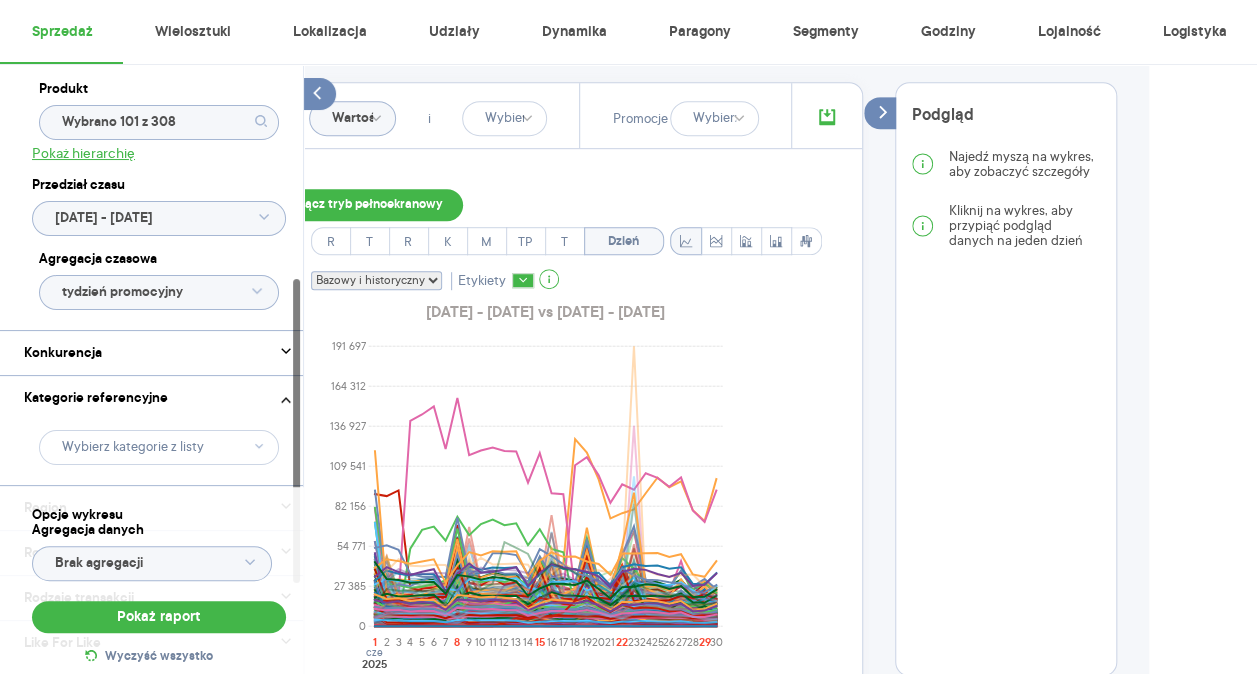 click 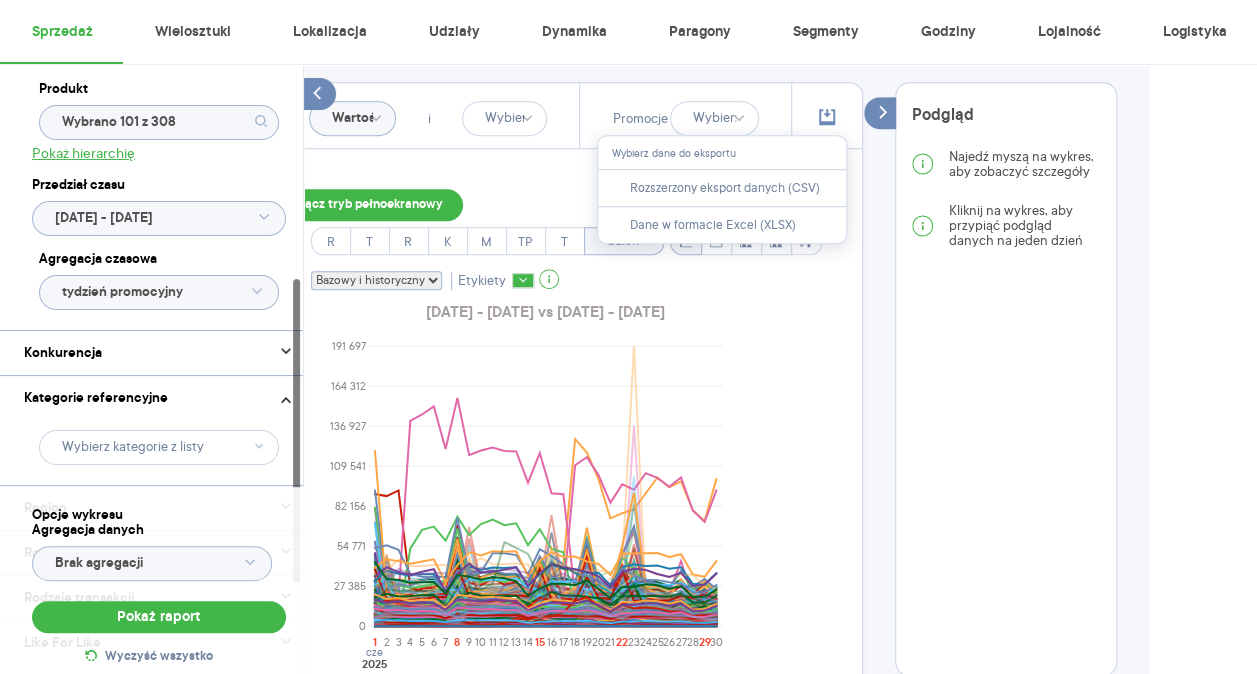 click on "tydzień promocyjny" 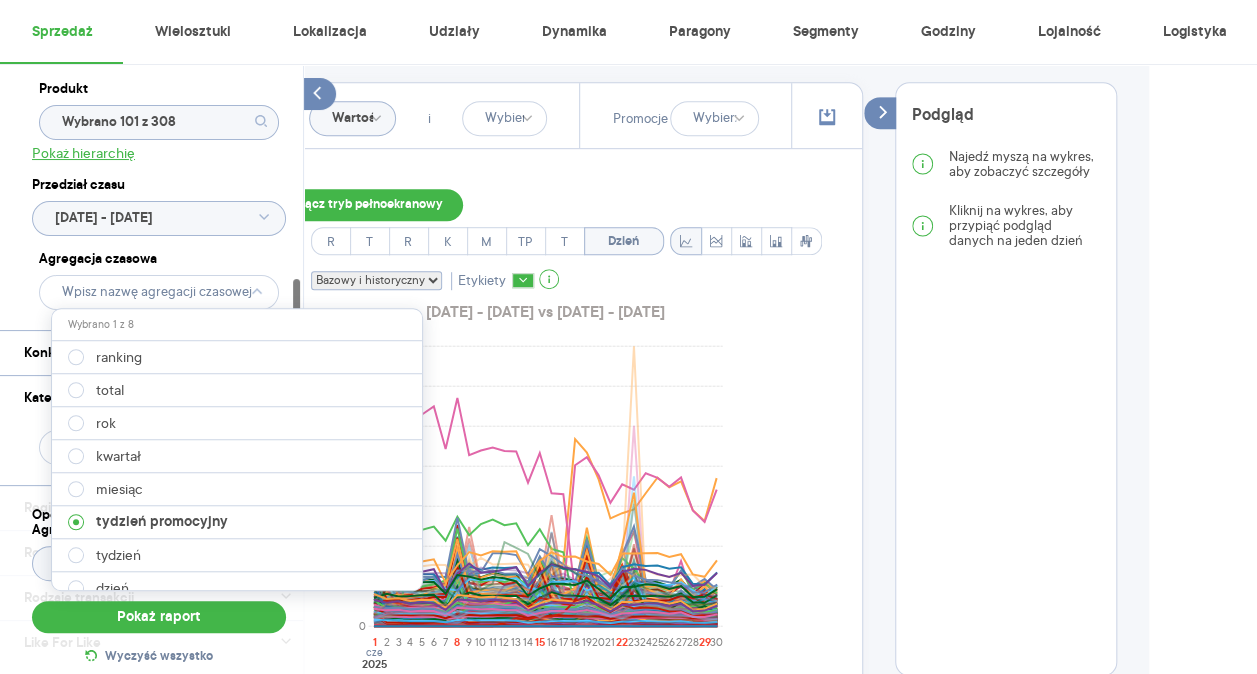 click on "Dostęp do danych * T2 T3 Kategoria * Słodycze Atrybuty Pokaż atrybuty Marka Produkt Wybrano 101 z 308 Pokaż hierarchię Przedział czasu 2025.06.01 - 2025.06.30 Agregacja czasowa" at bounding box center [159, -17] 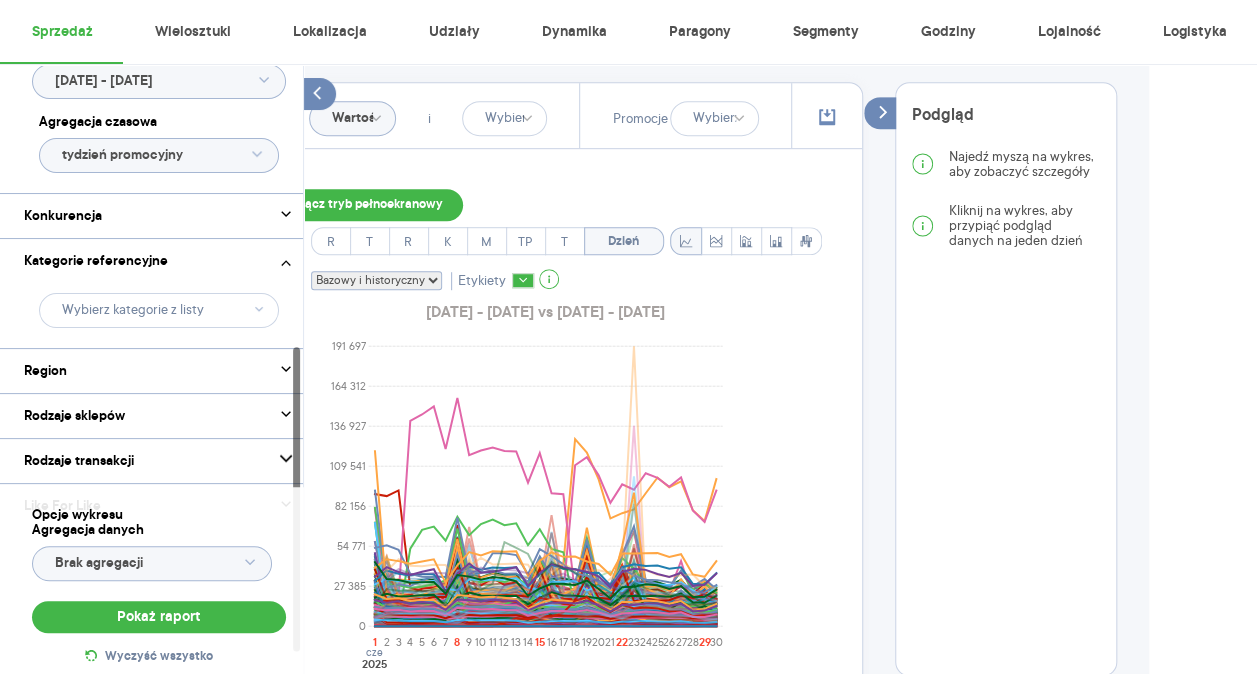 scroll, scrollTop: 611, scrollLeft: 0, axis: vertical 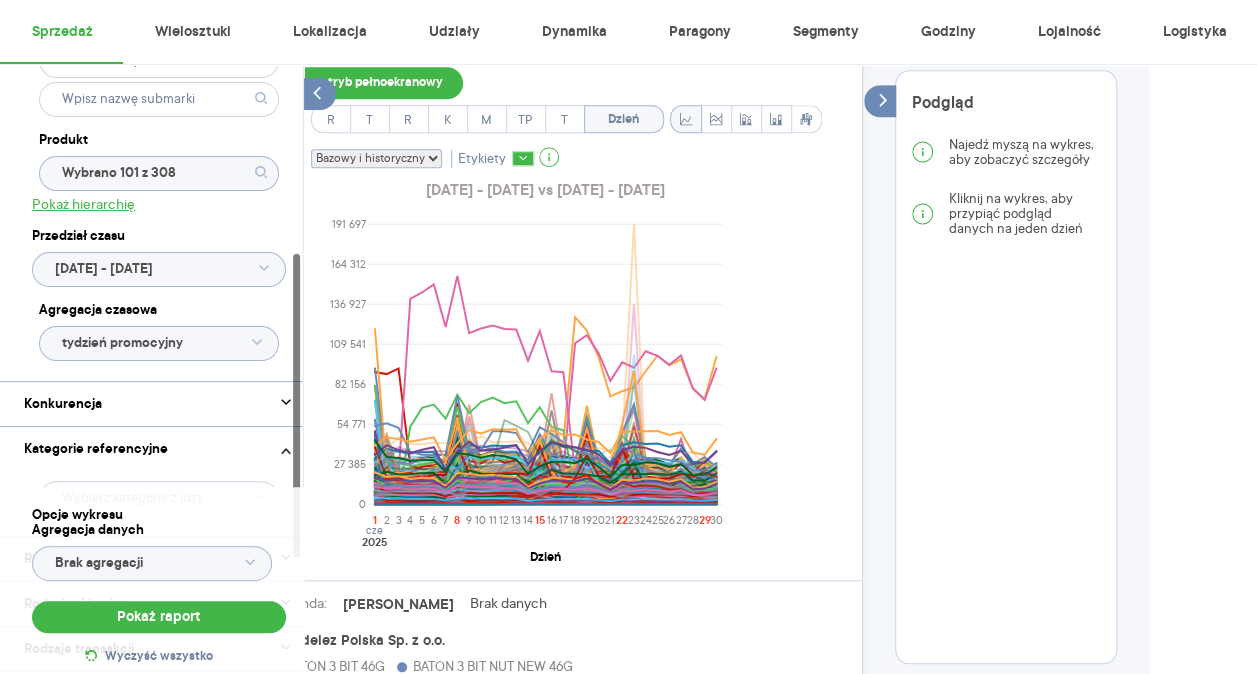 click 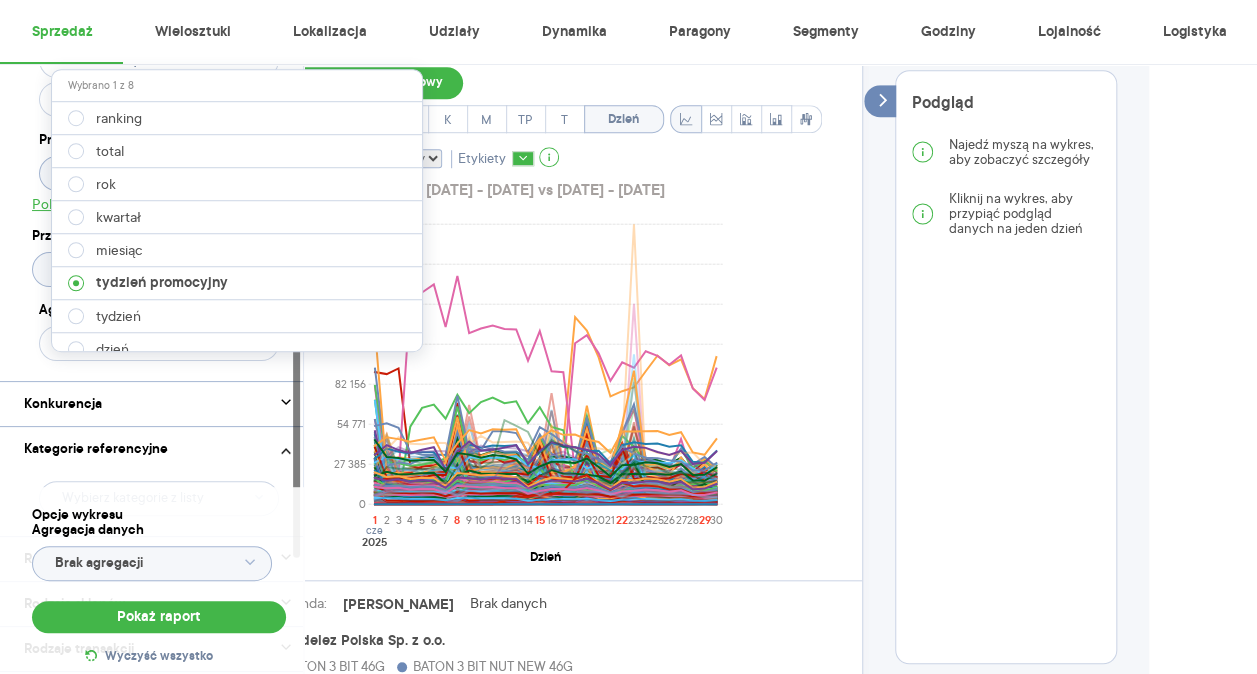 click at bounding box center [237, 343] 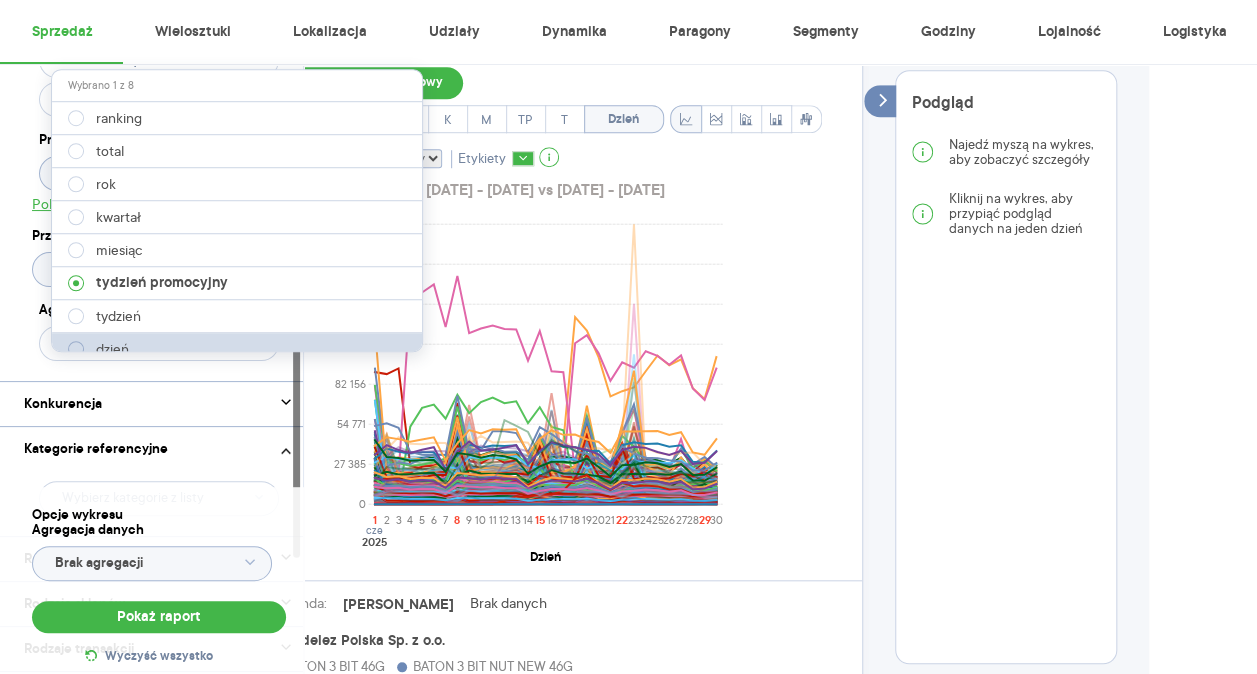 click at bounding box center [76, 349] 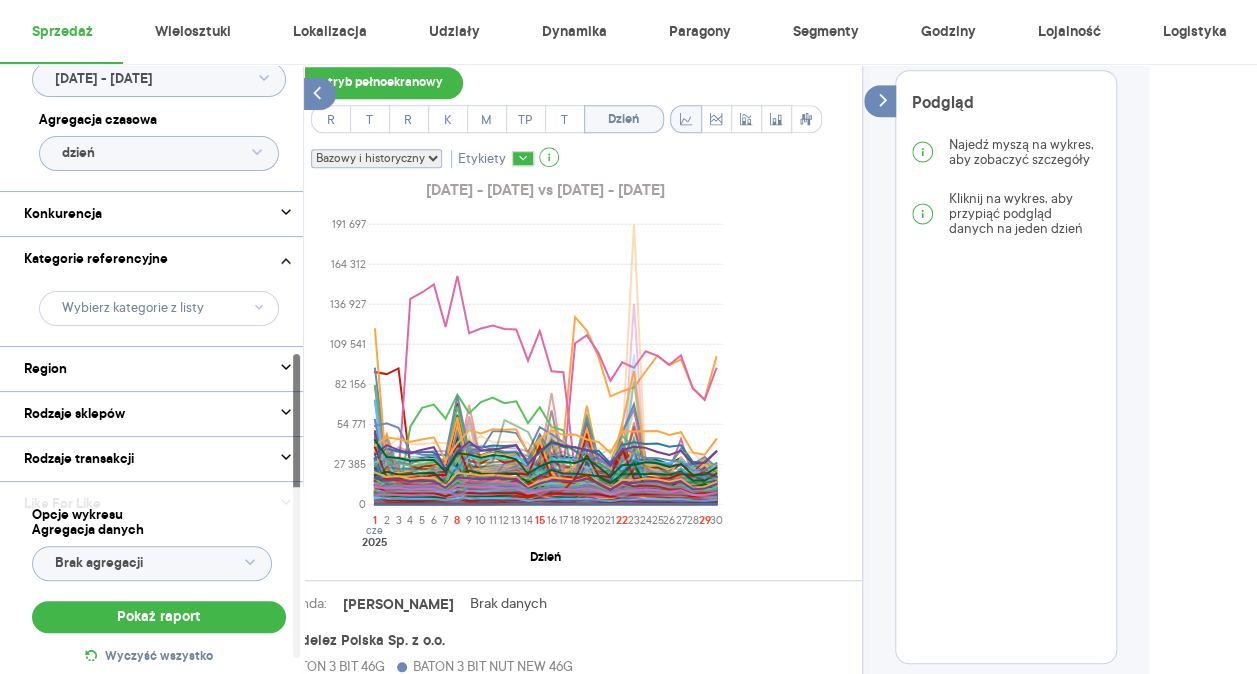 scroll, scrollTop: 579, scrollLeft: 0, axis: vertical 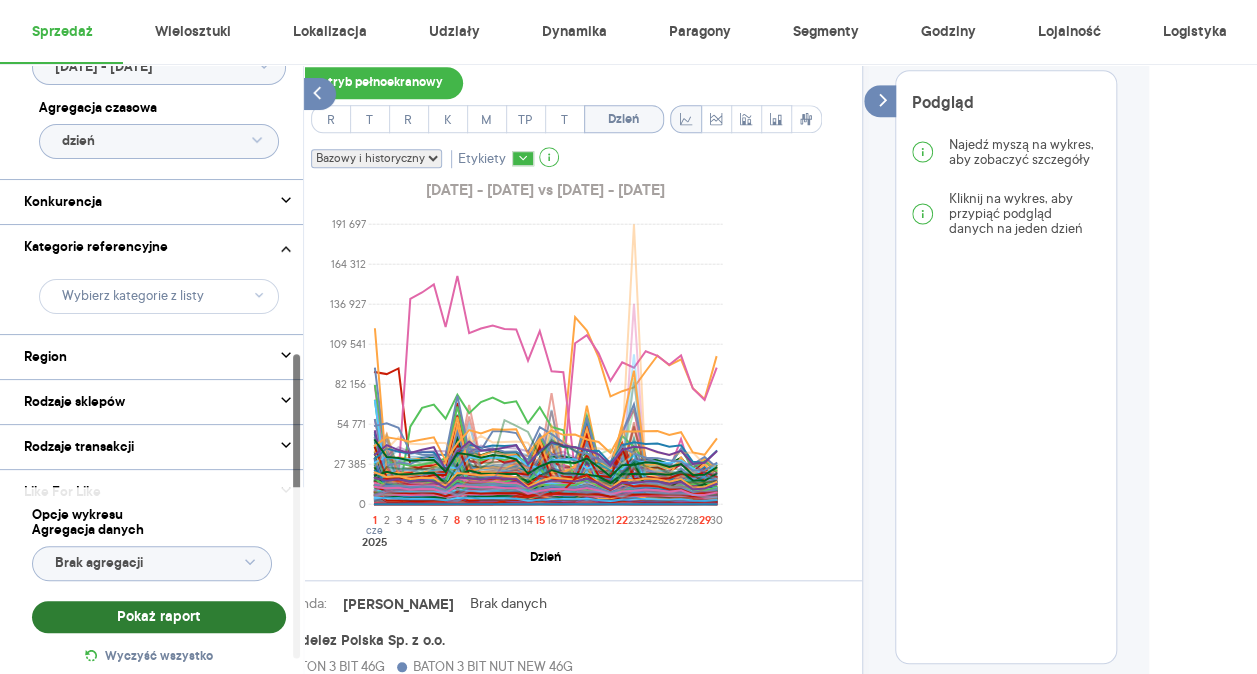 click on "Pokaż raport" at bounding box center [159, 617] 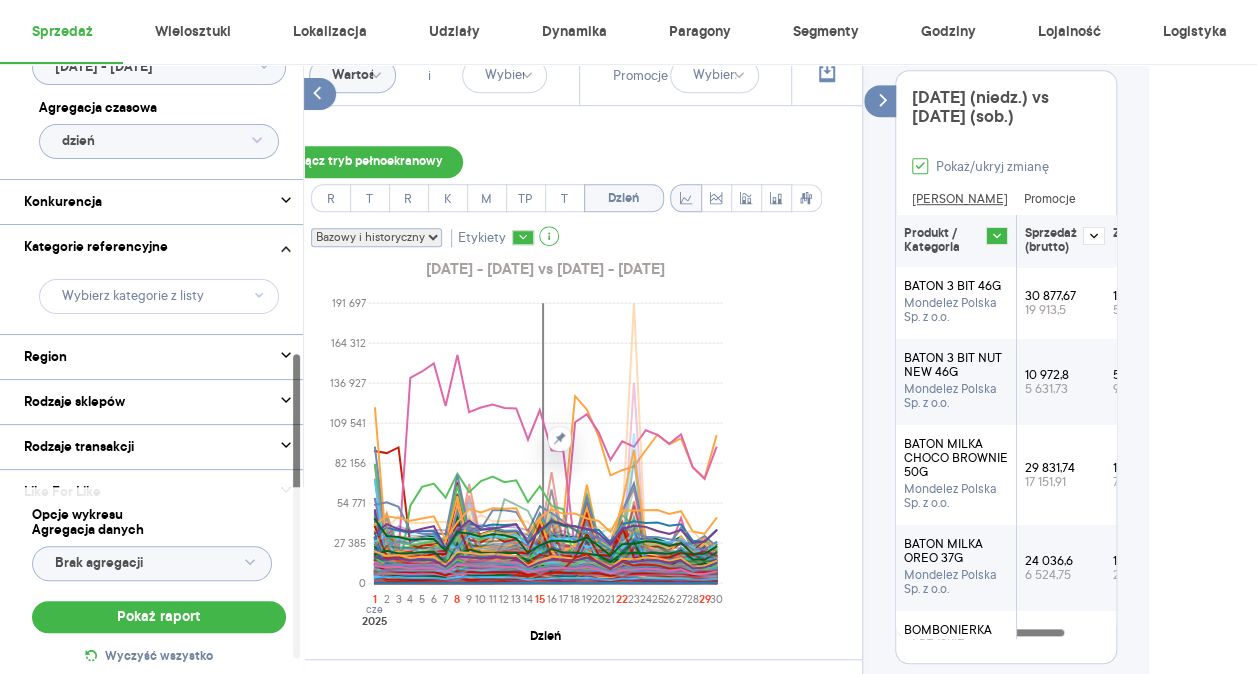 scroll, scrollTop: 570, scrollLeft: 126, axis: both 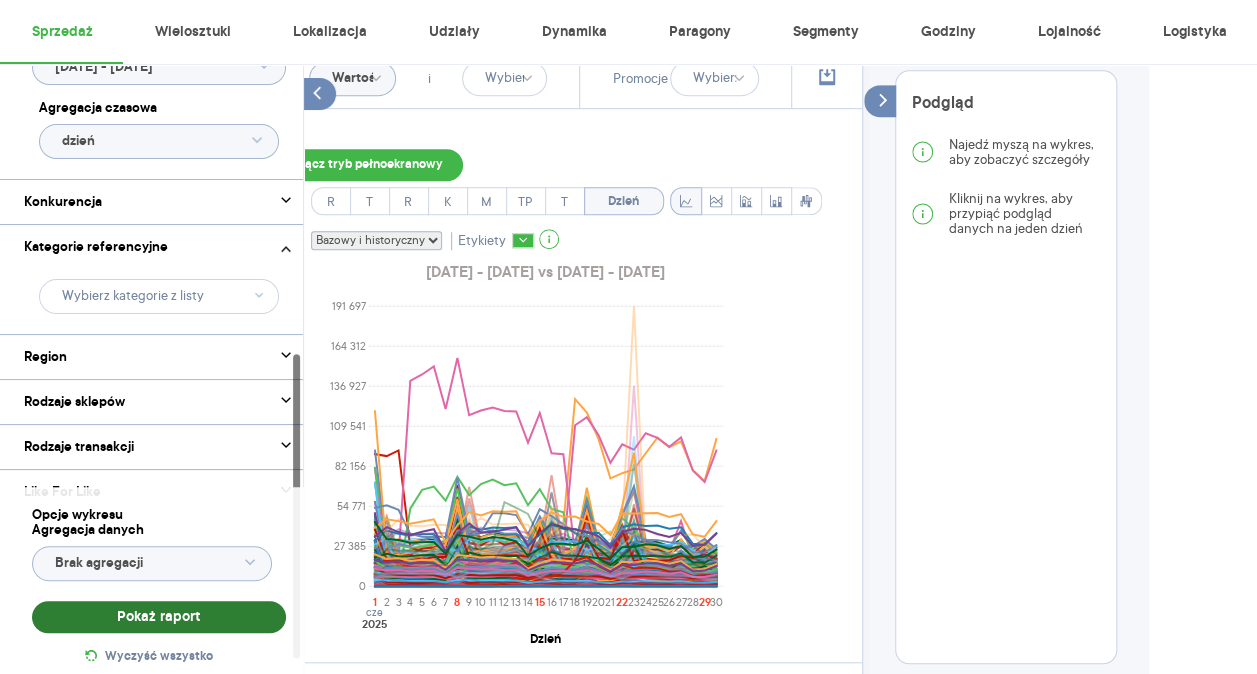 click on "Pokaż raport" at bounding box center [159, 617] 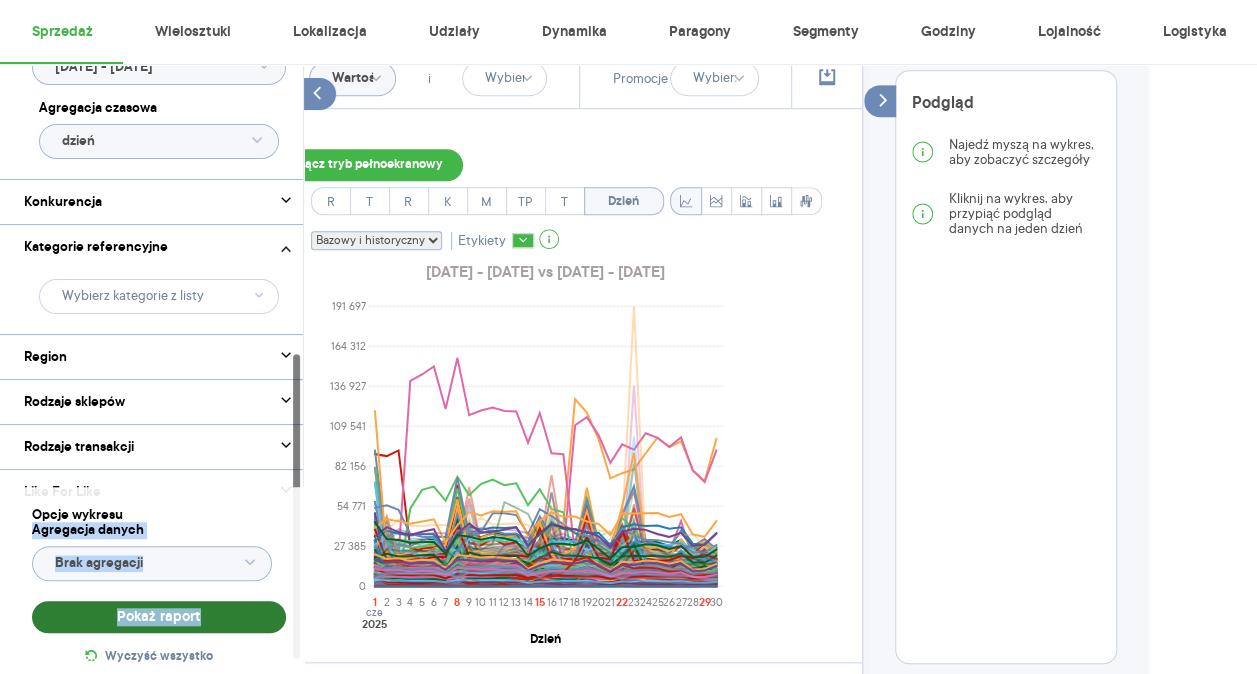 drag, startPoint x: 237, startPoint y: 501, endPoint x: 196, endPoint y: 596, distance: 103.4698 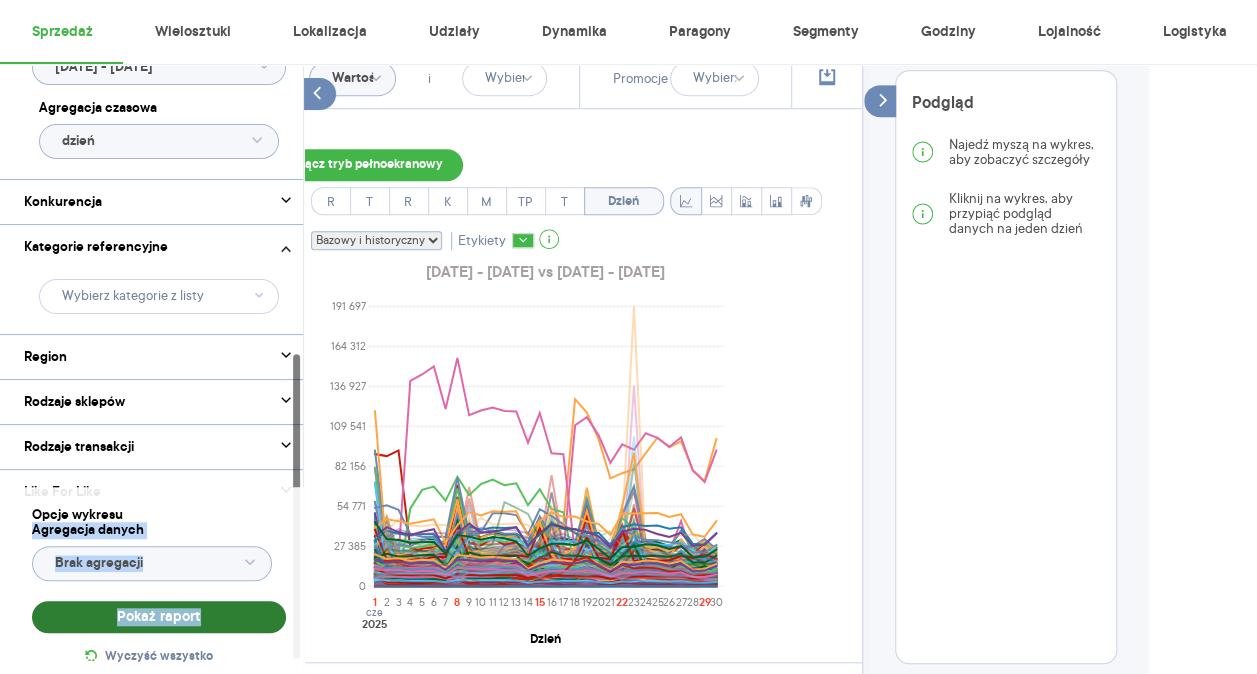 click on "Opcje wykresu Agregacja danych Brak agregacji Pokaż raport Wyczyść wszystko" at bounding box center [159, 588] 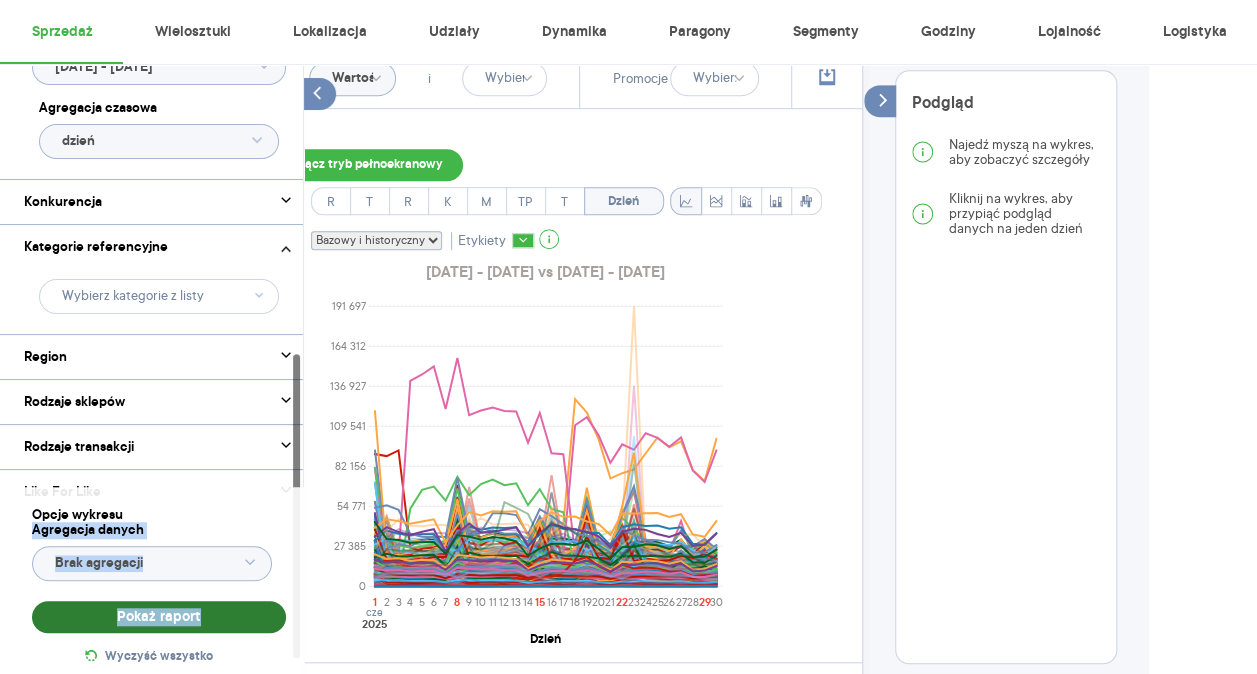 click on "Pokaż raport" at bounding box center (159, 617) 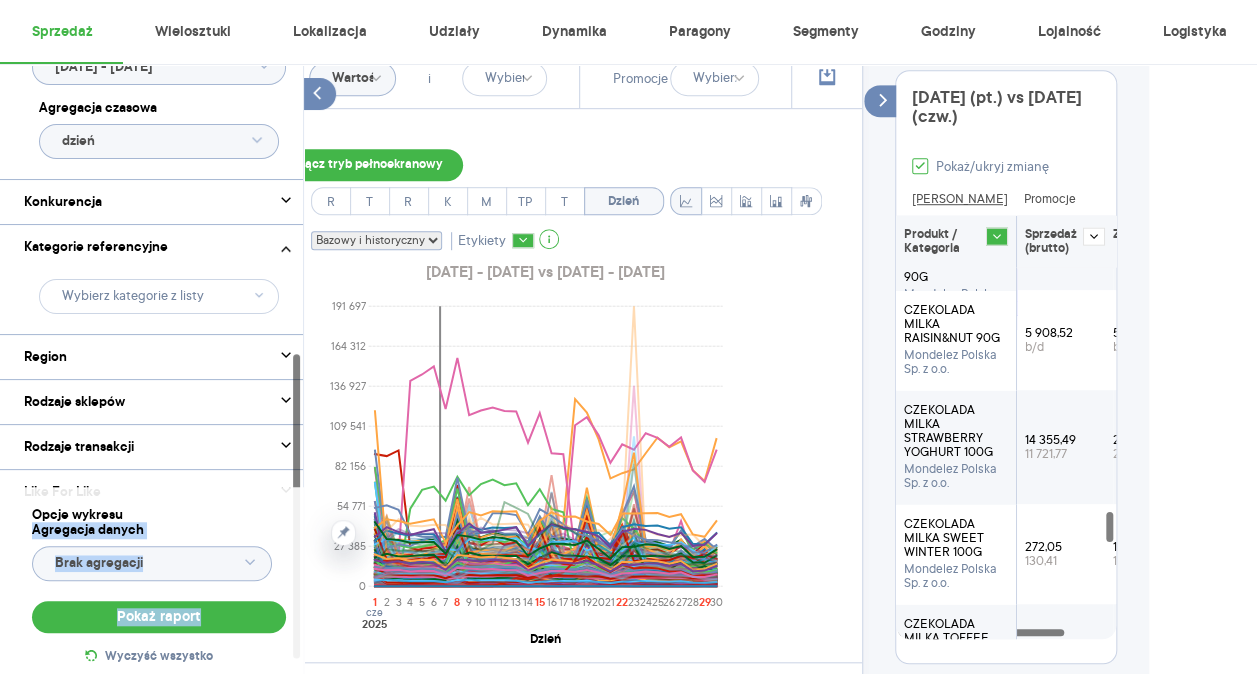 scroll, scrollTop: 8112, scrollLeft: 0, axis: vertical 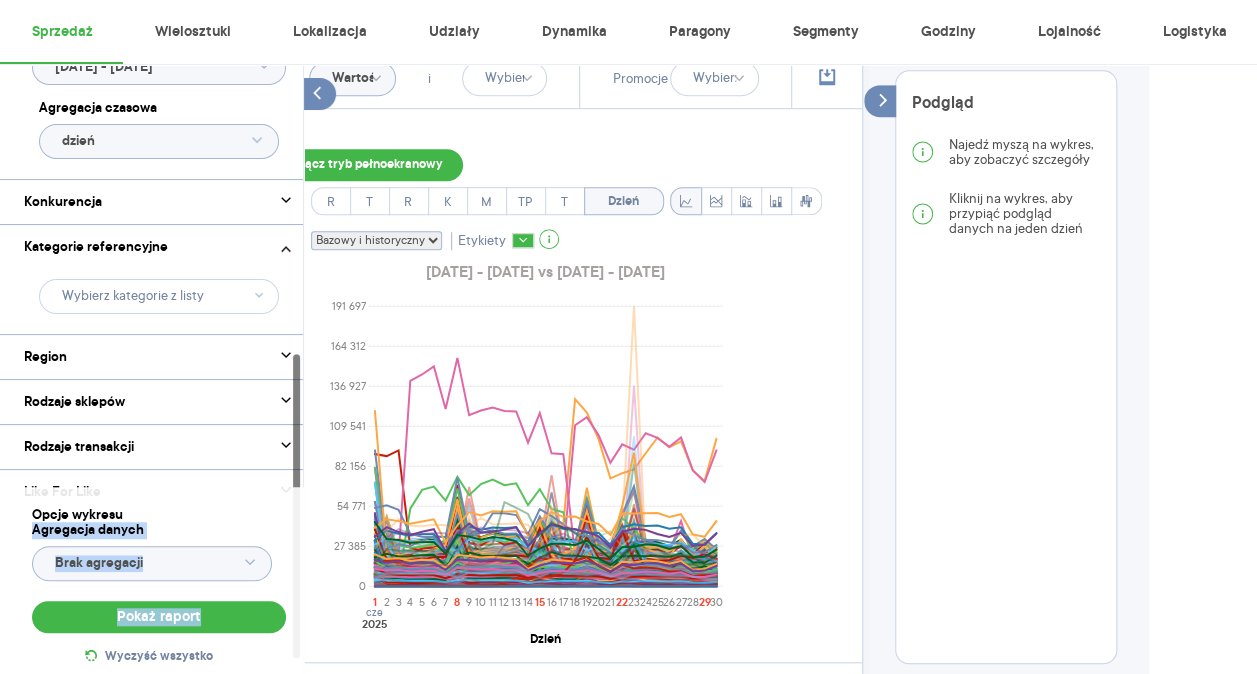 click on "Opcje wykresu Agregacja danych Brak agregacji Pokaż raport Wyczyść wszystko" at bounding box center (159, 588) 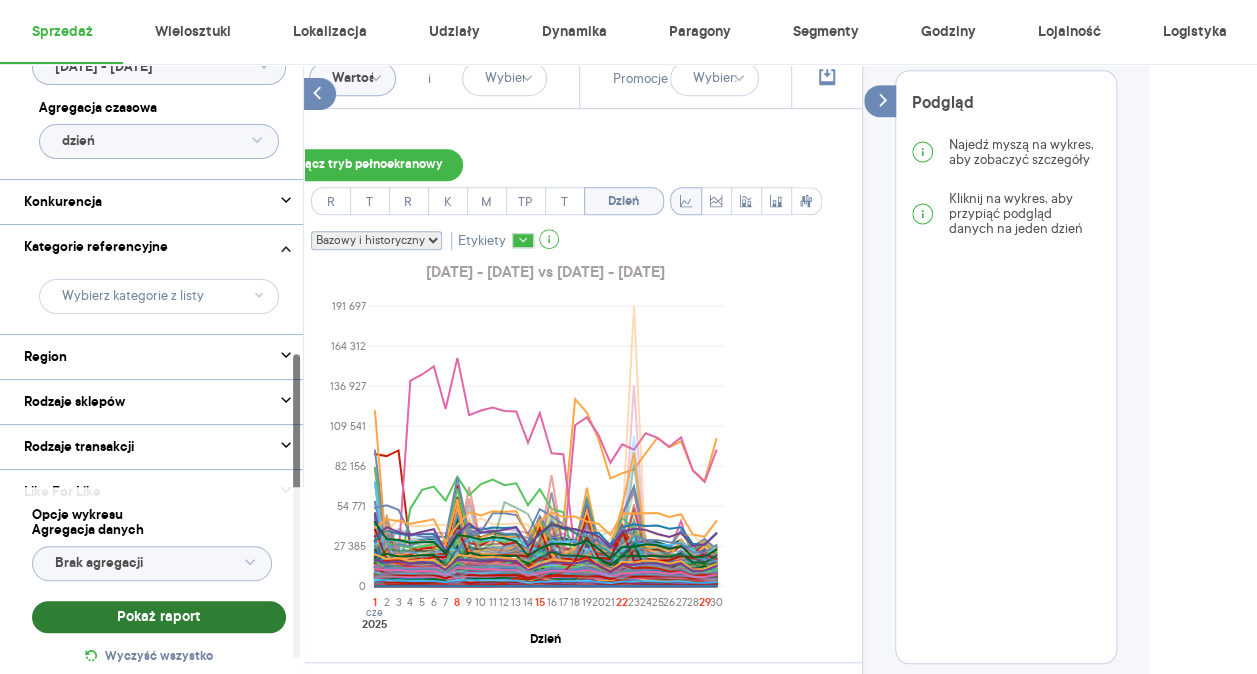 click on "Pokaż raport" at bounding box center (159, 617) 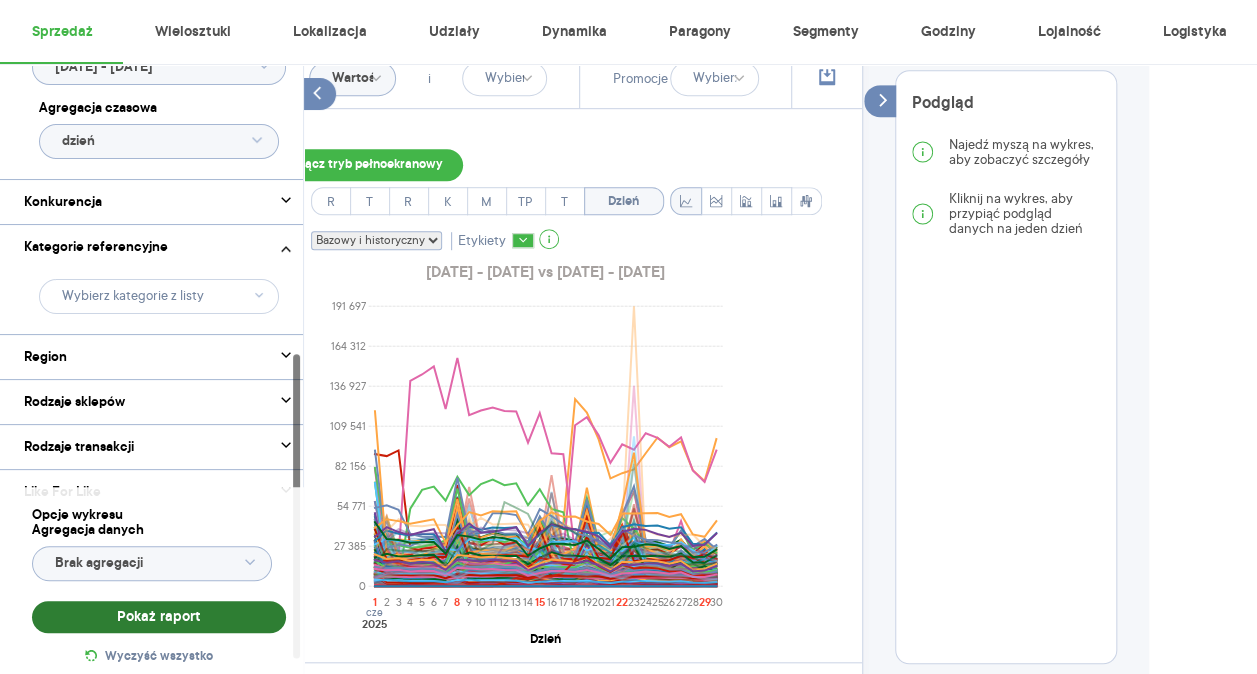 click on "Pokaż raport" at bounding box center (159, 617) 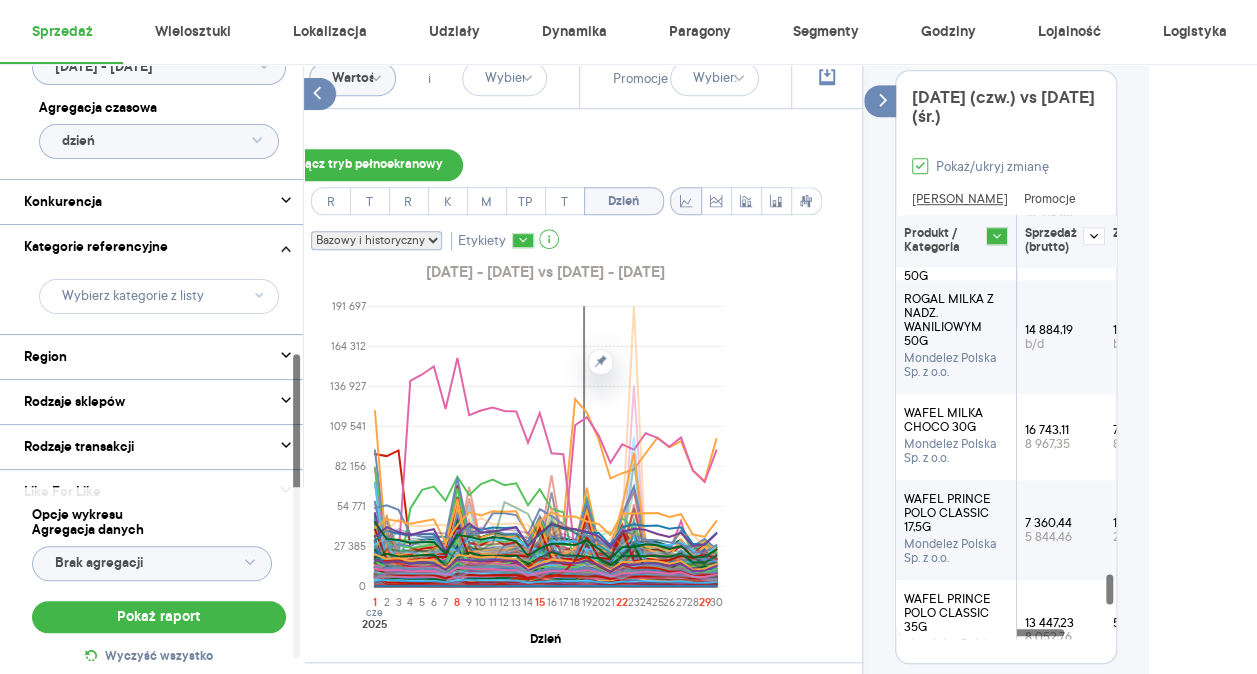 scroll, scrollTop: 8772, scrollLeft: 0, axis: vertical 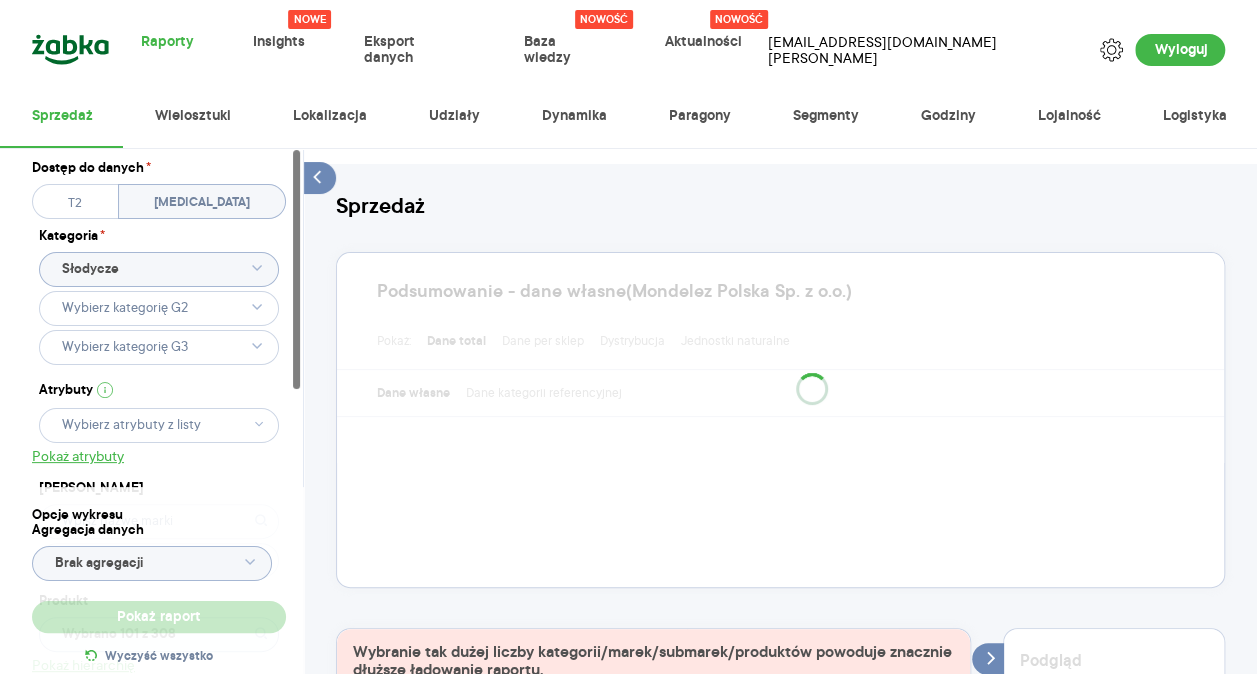 type 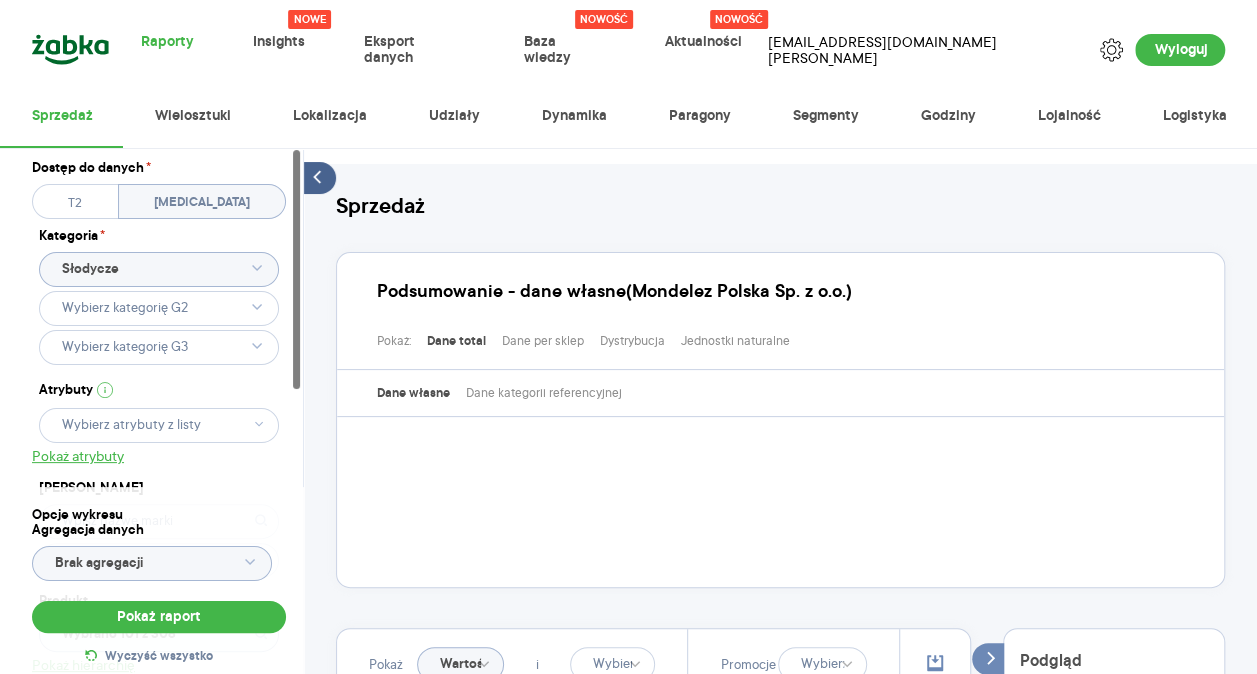 click 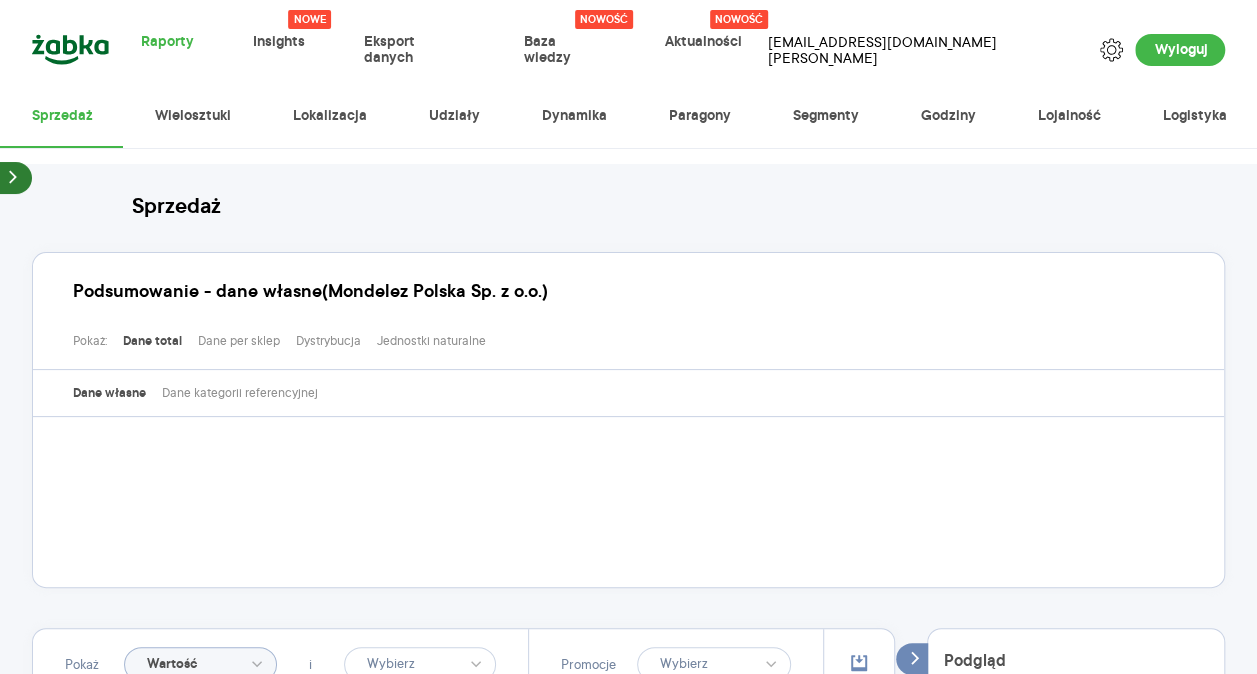 click at bounding box center (16, 178) 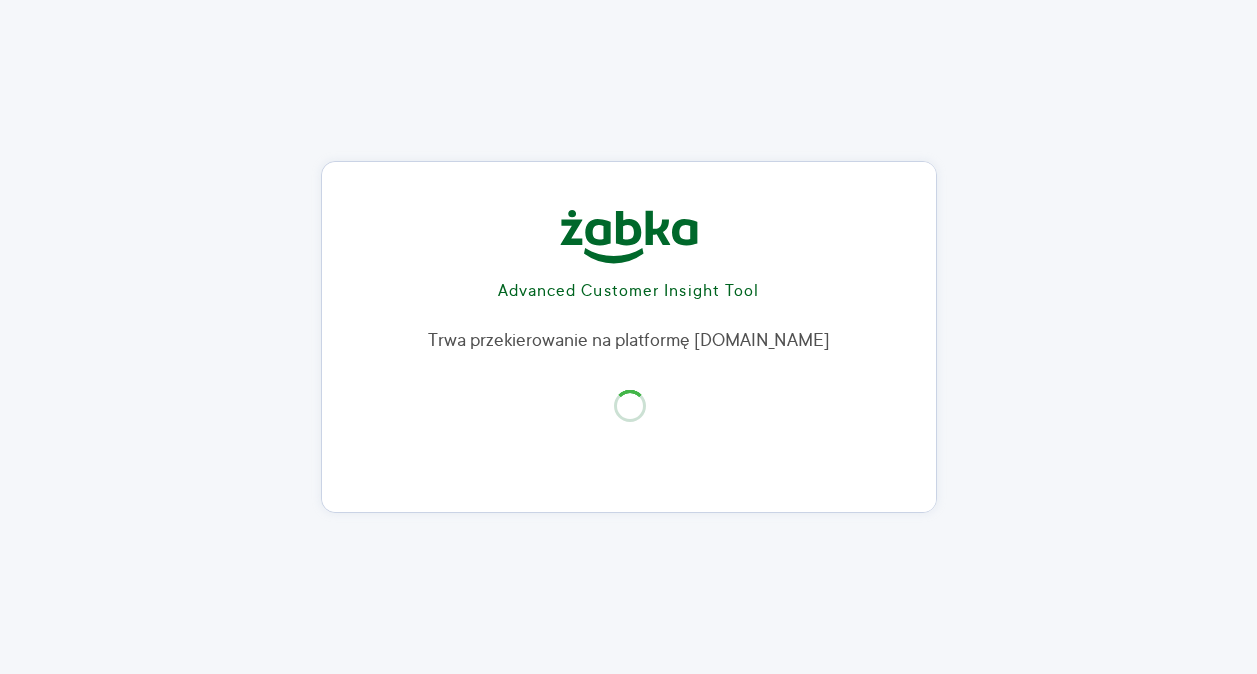 scroll, scrollTop: 0, scrollLeft: 0, axis: both 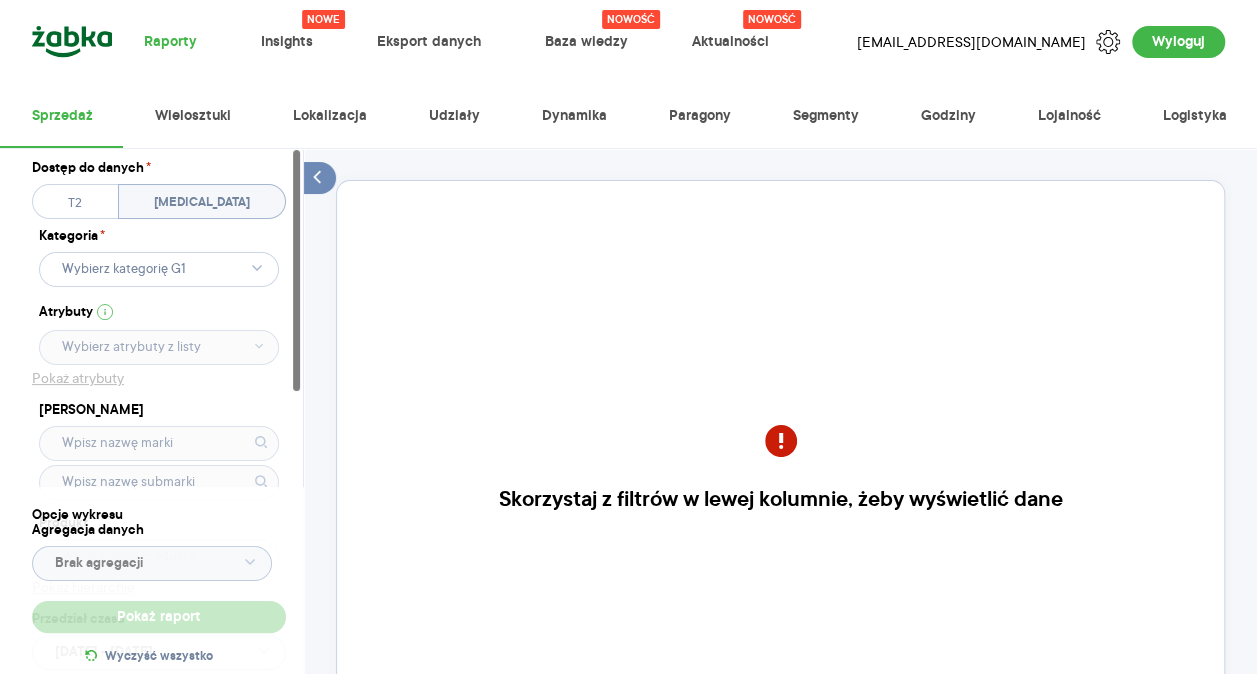 click 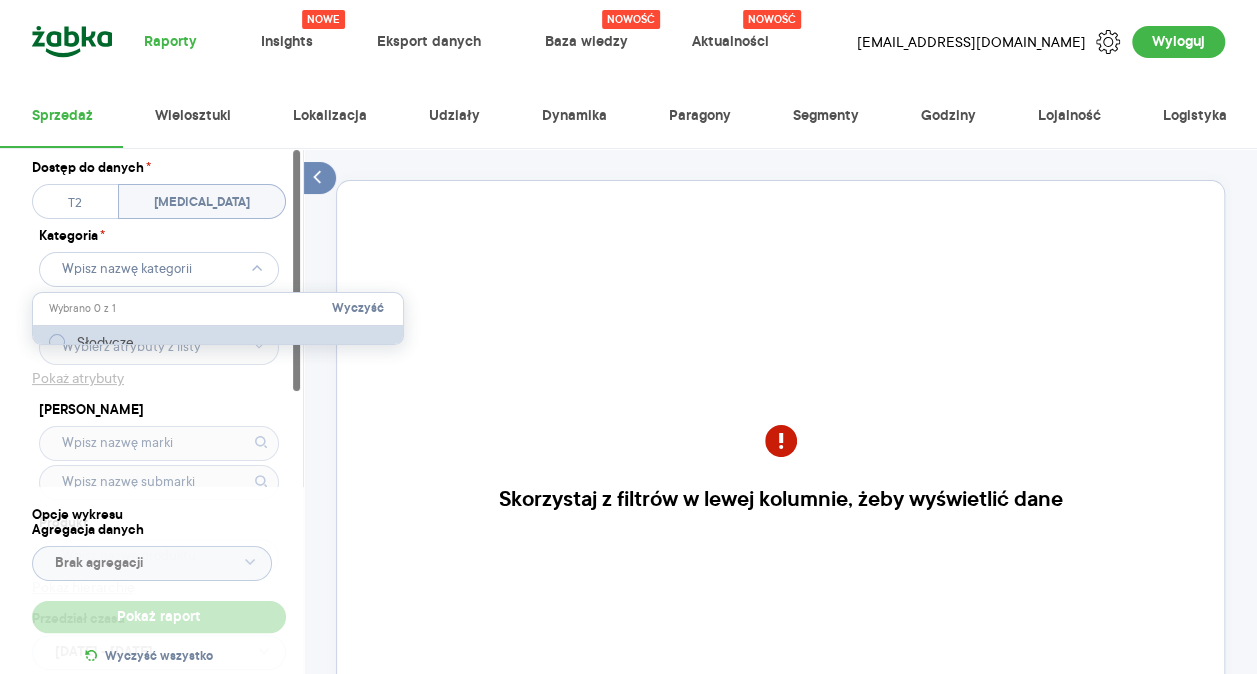 click at bounding box center (57, 342) 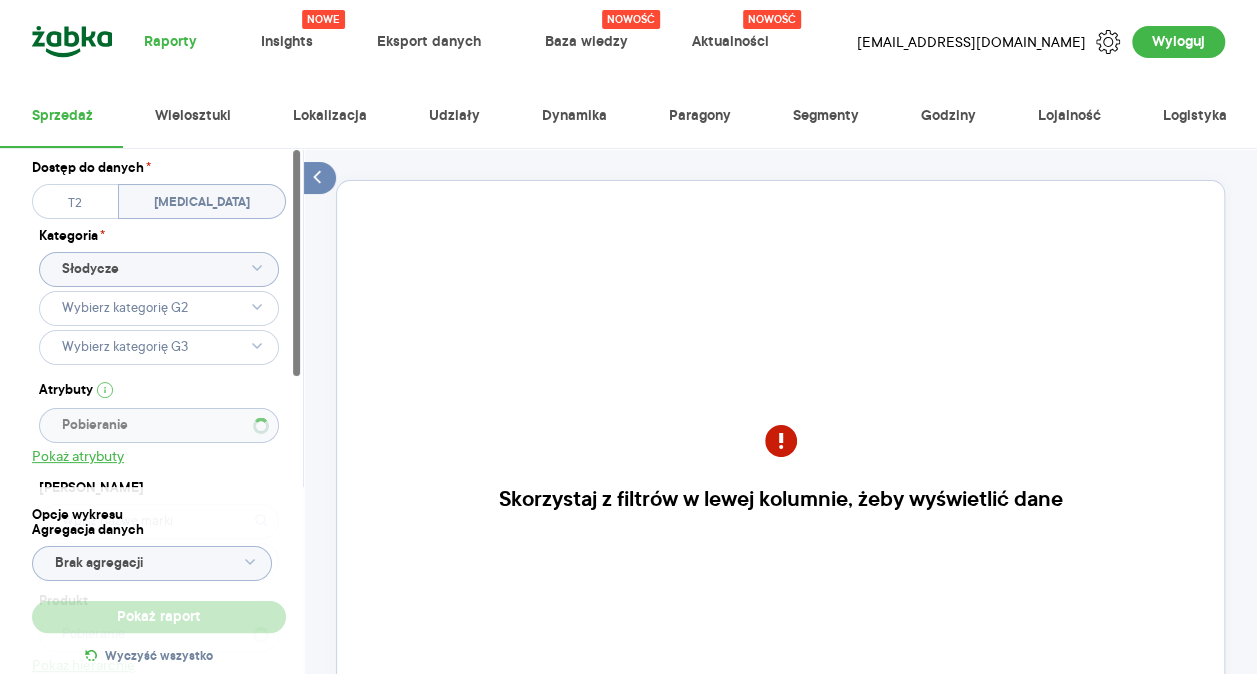 type 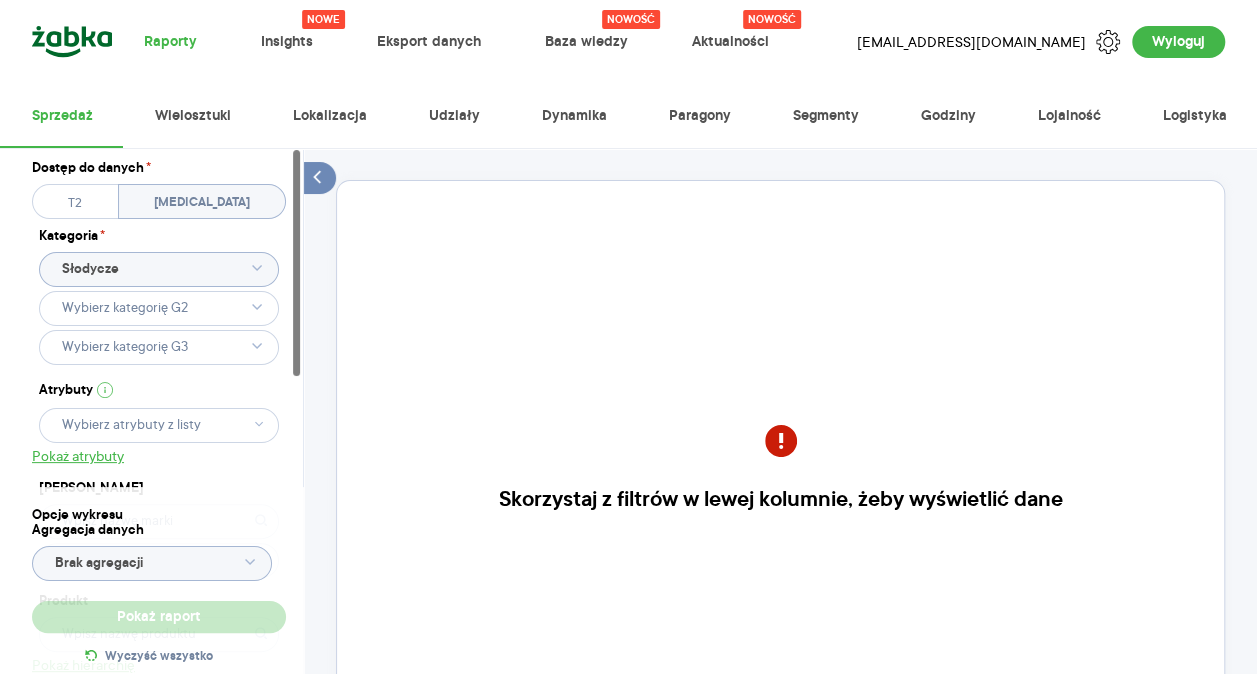 type 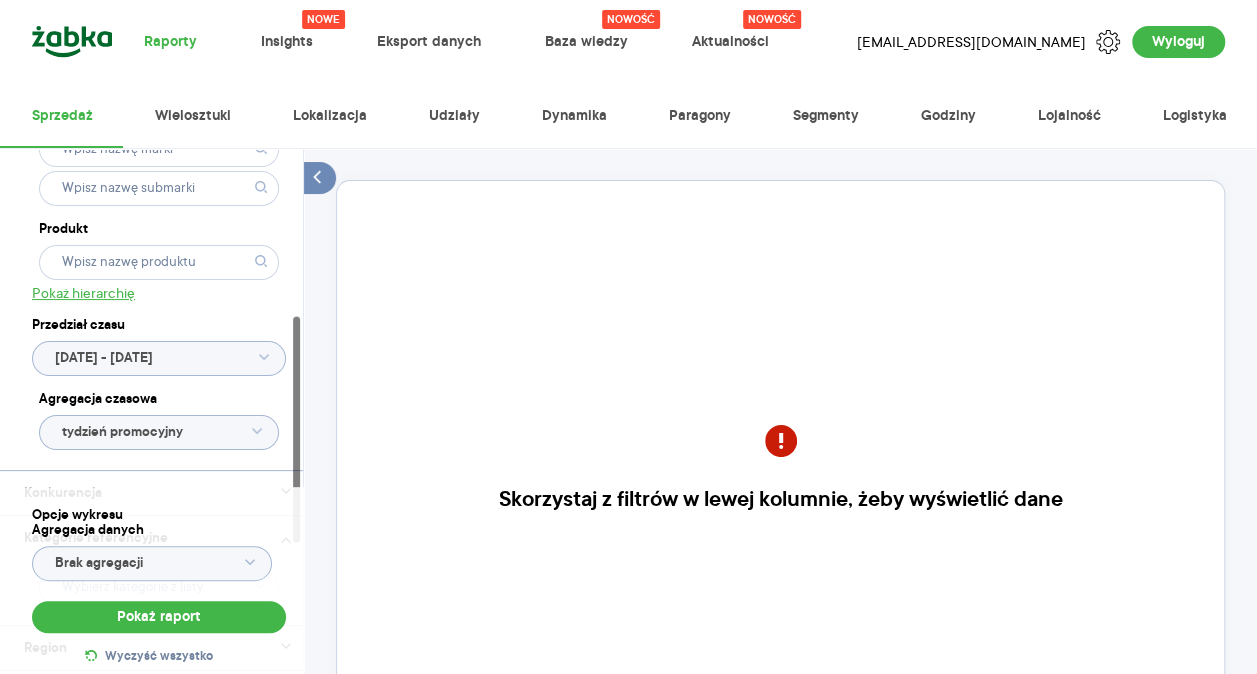 scroll, scrollTop: 404, scrollLeft: 0, axis: vertical 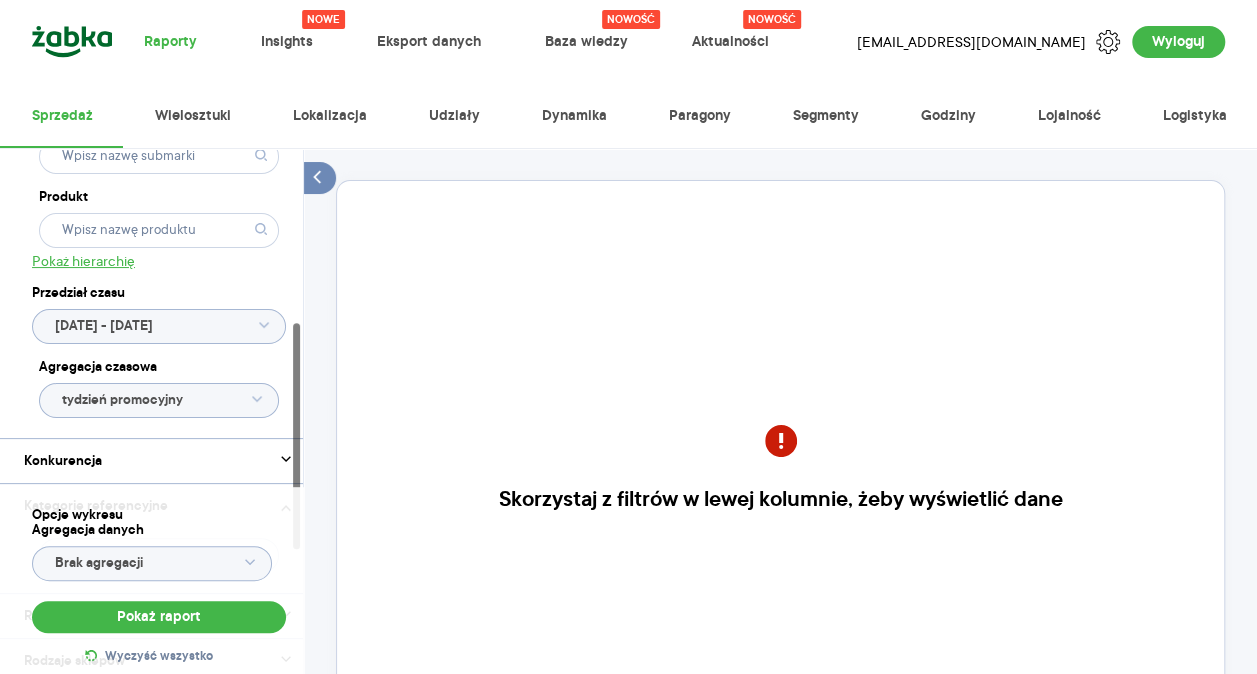 click 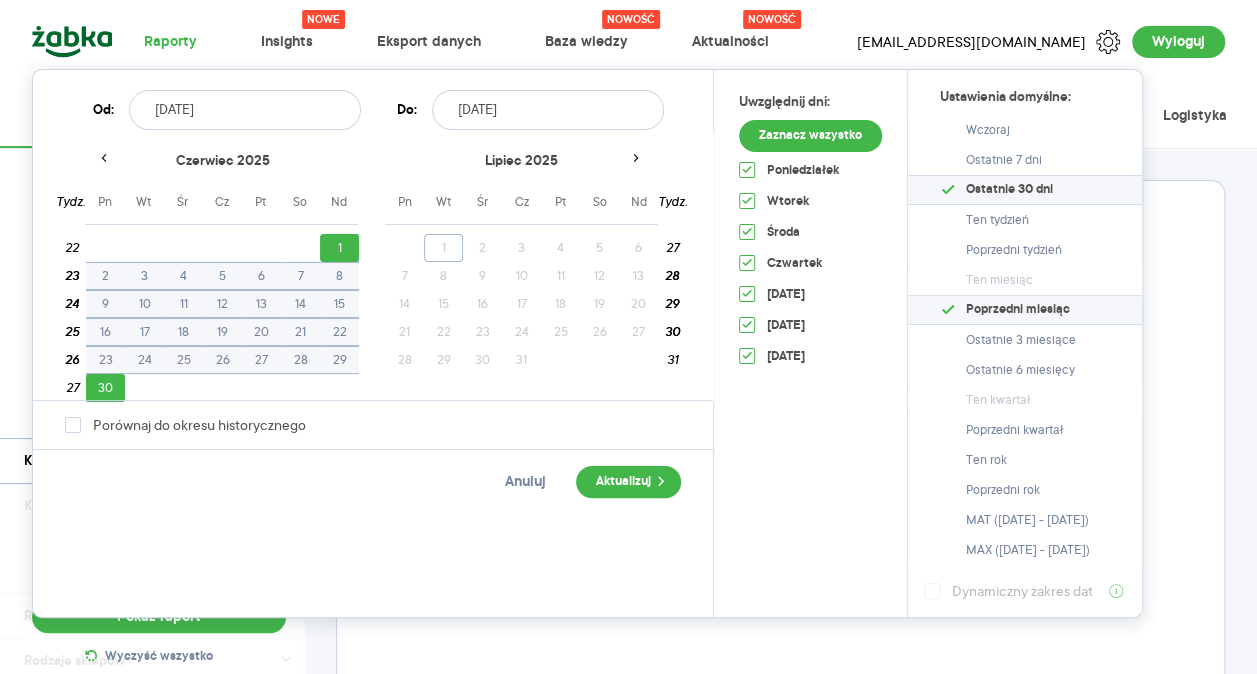 click on "1" at bounding box center [339, 248] 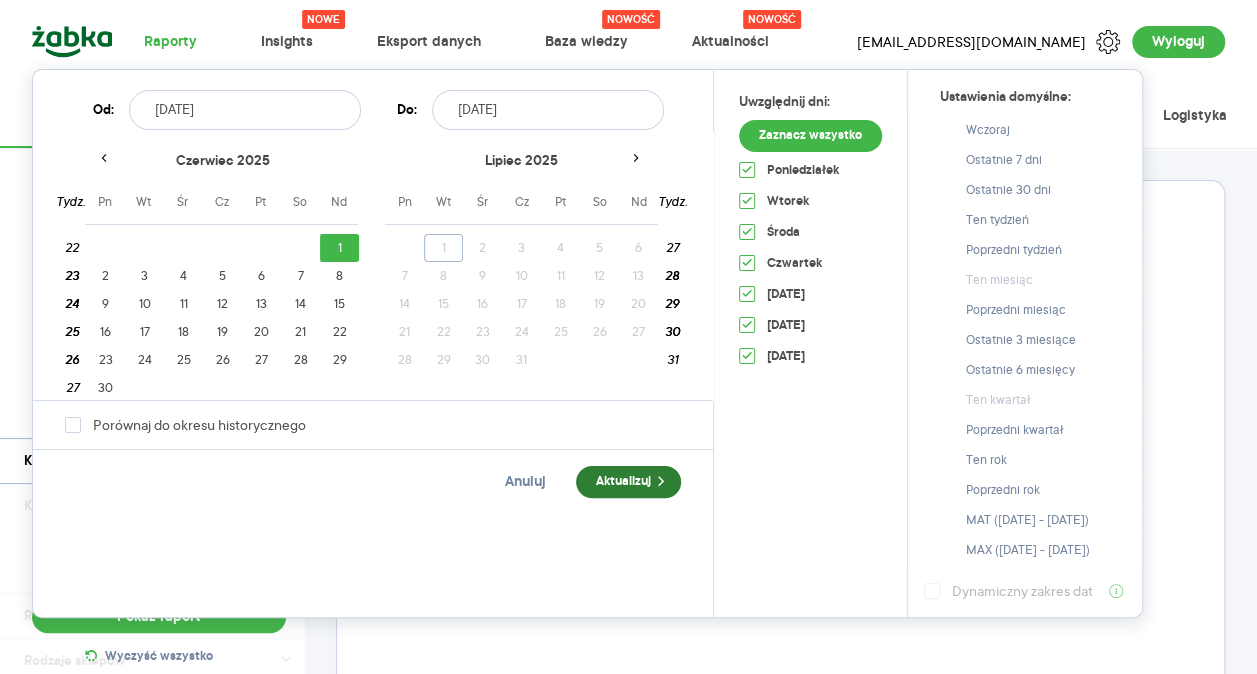 click on "Aktualizuj" at bounding box center (628, 482) 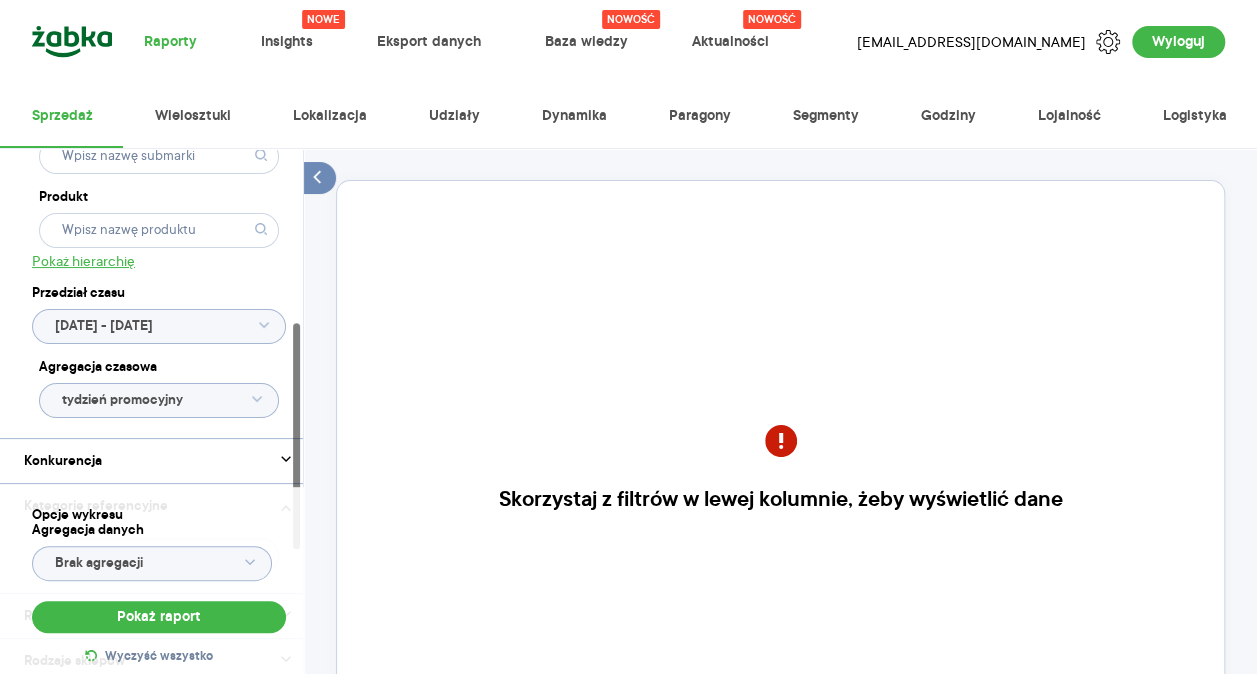 click 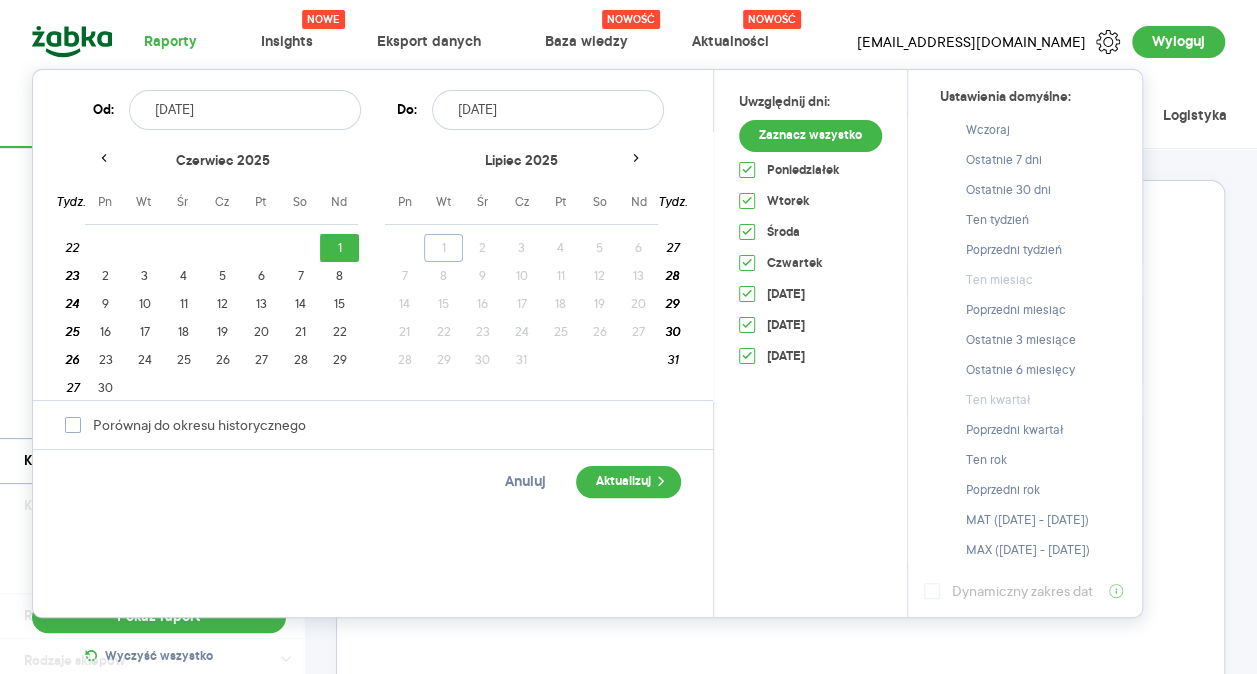 click 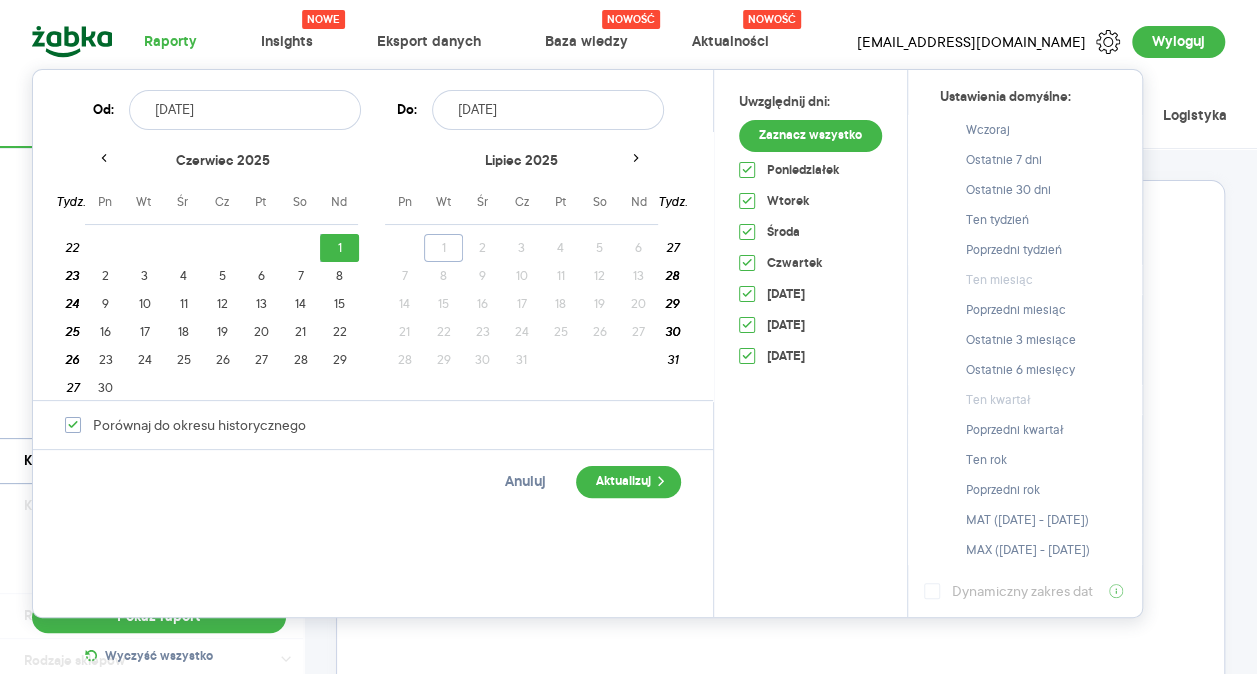 checkbox on "true" 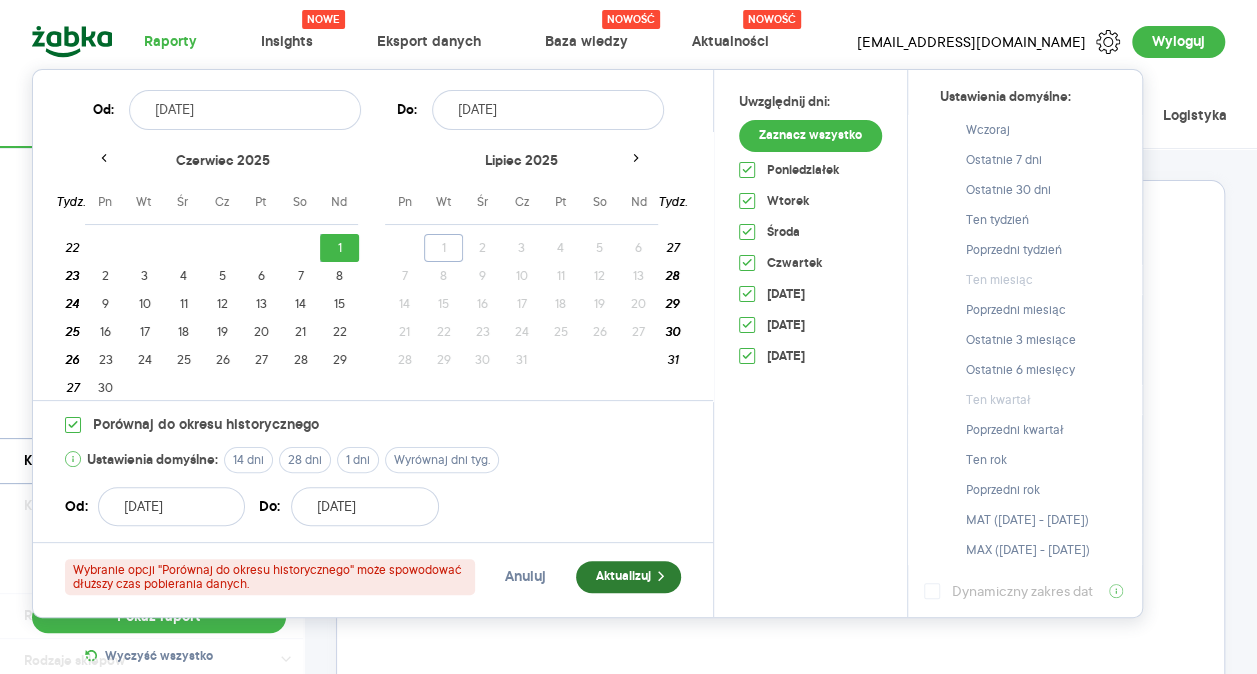 click on "Aktualizuj" at bounding box center [628, 577] 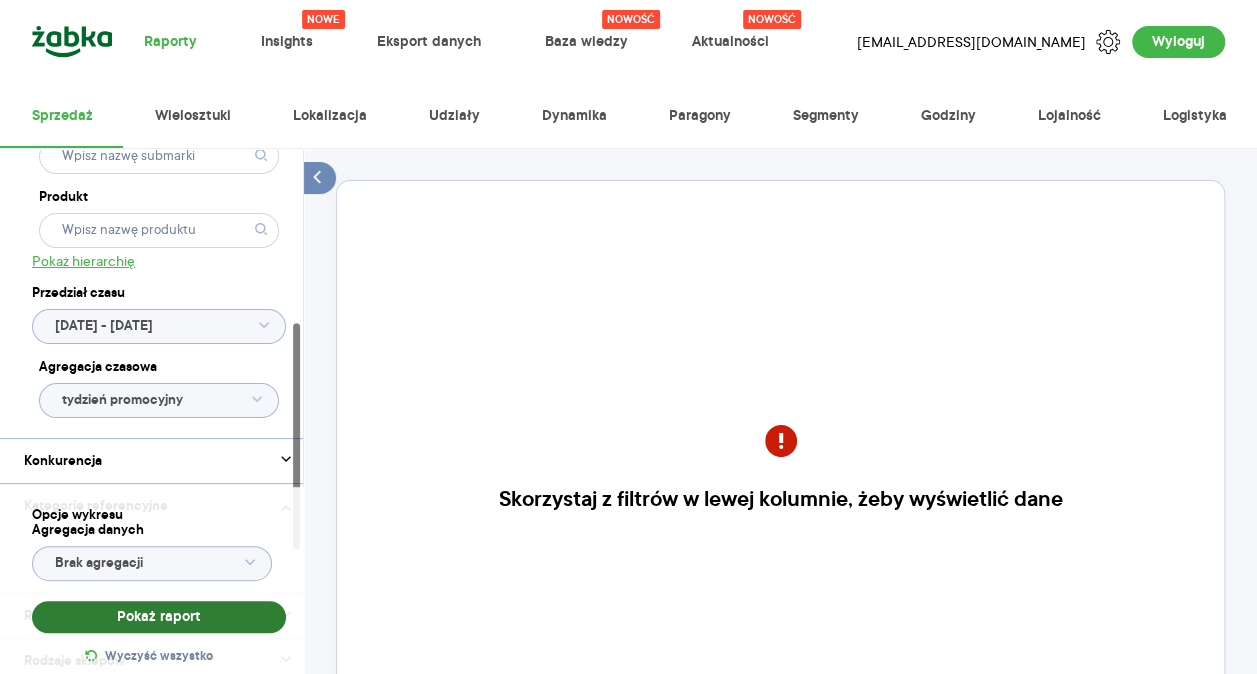 click on "Pokaż raport" at bounding box center [159, 617] 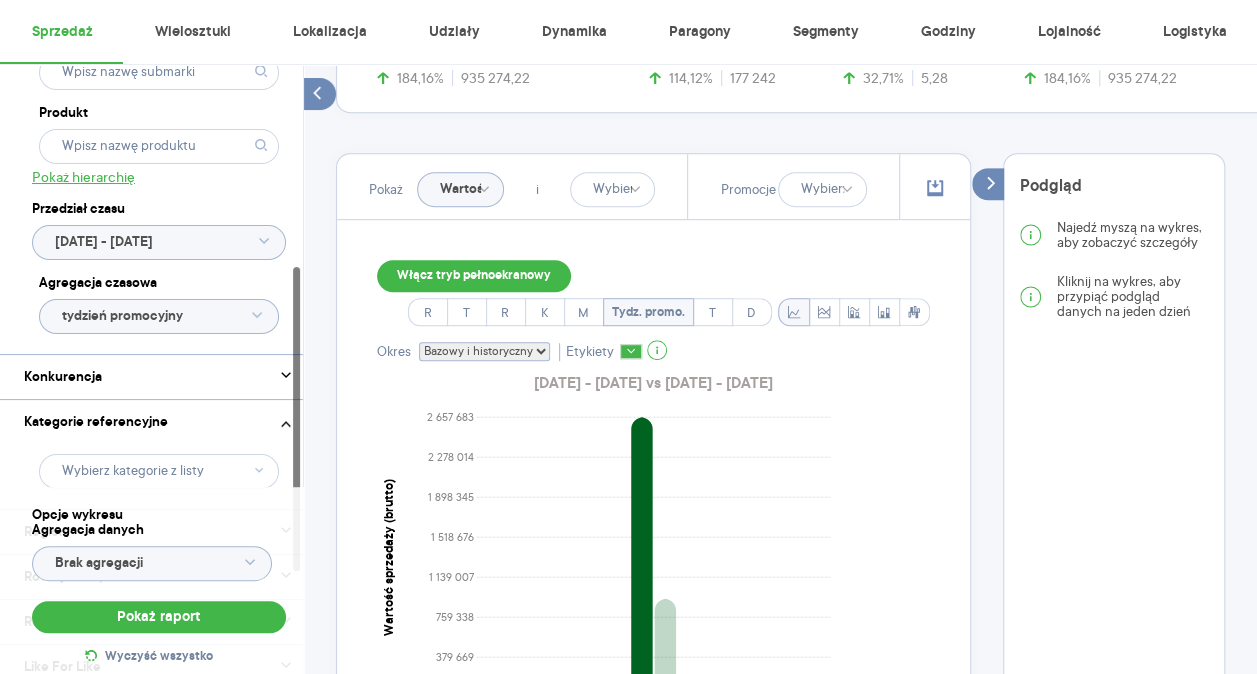scroll, scrollTop: 456, scrollLeft: 0, axis: vertical 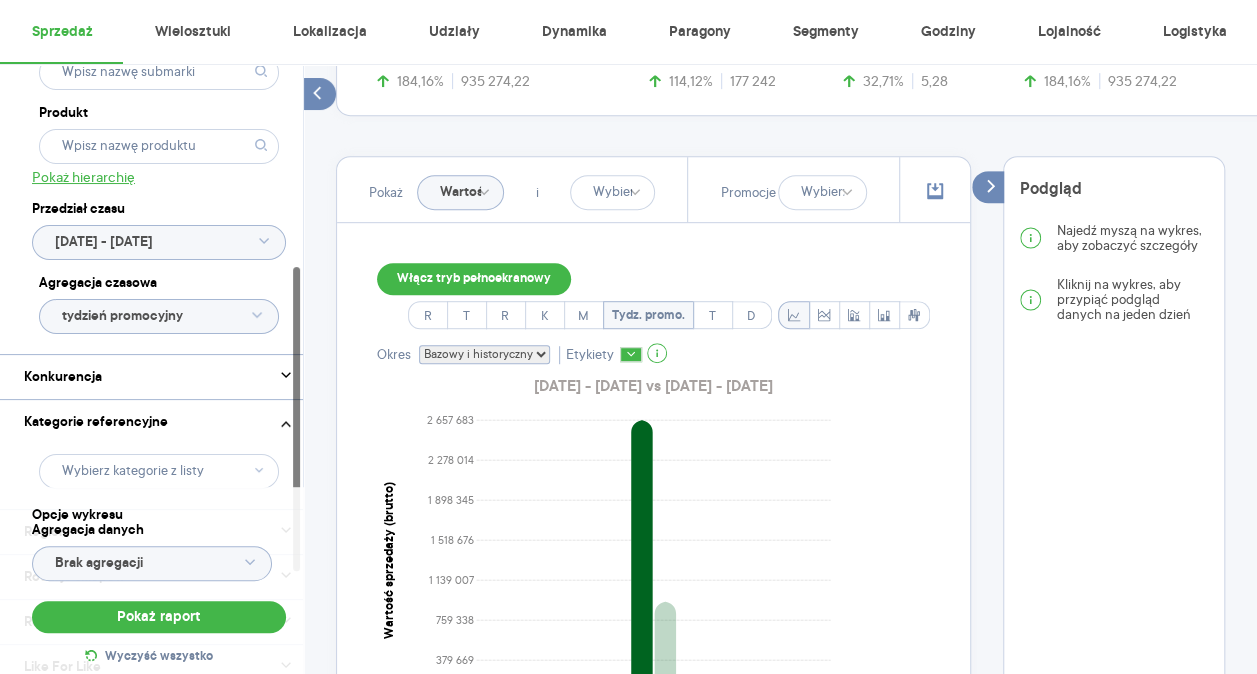 click on "0 379 669 759 338 1 139 007 1 518 676 1 898 345 2 278 014 2 657 683 Wartość sprzedaży (brutto) 22 cze 2025 Tydz. promo." 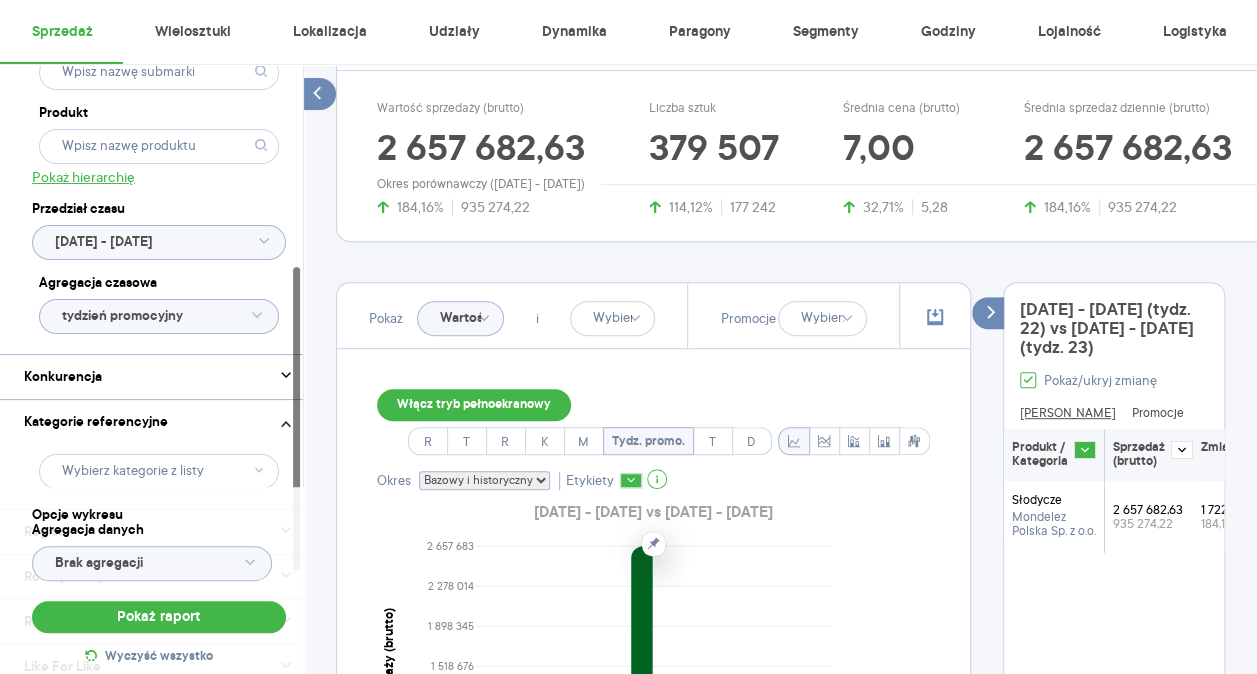 scroll, scrollTop: 336, scrollLeft: 0, axis: vertical 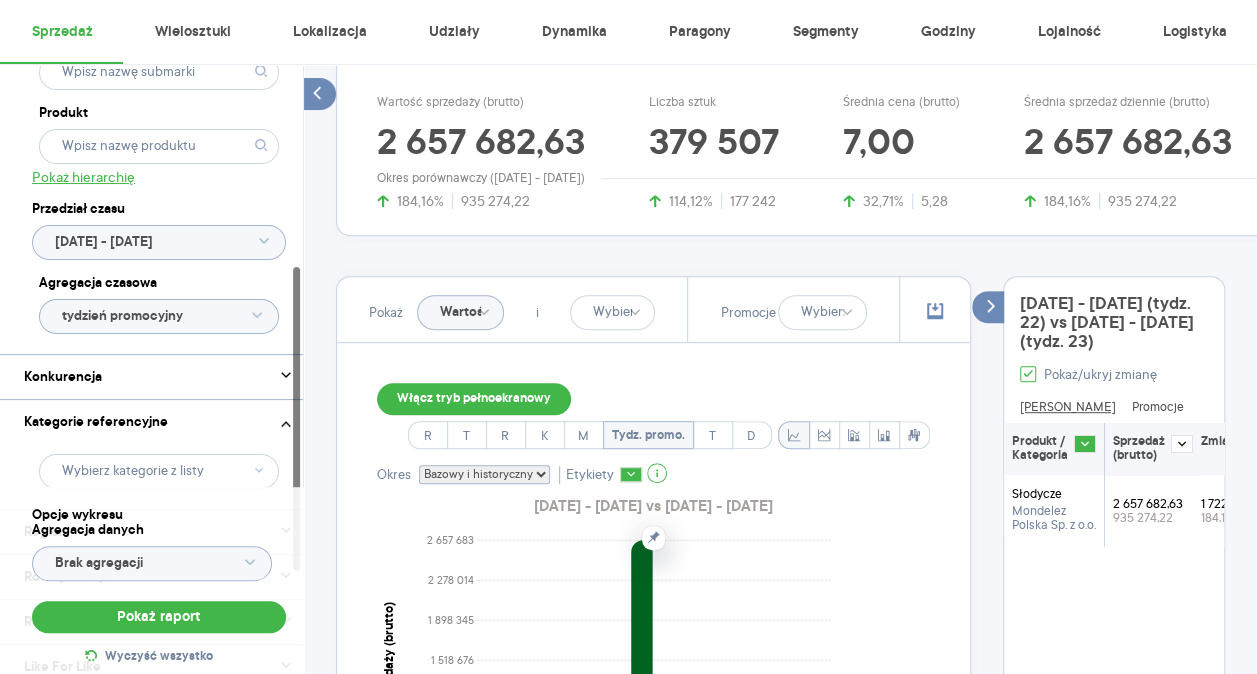 click 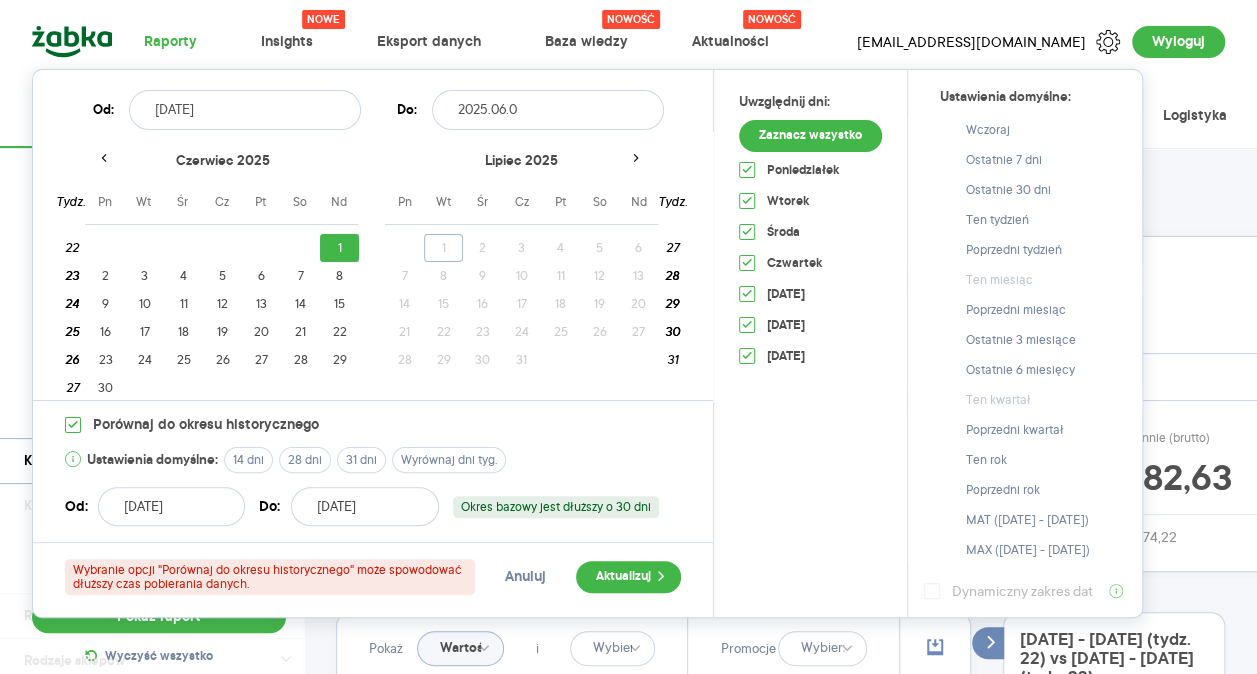 type on "[DATE]" 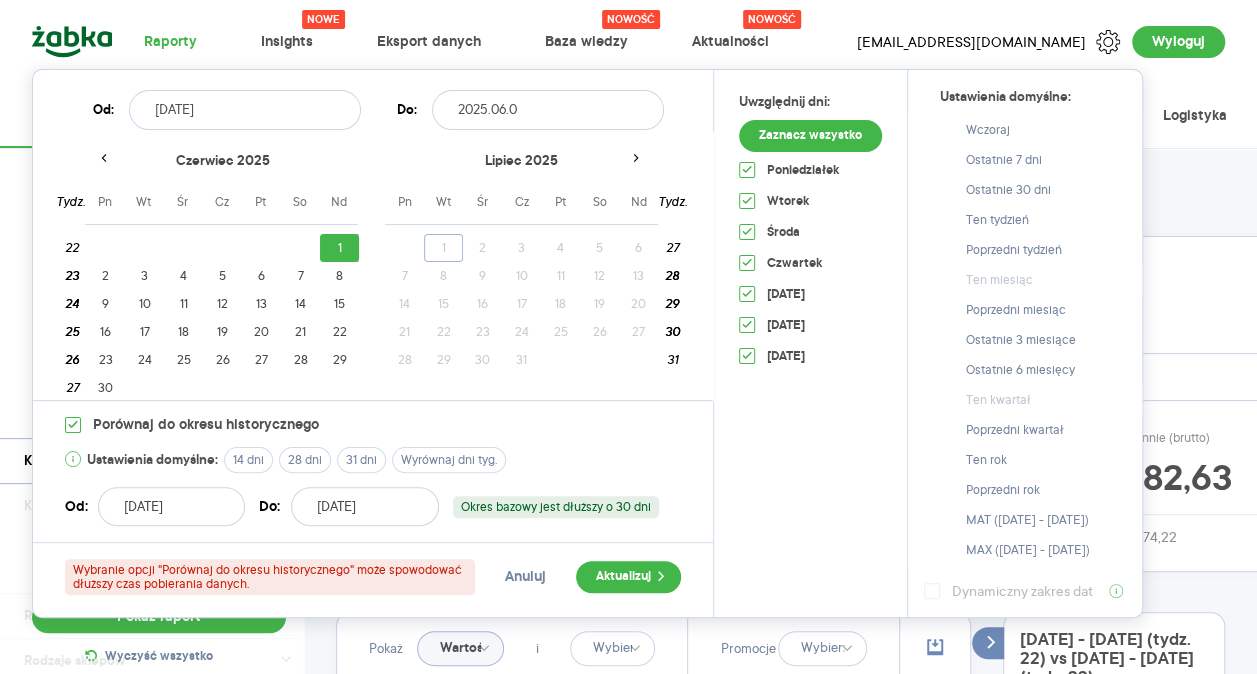 type on "[DATE]" 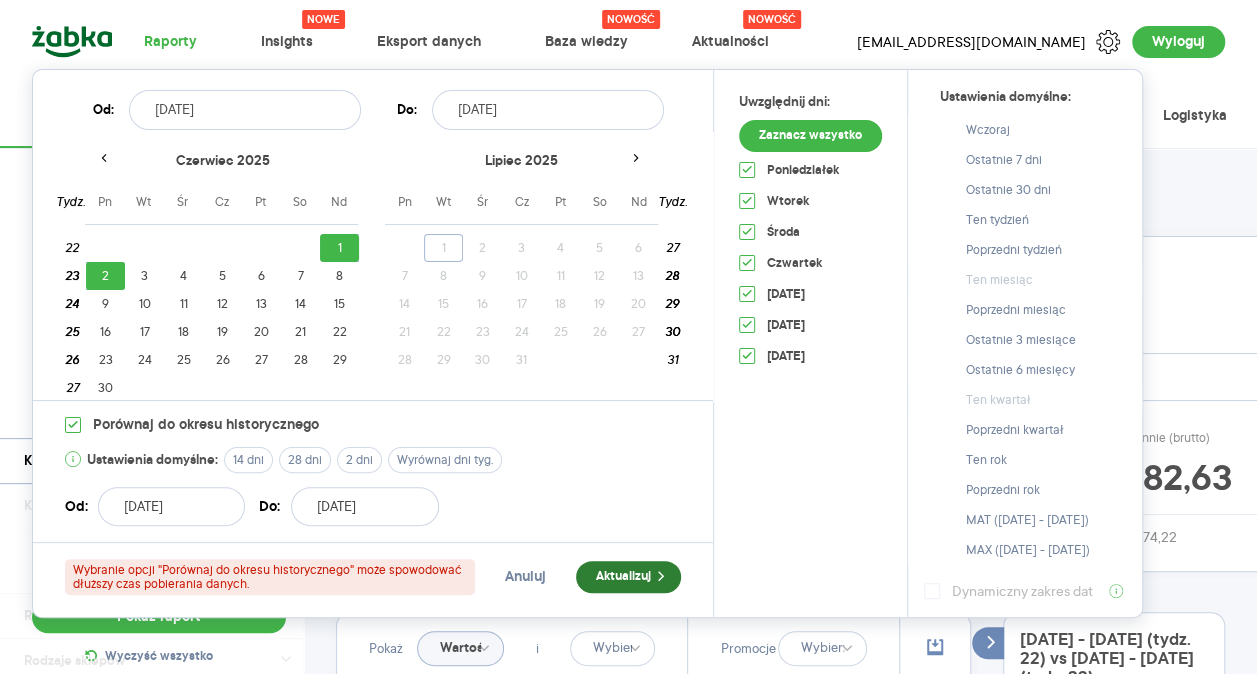 type on "[DATE]" 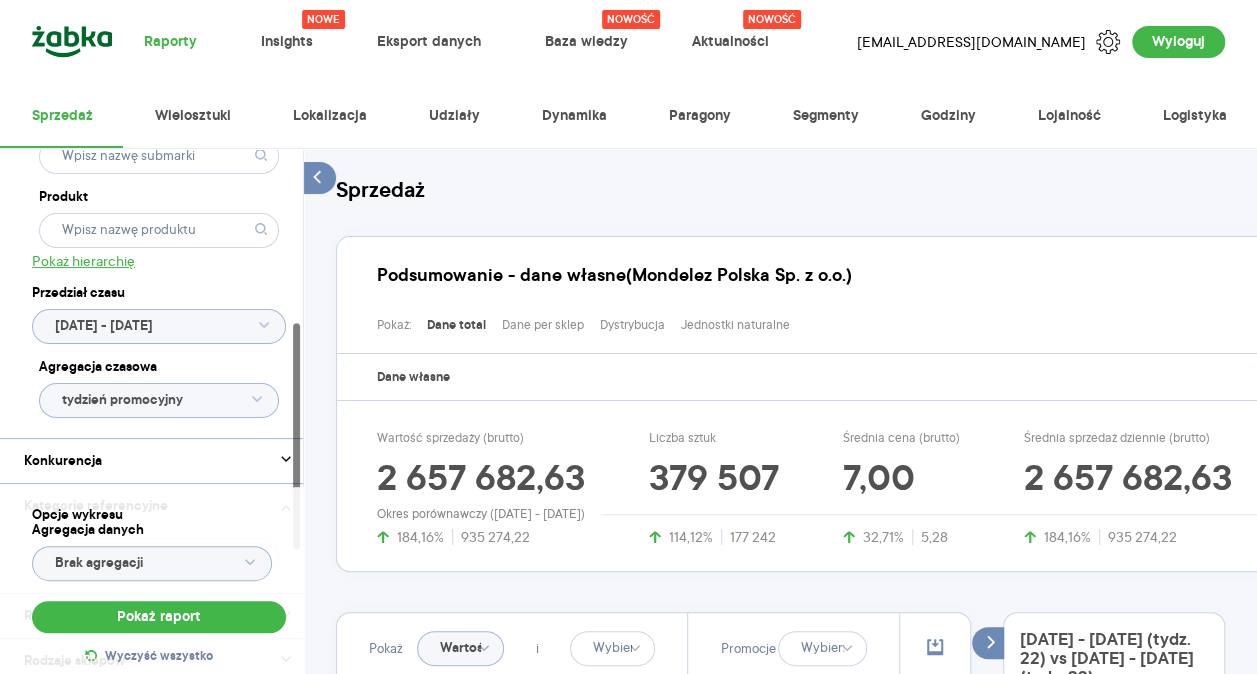 click on "Opcje wykresu" at bounding box center [159, 515] 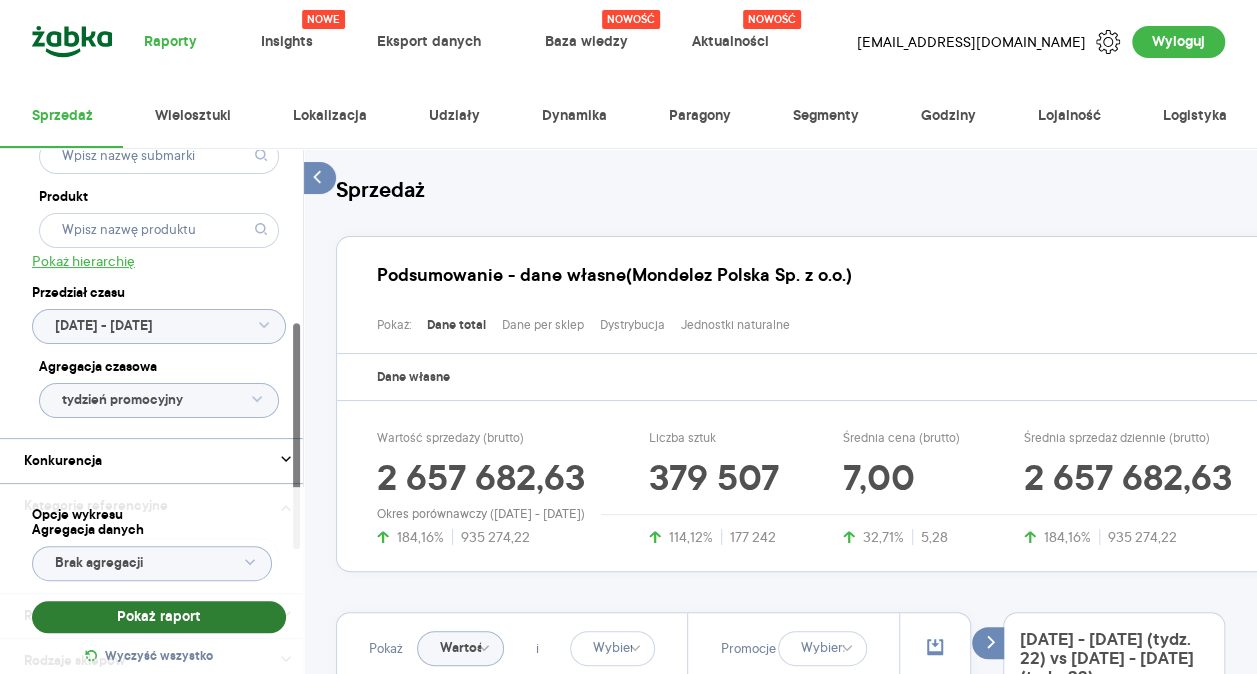 click on "Pokaż raport" at bounding box center (159, 617) 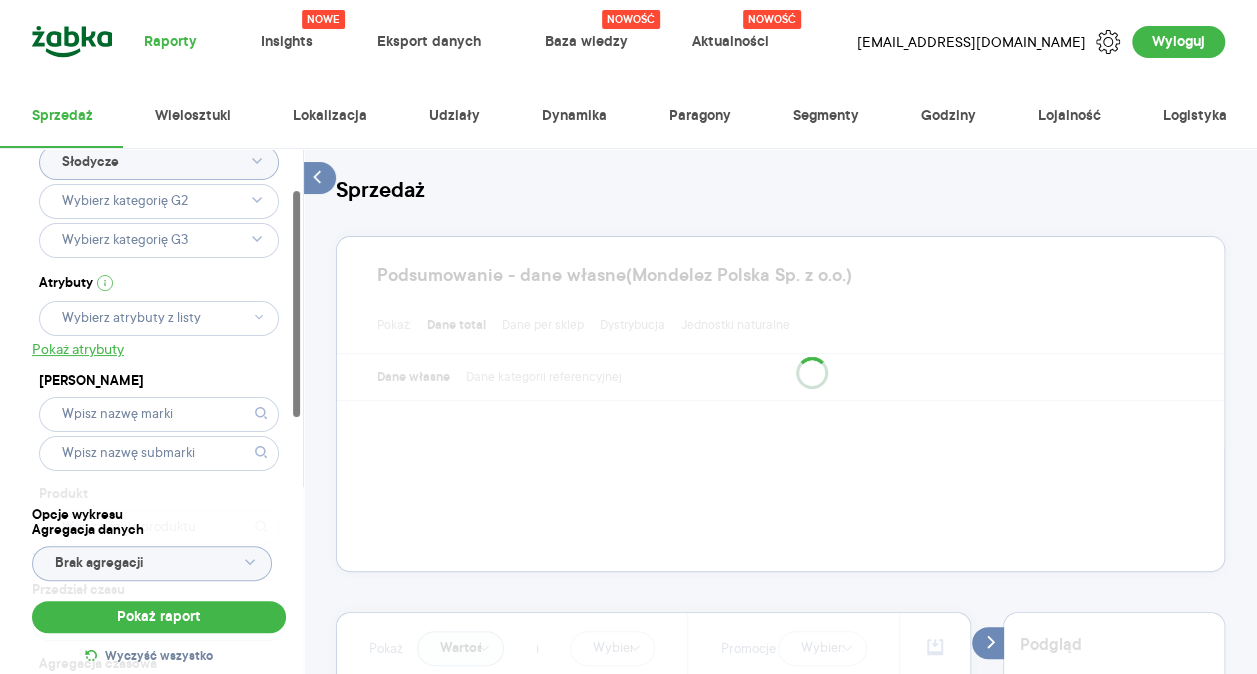 scroll, scrollTop: 108, scrollLeft: 0, axis: vertical 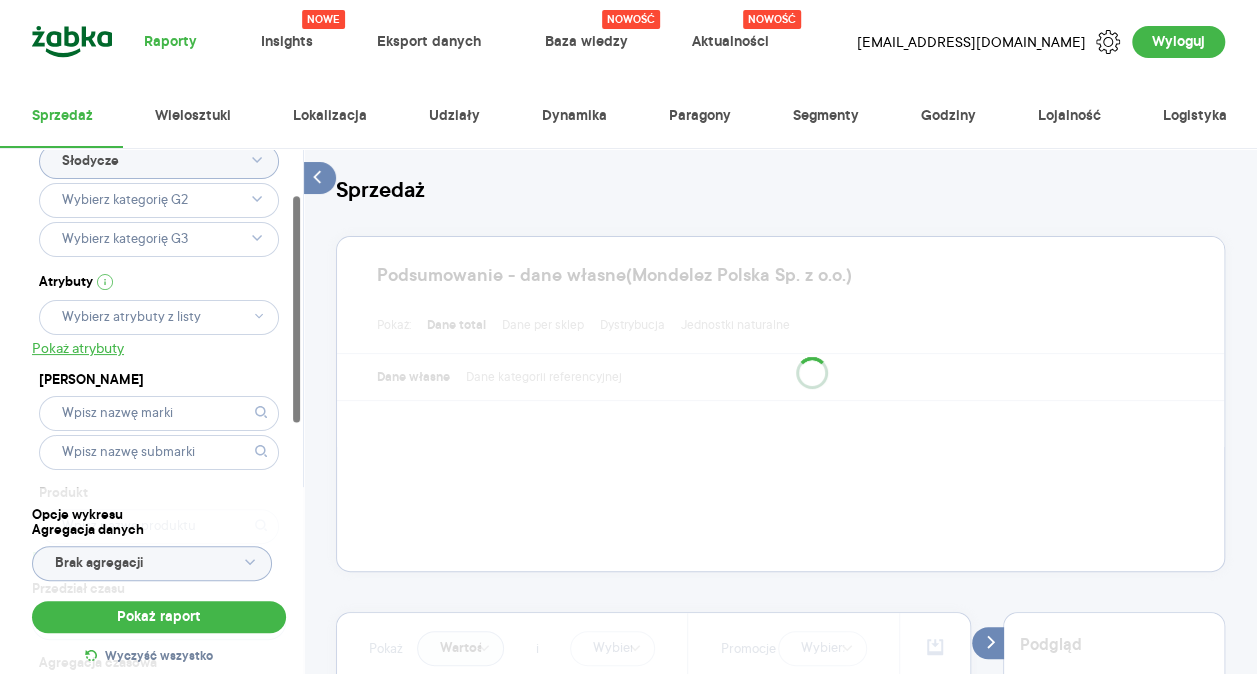 click 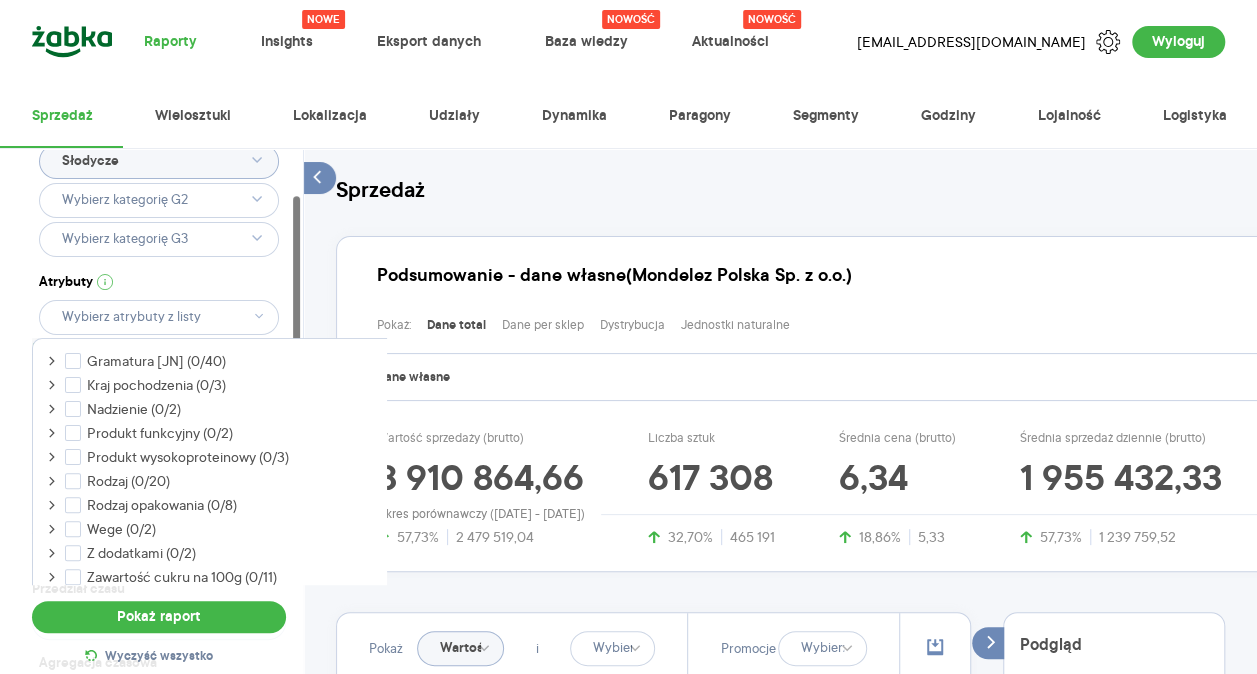 click on "Dostęp do danych * T2 [MEDICAL_DATA] Kategoria * Słodycze Atrybuty Pokaż atrybuty Marka Produkt Pokaż hierarchię Przedział czasu [DATE] - [DATE] Agregacja czasowa tydzień promocyjny" at bounding box center (159, 387) 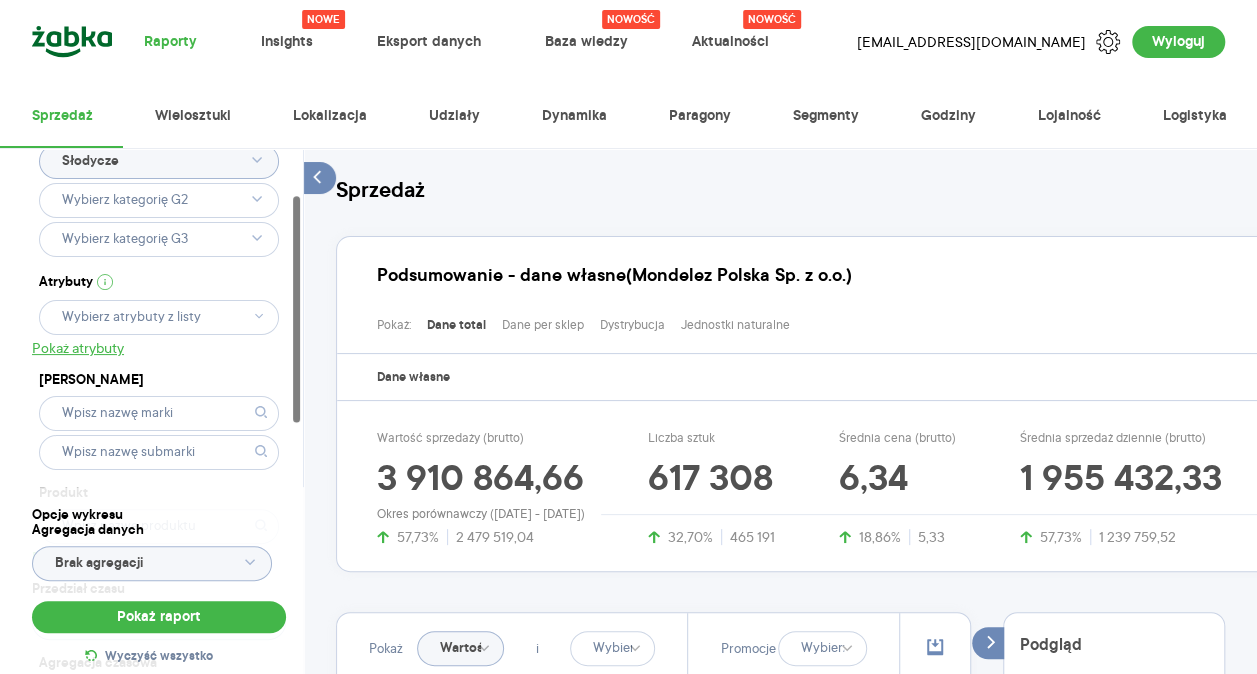 click 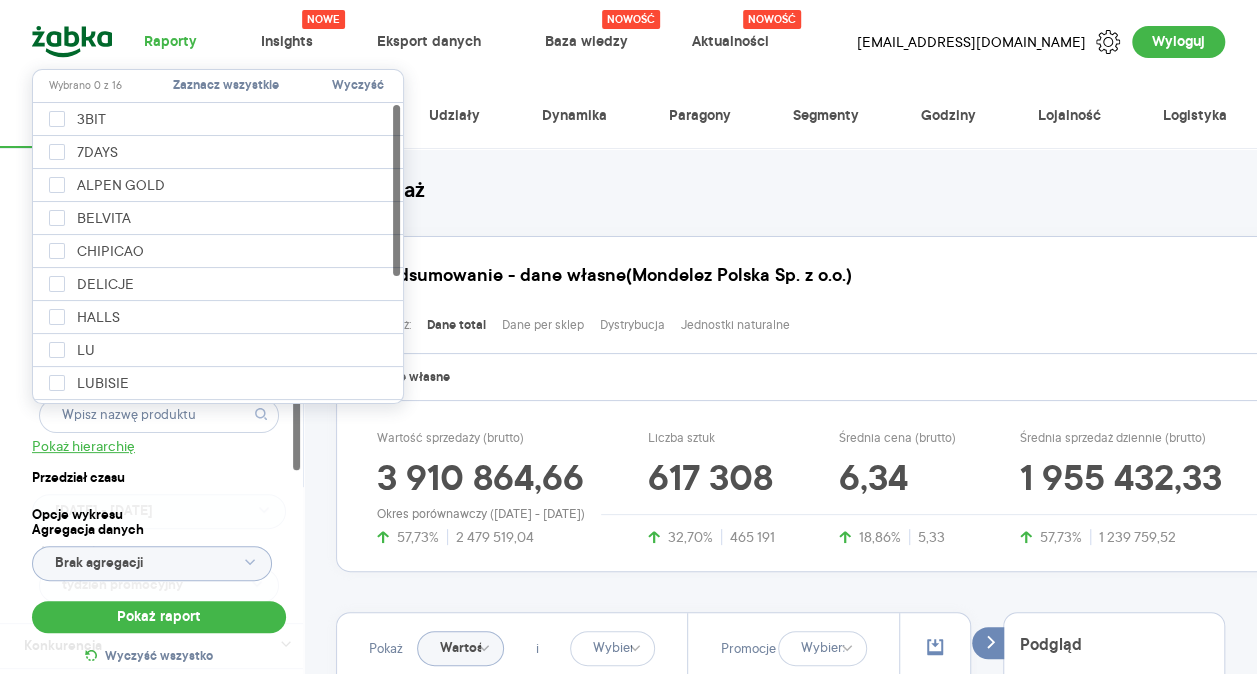 scroll, scrollTop: 220, scrollLeft: 0, axis: vertical 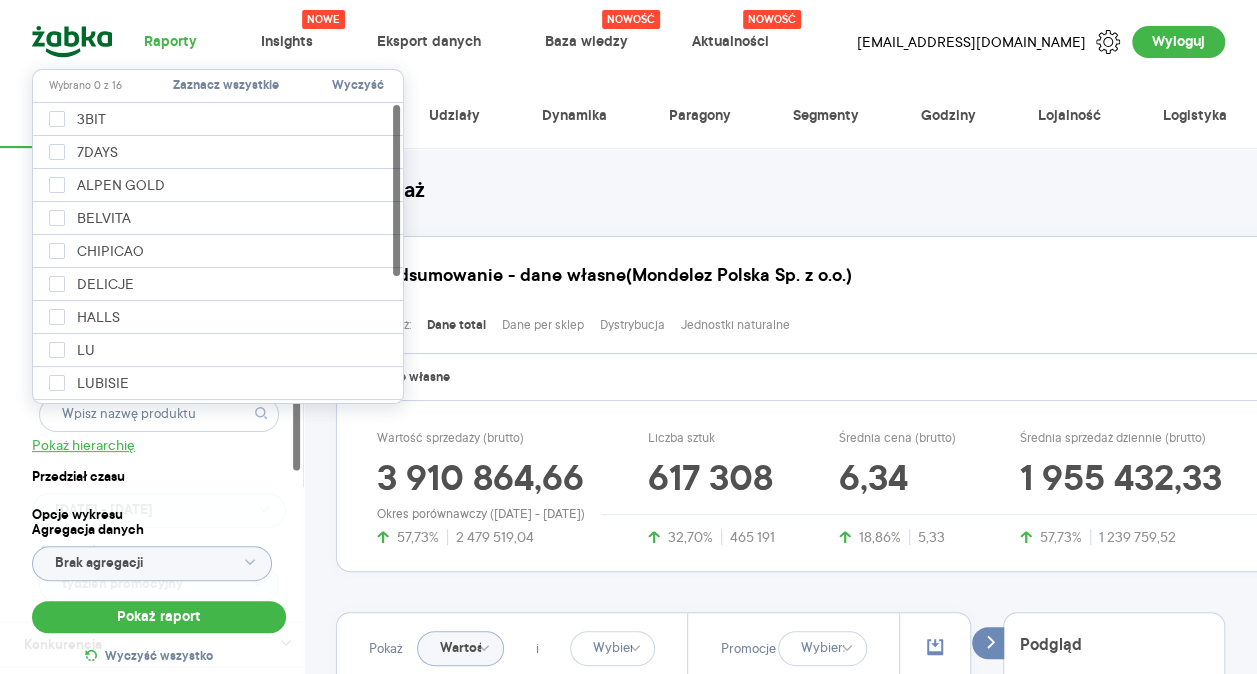 click on "Dostęp do danych * T2 [MEDICAL_DATA] Kategoria * Słodycze Atrybuty Pokaż atrybuty Marka Produkt Pokaż hierarchię Przedział czasu [DATE] - [DATE] Agregacja czasowa tydzień promocyjny" at bounding box center [159, 275] 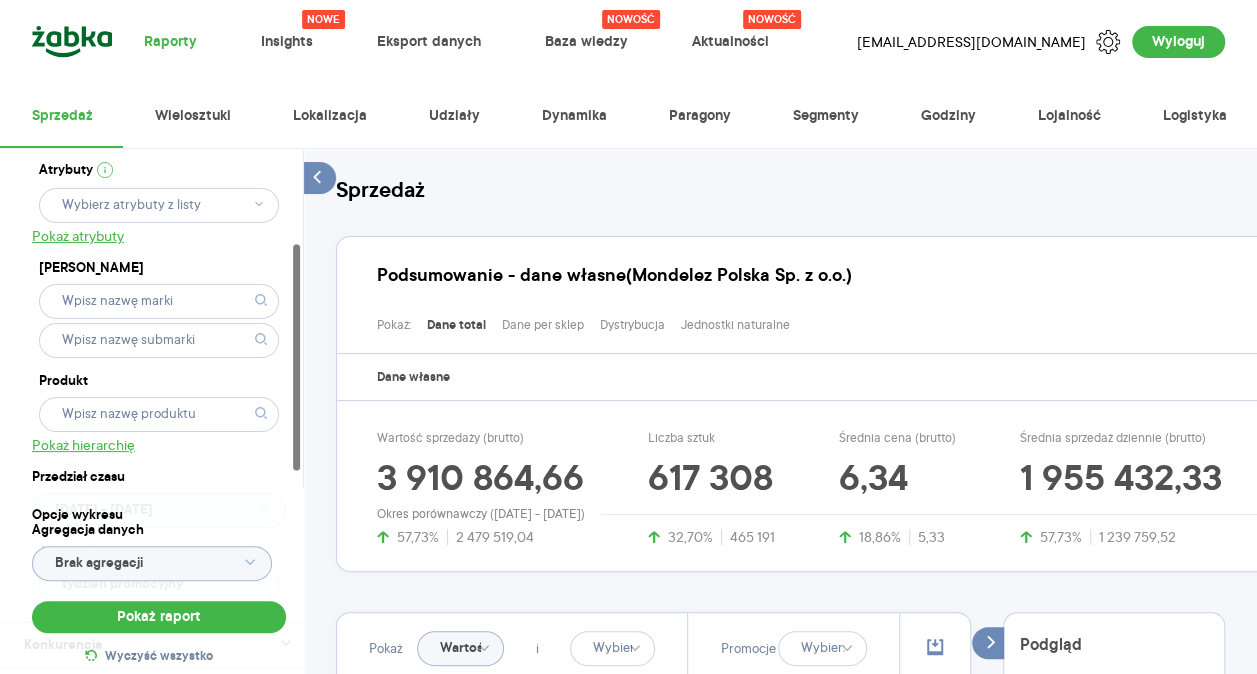 click 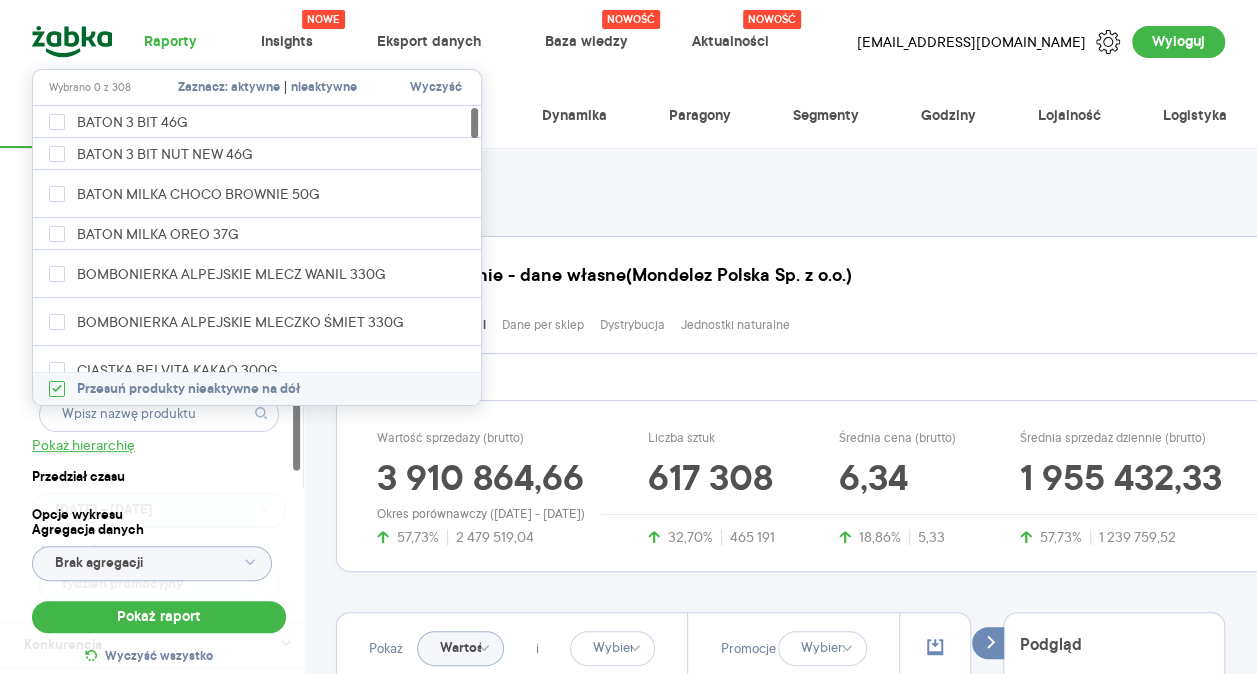 click on "aktywne" at bounding box center [255, 88] 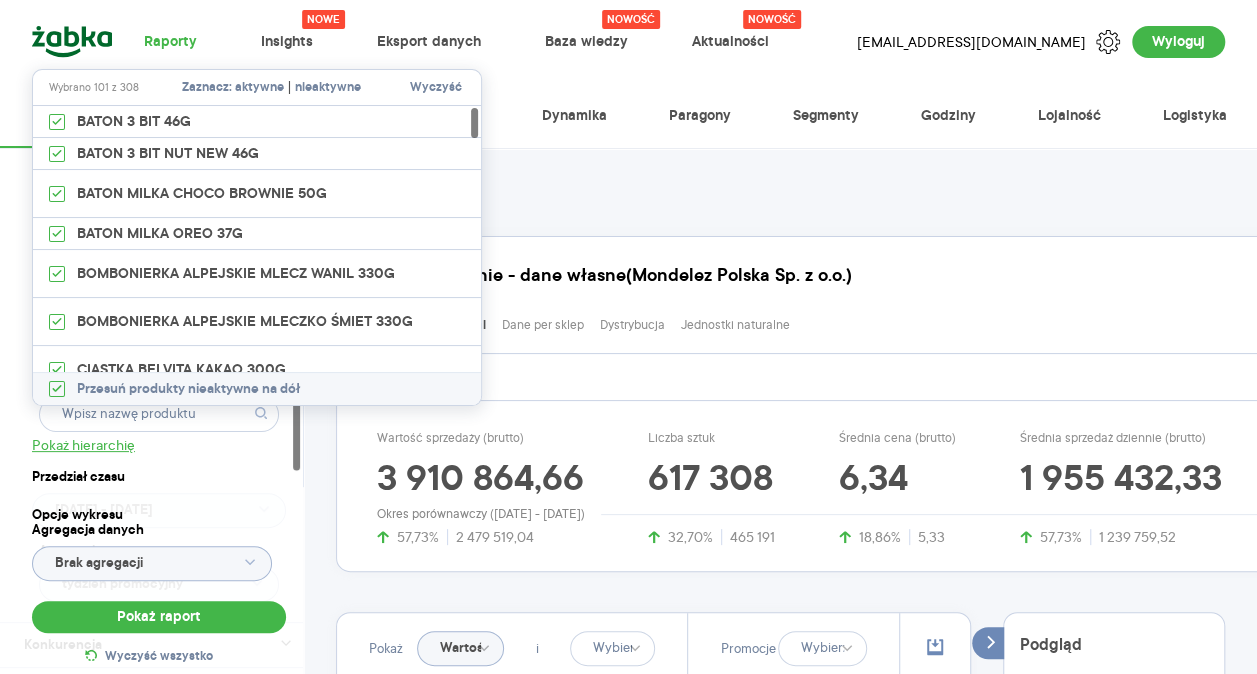 click on "Raporty Nowe Insights Eksport danych Nowość Baza wiedzy Nowość Aktualności [EMAIL_ADDRESS][DOMAIN_NAME] Wyloguj Sprzedaż Wielosztuki Lokalizacja Udziały Dynamika Paragony Segmenty Godziny Lojalność Logistyka Dostęp do danych * T2 [MEDICAL_DATA] Kategoria * Słodycze Atrybuty Pokaż atrybuty Marka Produkt Pokaż hierarchię Przedział czasu [DATE] - [DATE] Agregacja czasowa tydzień promocyjny Konkurencja Dostawca Marka Produkt Kategorie referencyjne Region Rodzaje sklepów Rodzaje transakcji Wszystkie Like For Like Uwzględnij LFL Opcje wykresu Agregacja danych Brak agregacji Pokaż raport Wyczyść wszystko Sprzedaż Podsumowanie - dane własne  (Mondelez Polska Sp. z o.o.) Pokaż: Dane total Dane per sklep Dystrybucja Jednostki naturalne Dane własne Wartość sprzedaży (brutto) 3 910 864,66 57,73% 2 479 519,04 Liczba sztuk 617 308 32,70% 465 191 Średnia cena (brutto) 6,34 18,86% 5,33 Średnia sprzedaż dziennie (brutto) 1 955 432,33 57,73% 1 239 759,52 Pokaż Wartość i Promocje R T R K" at bounding box center (628, 337) 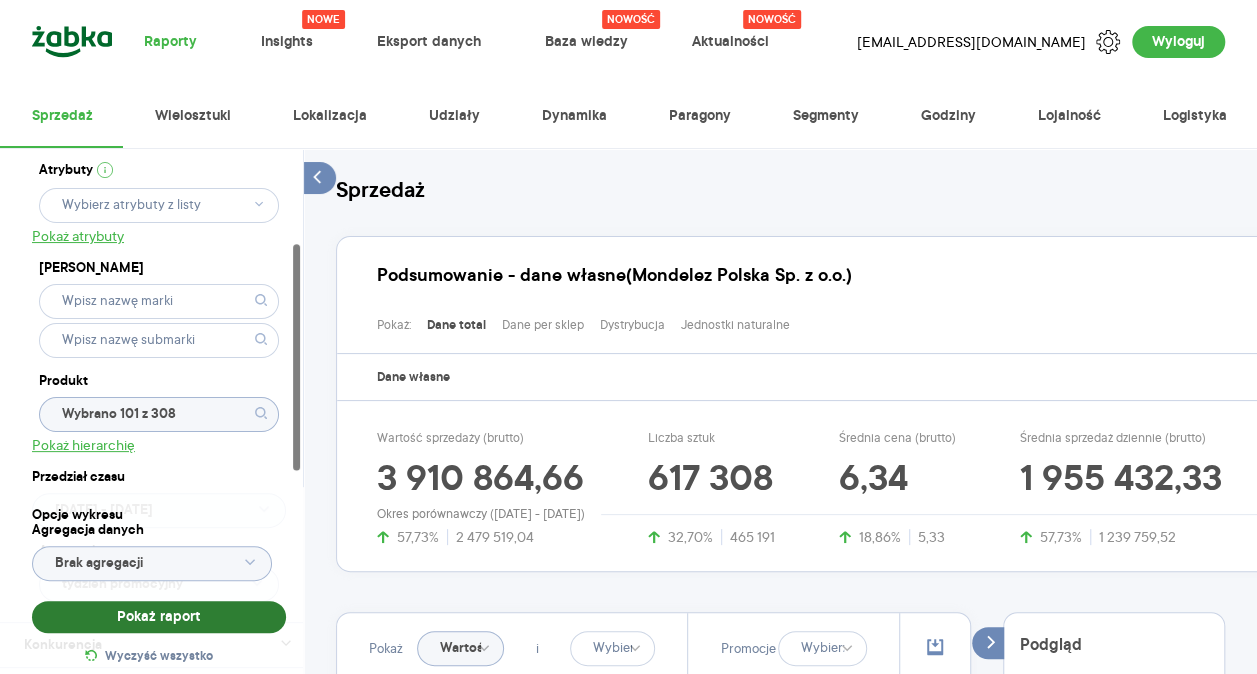 click on "Pokaż raport" at bounding box center (159, 617) 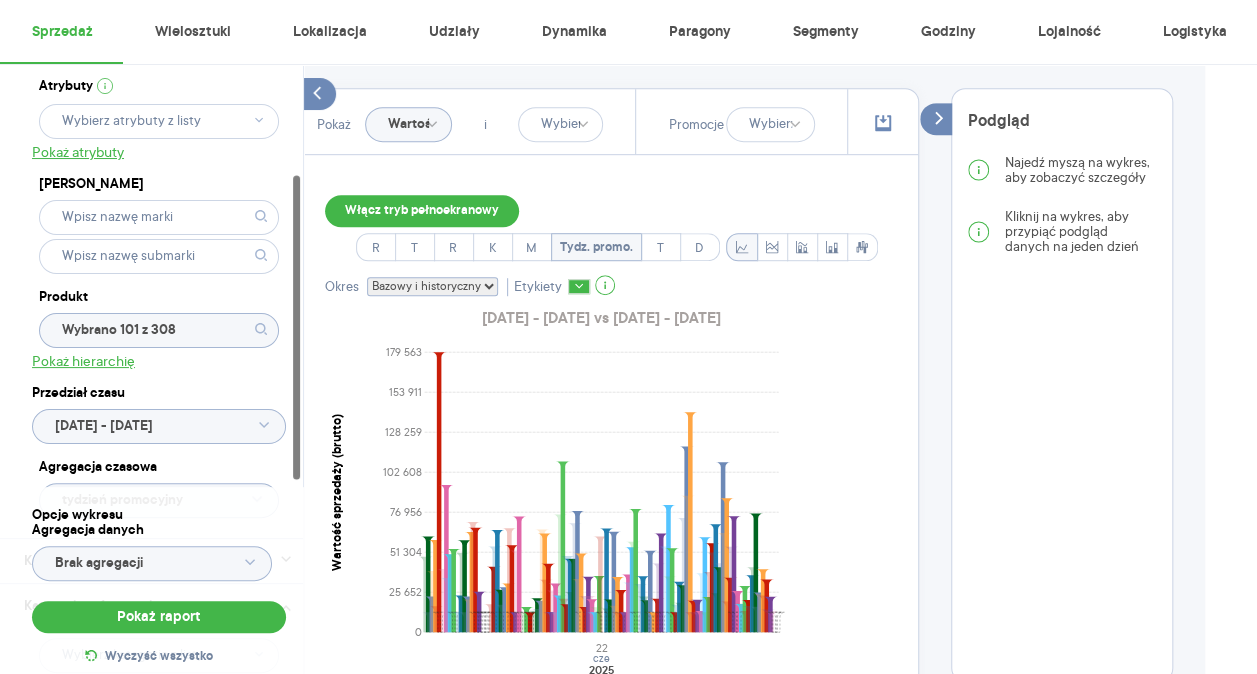 scroll, scrollTop: 530, scrollLeft: 65, axis: both 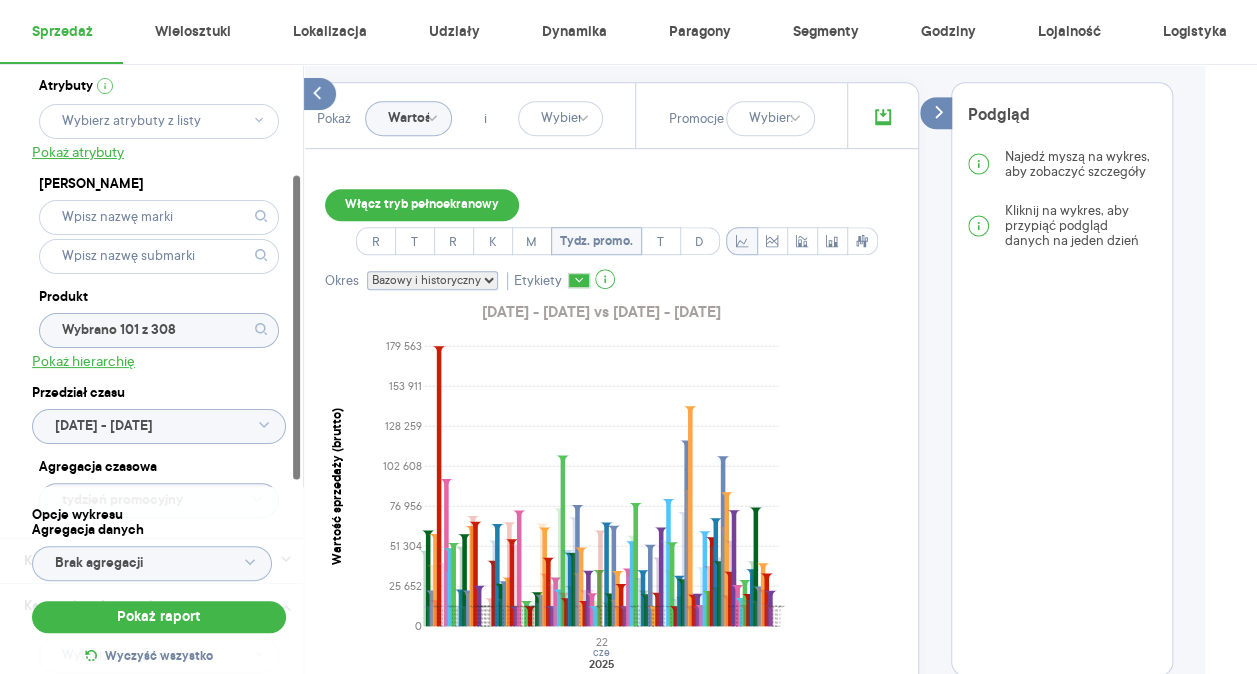 click at bounding box center (883, 118) 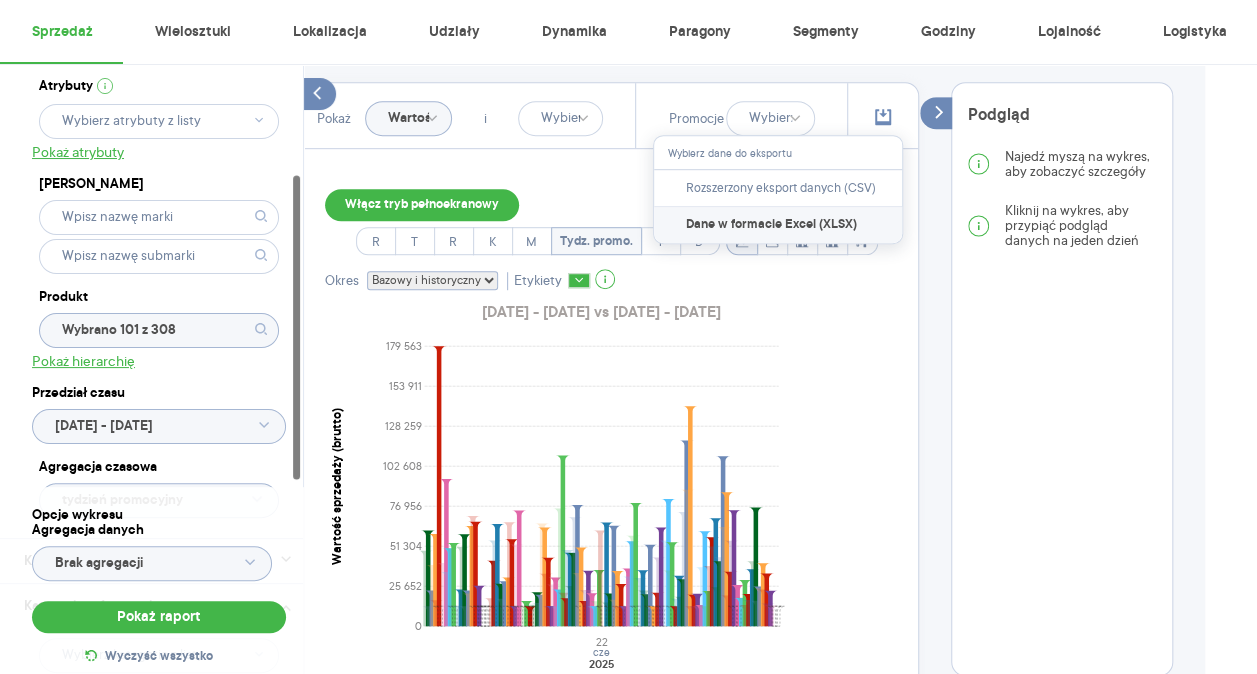 click on "Dane w formacie Excel (XLSX)" at bounding box center (771, 225) 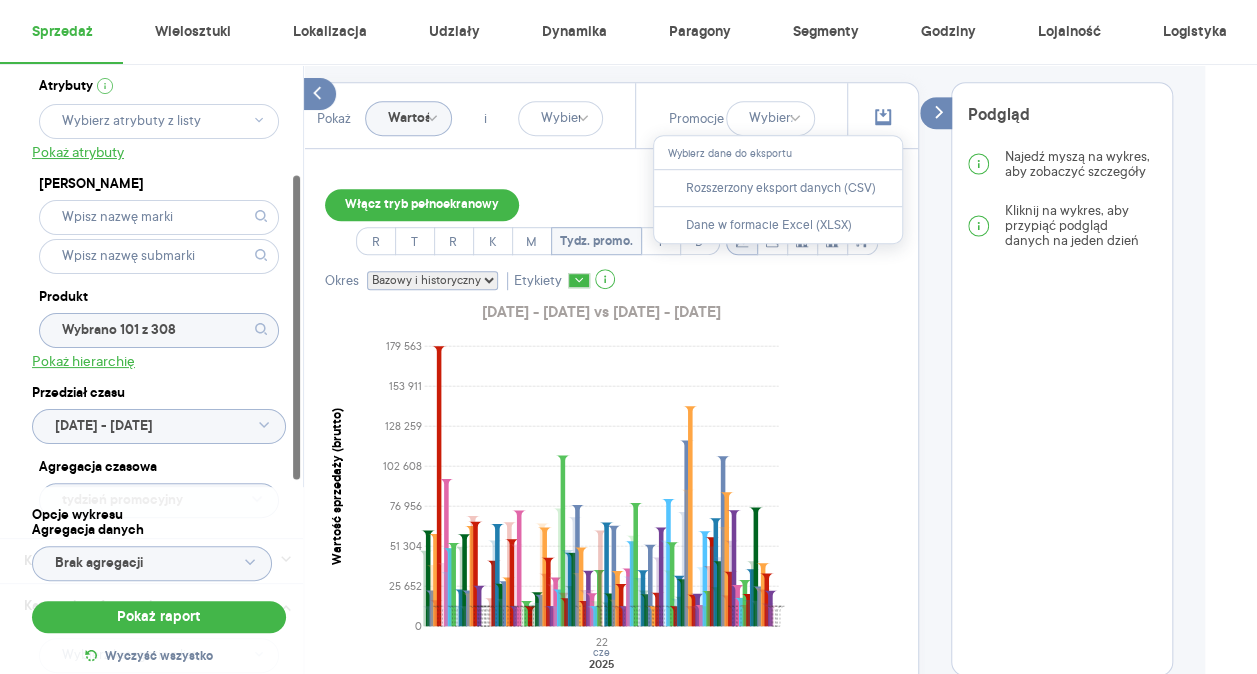 click on "Podgląd Najedź myszą na wykres, aby zobaczyć szczegóły Kliknij na wykres, aby przypiąć podgląd danych na jeden dzień" at bounding box center [1062, 379] 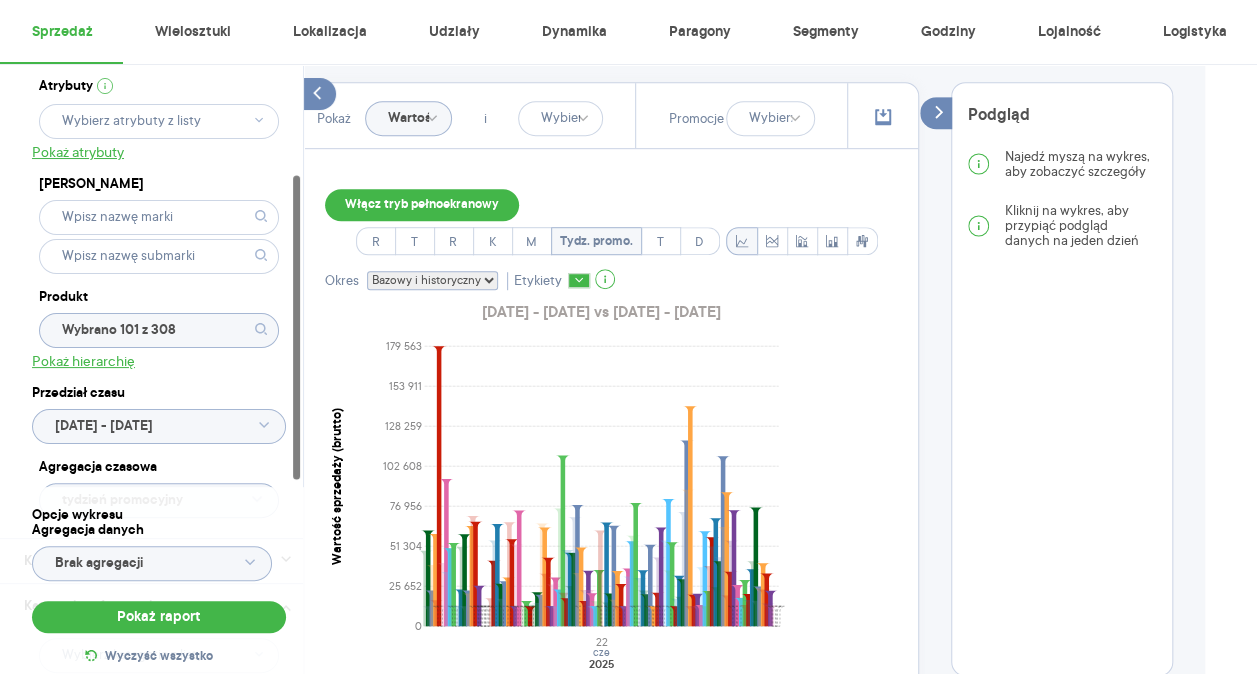 click on "Raporty Nowe Insights Eksport danych Nowość Baza wiedzy Nowość Aktualności [EMAIL_ADDRESS][DOMAIN_NAME] Wyloguj Sprzedaż Wielosztuki Lokalizacja Udziały Dynamika Paragony Segmenty Godziny Lojalność Logistyka Dostęp do danych * T2 [MEDICAL_DATA] Kategoria * Słodycze Atrybuty Pokaż atrybuty Marka Produkt Wybrano 101 z 308 Pokaż hierarchię Przedział czasu [DATE] - [DATE] Agregacja czasowa tydzień promocyjny Konkurencja Dostawca Marka Produkt Kategorie referencyjne Region Rodzaje sklepów Rodzaje transakcji Wszystkie Like For Like Uwzględnij LFL Opcje wykresu Agregacja danych Brak agregacji Pokaż raport Wyczyść wszystko Sprzedaż Podsumowanie - dane własne  (Mondelez Polska Sp. z o.o.) Pokaż: Dane total Dane per sklep Dystrybucja Jednostki naturalne Dane własne Wartość sprzedaży (brutto) 3 910 550,33 64,16% 2 382 227,51 Liczba sztuk 617 264 36,98% 450 612 Średnia cena (brutto) 6,34 19,84% 5,29 Średnia sprzedaż dziennie (brutto) 1 955 275,17 64,16% 1 191 113,75 Pokaż Wartość i" at bounding box center [576, -193] 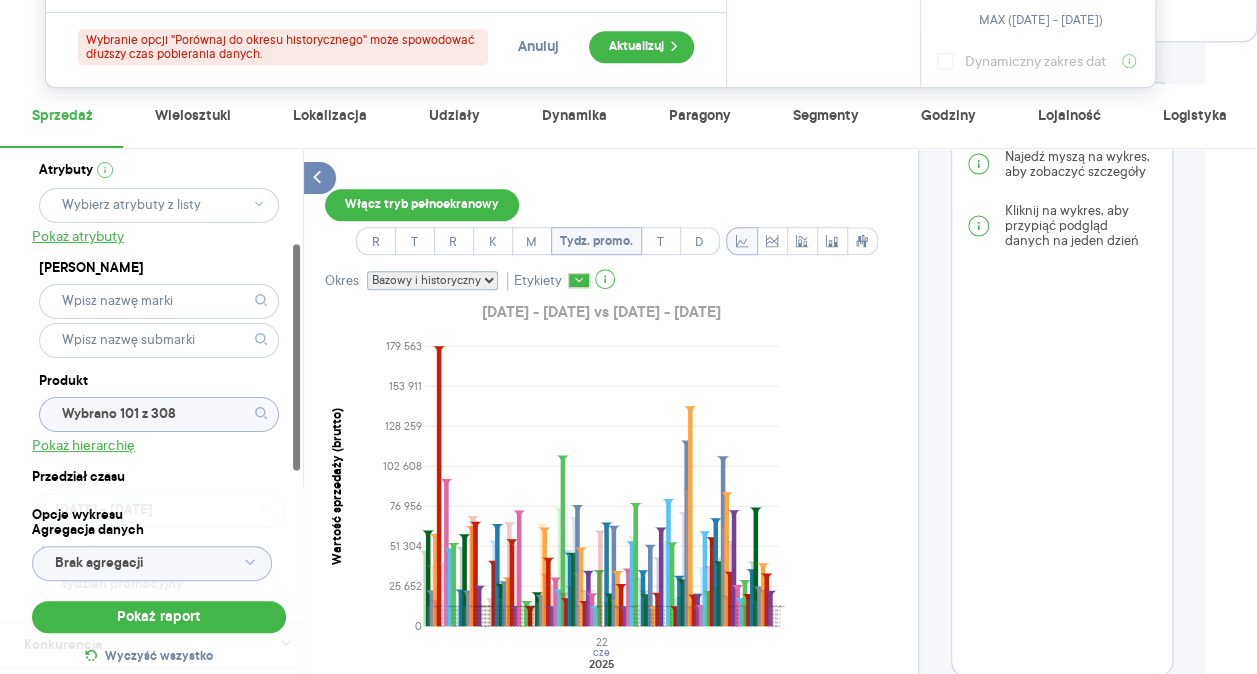 scroll, scrollTop: 0, scrollLeft: 65, axis: horizontal 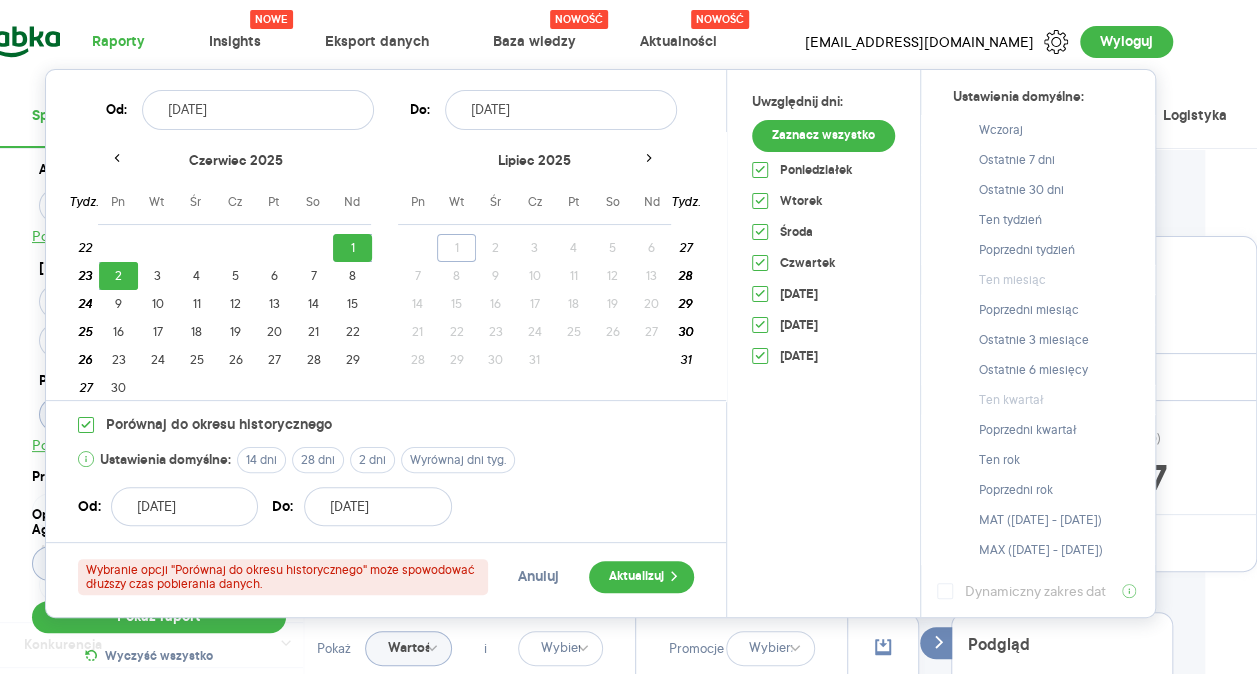 click on "[DATE]" at bounding box center [258, 110] 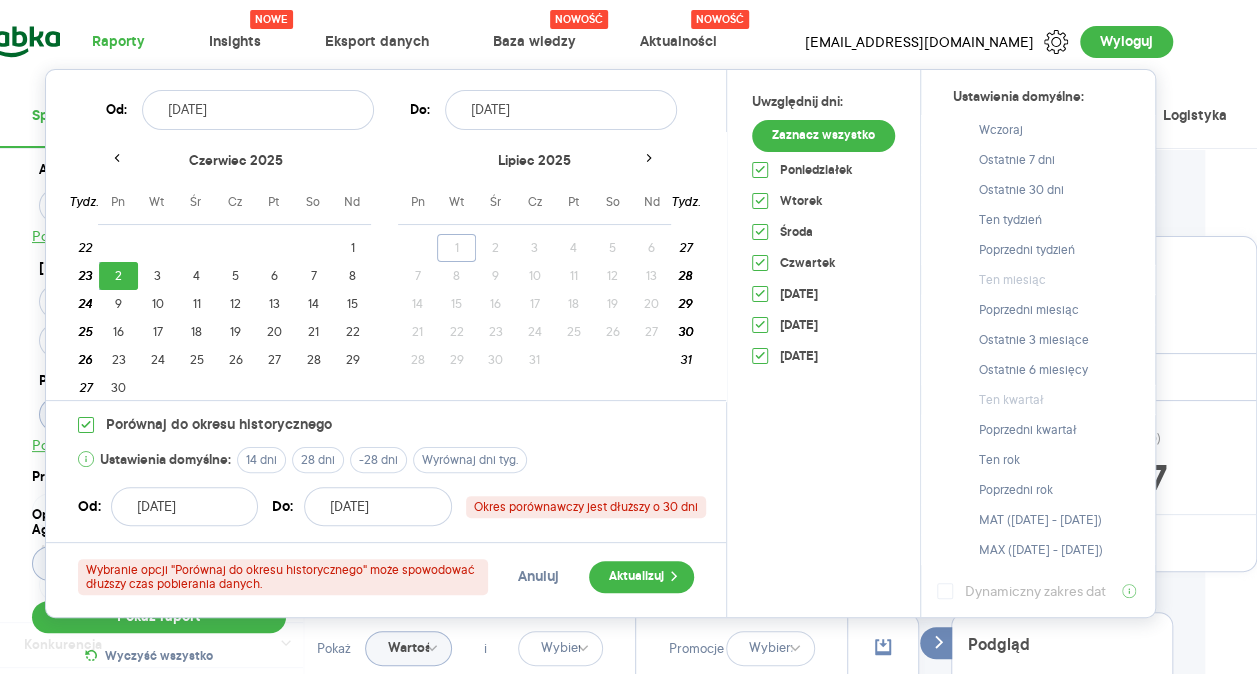 type on "[DATE]" 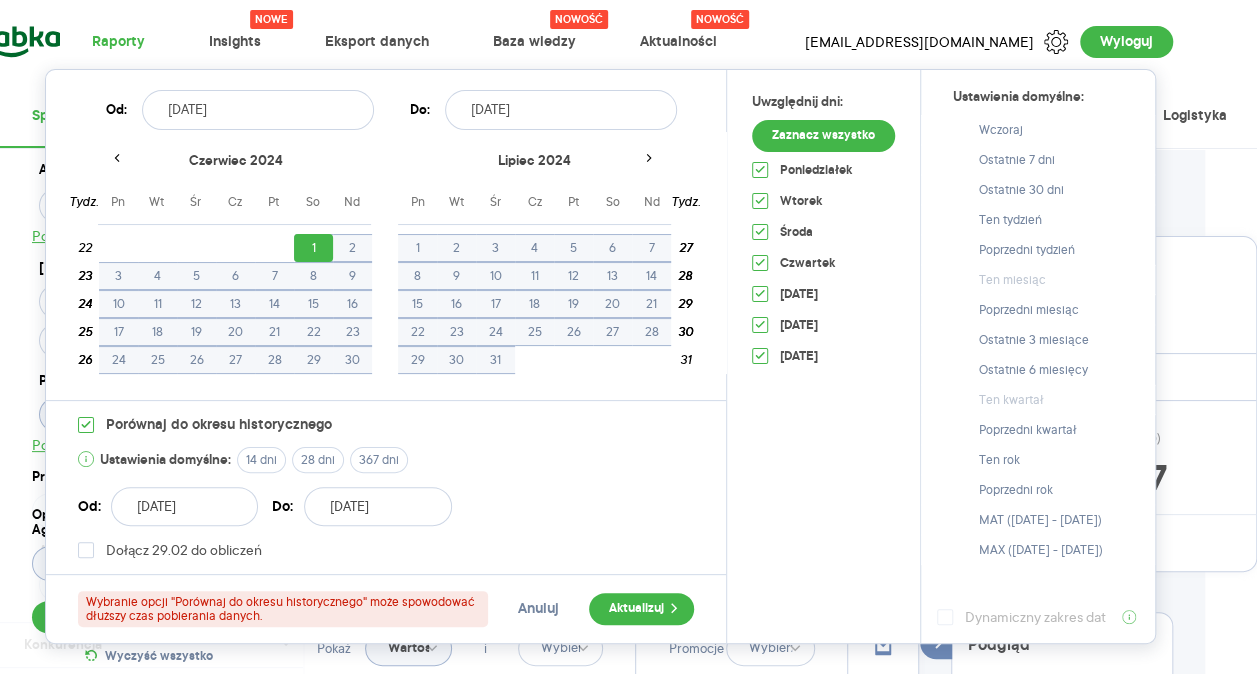 click on "[DATE]" at bounding box center (561, 110) 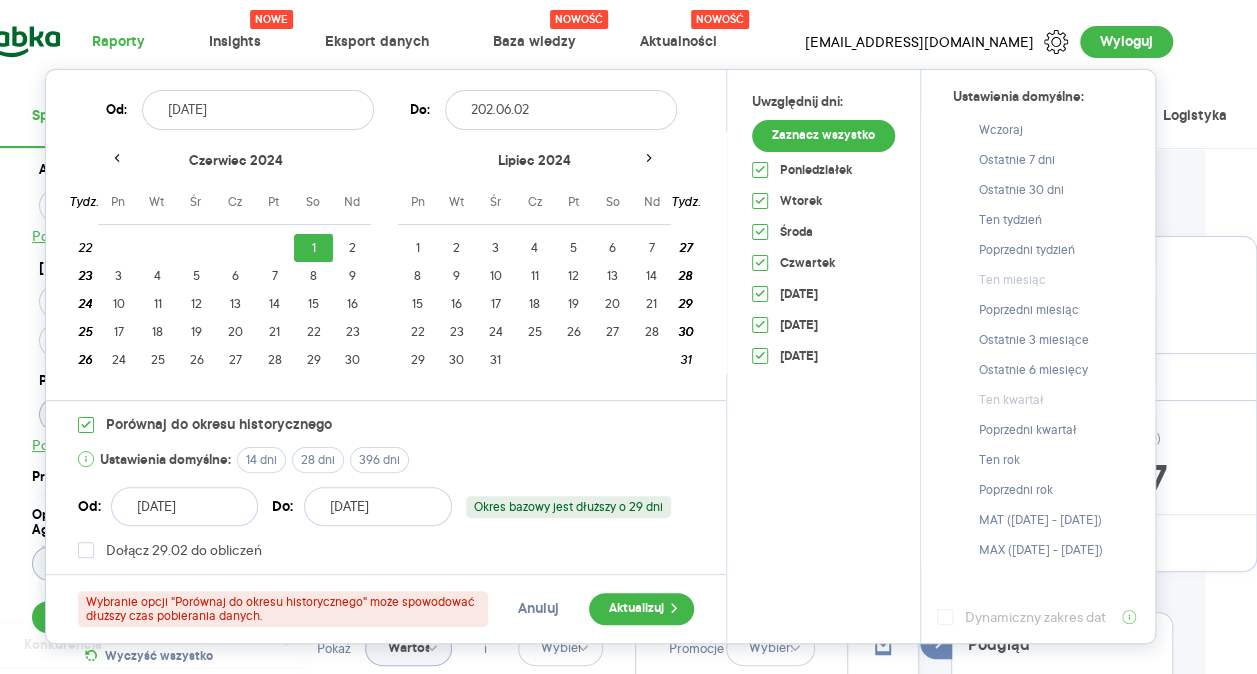 type on "202.06.02" 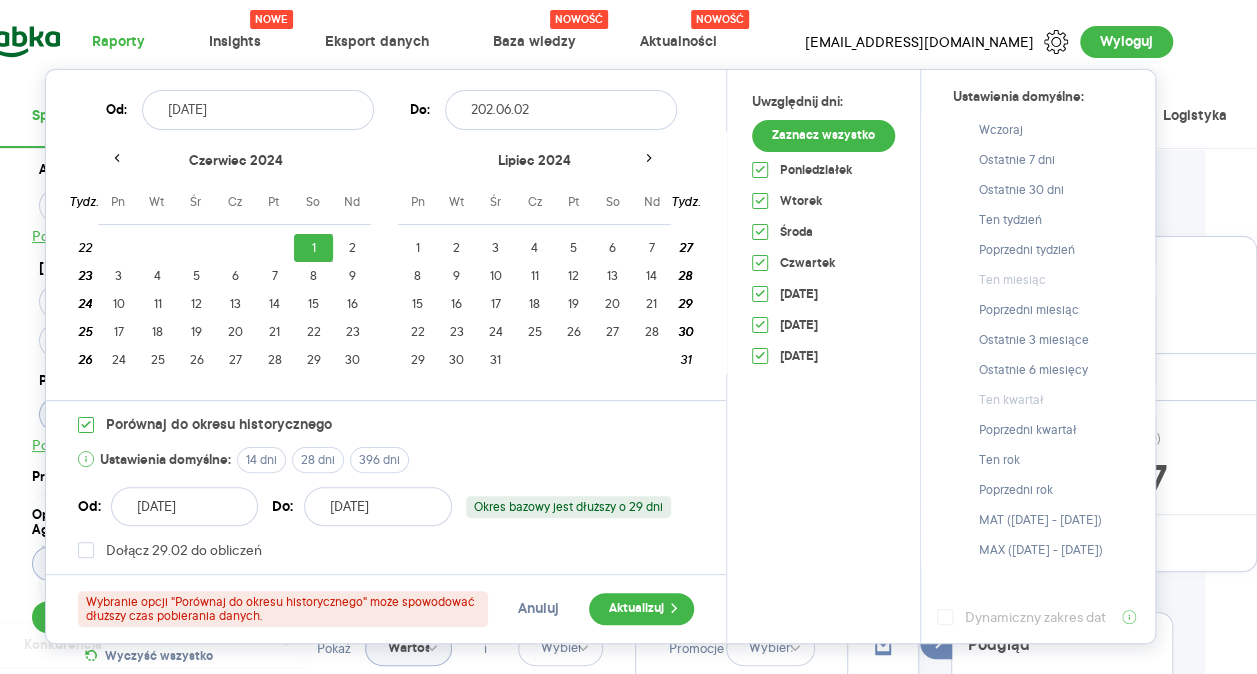 type on "[DATE]" 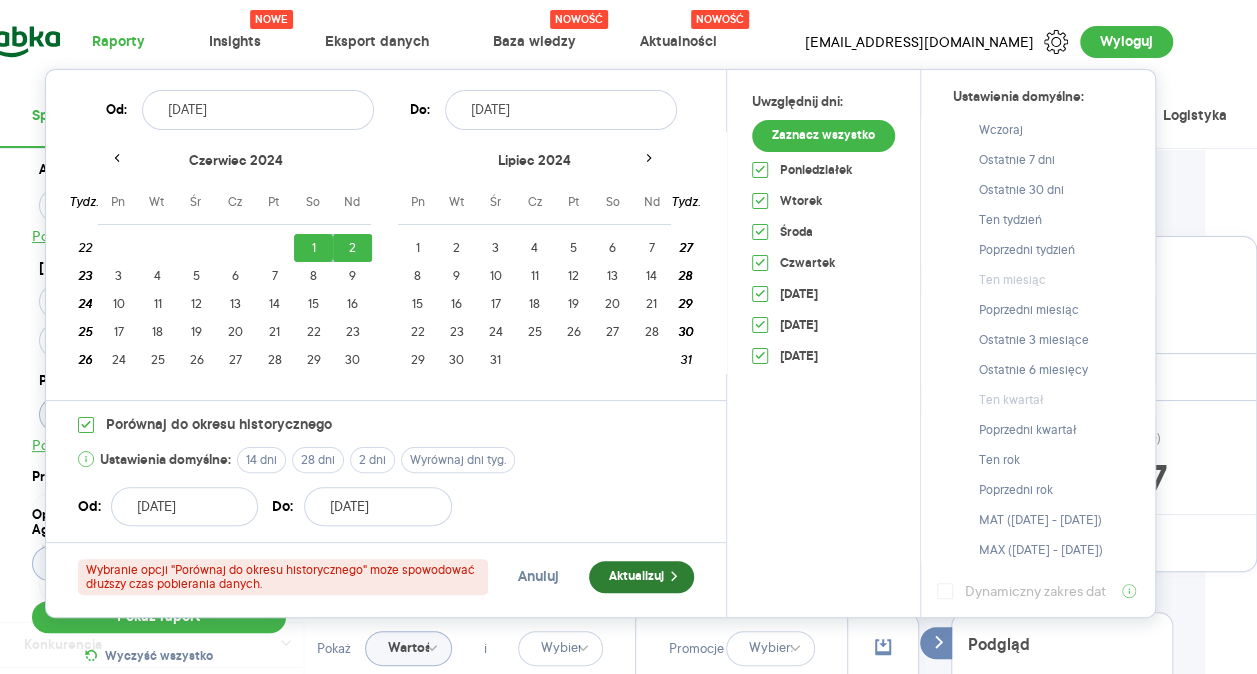 type on "[DATE]" 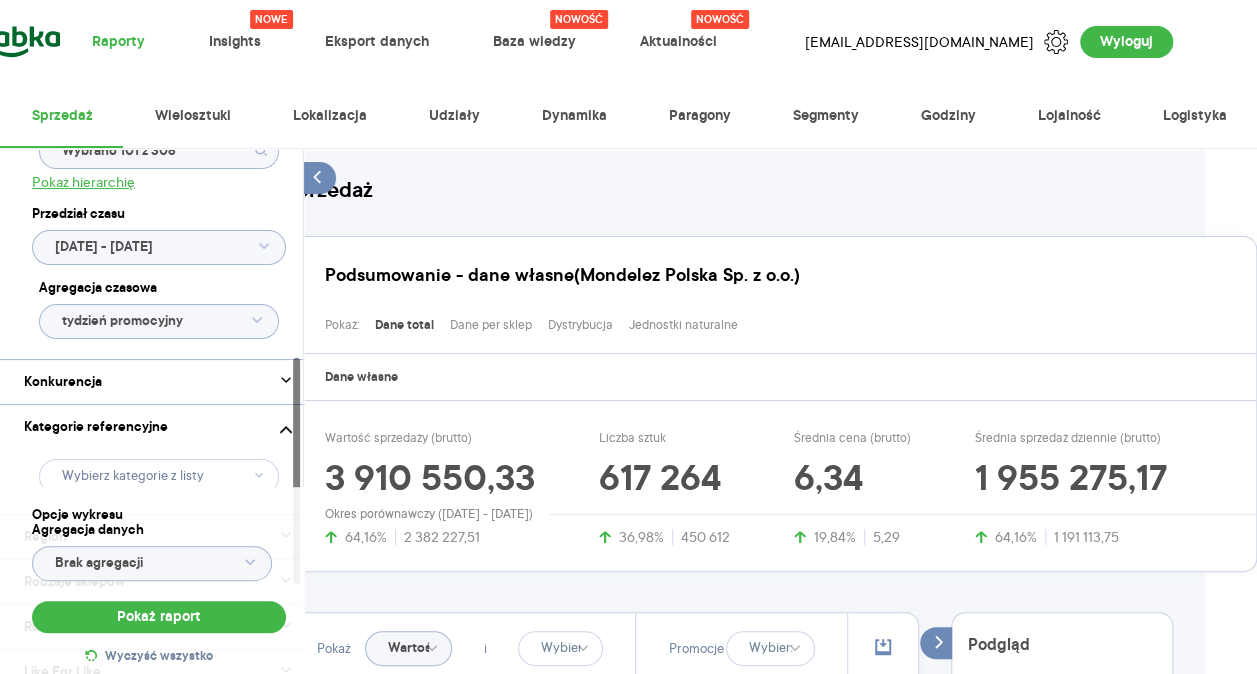 scroll, scrollTop: 484, scrollLeft: 0, axis: vertical 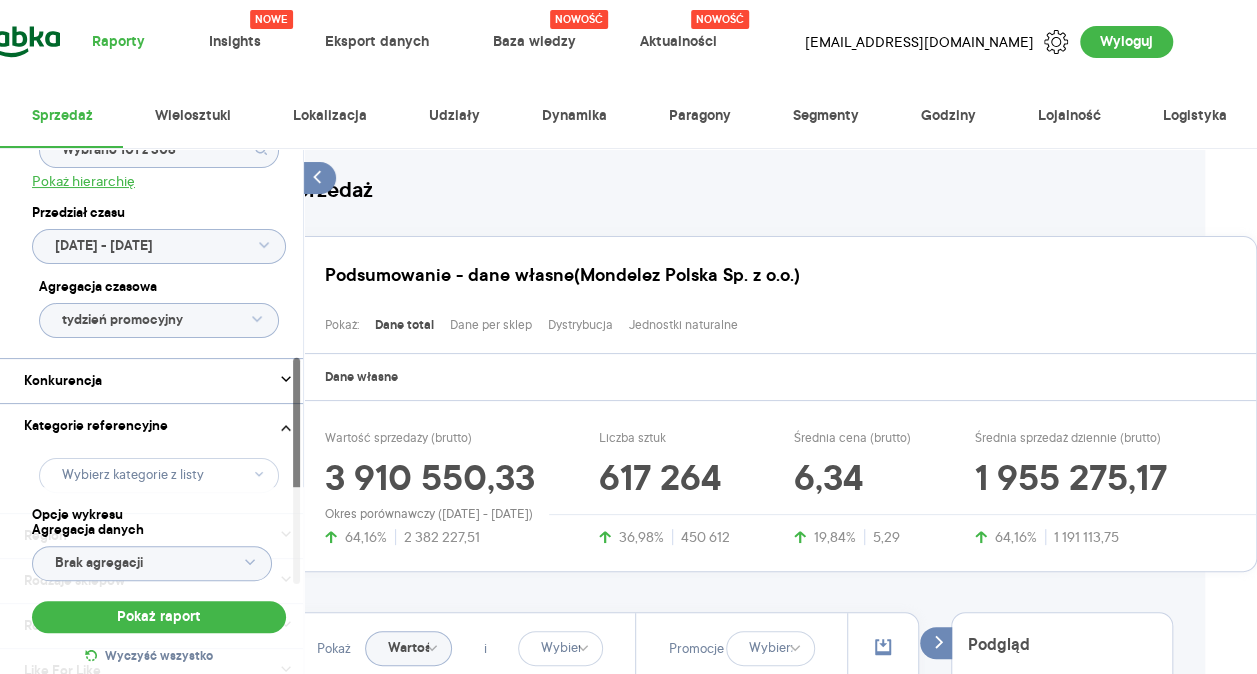 click 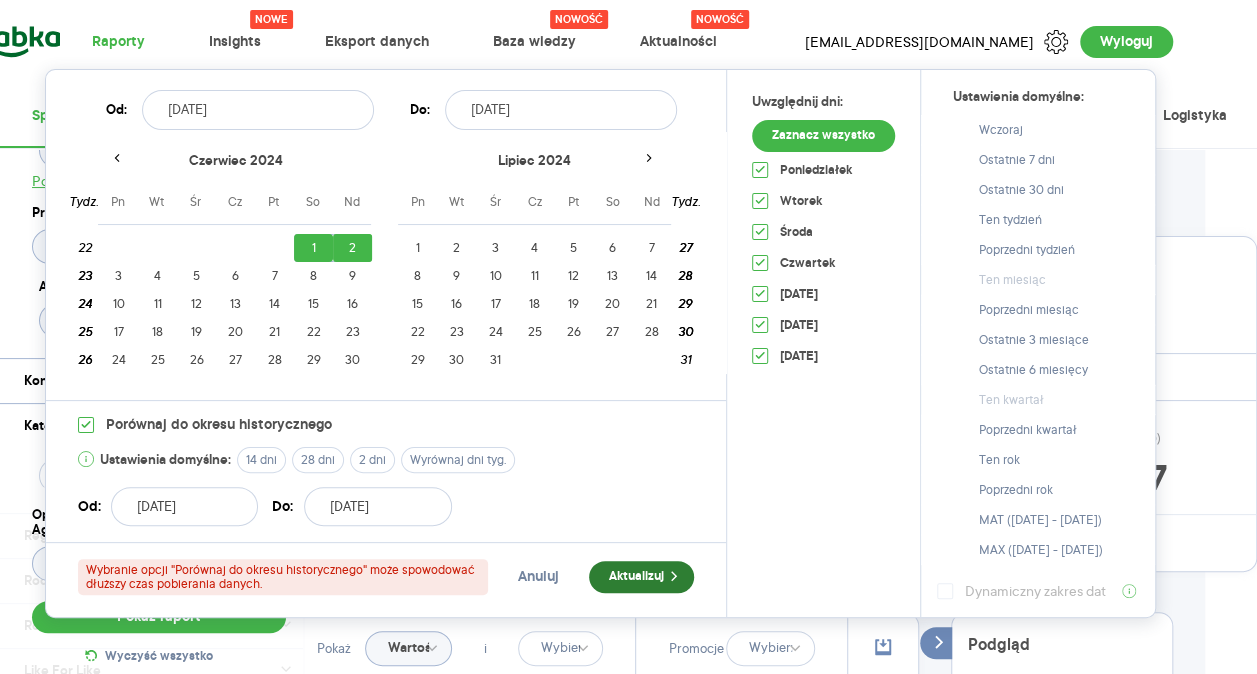 click on "Aktualizuj" at bounding box center (641, 577) 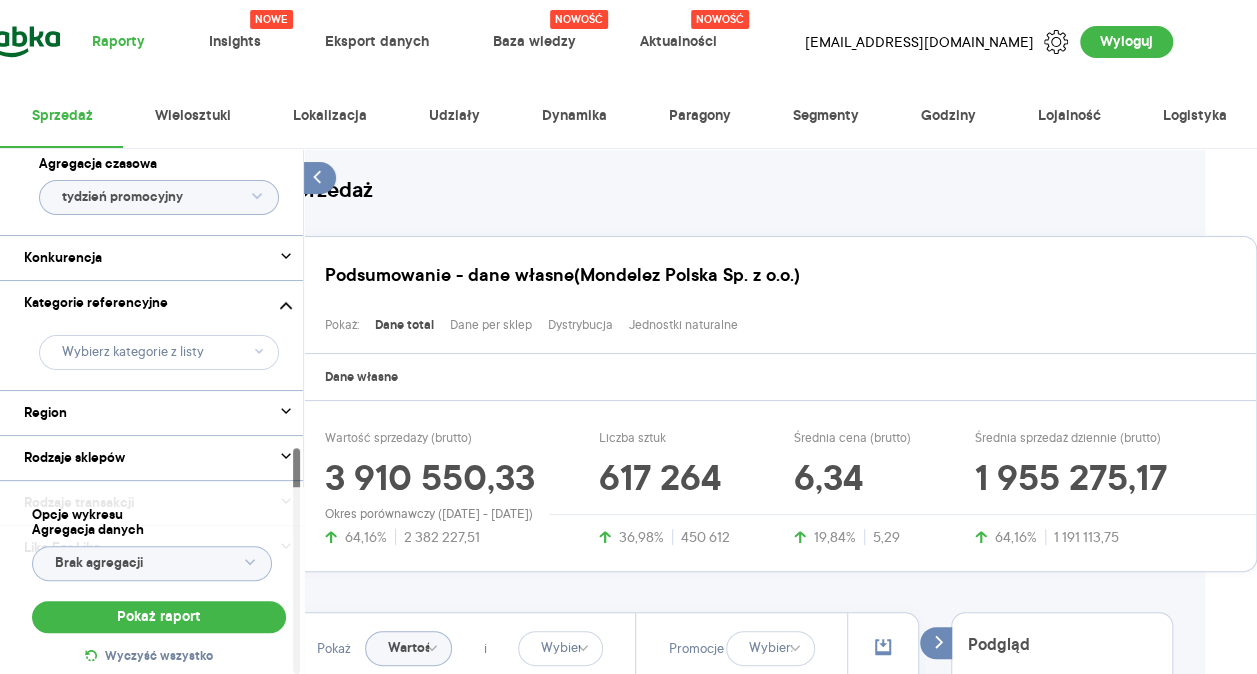 scroll, scrollTop: 695, scrollLeft: 0, axis: vertical 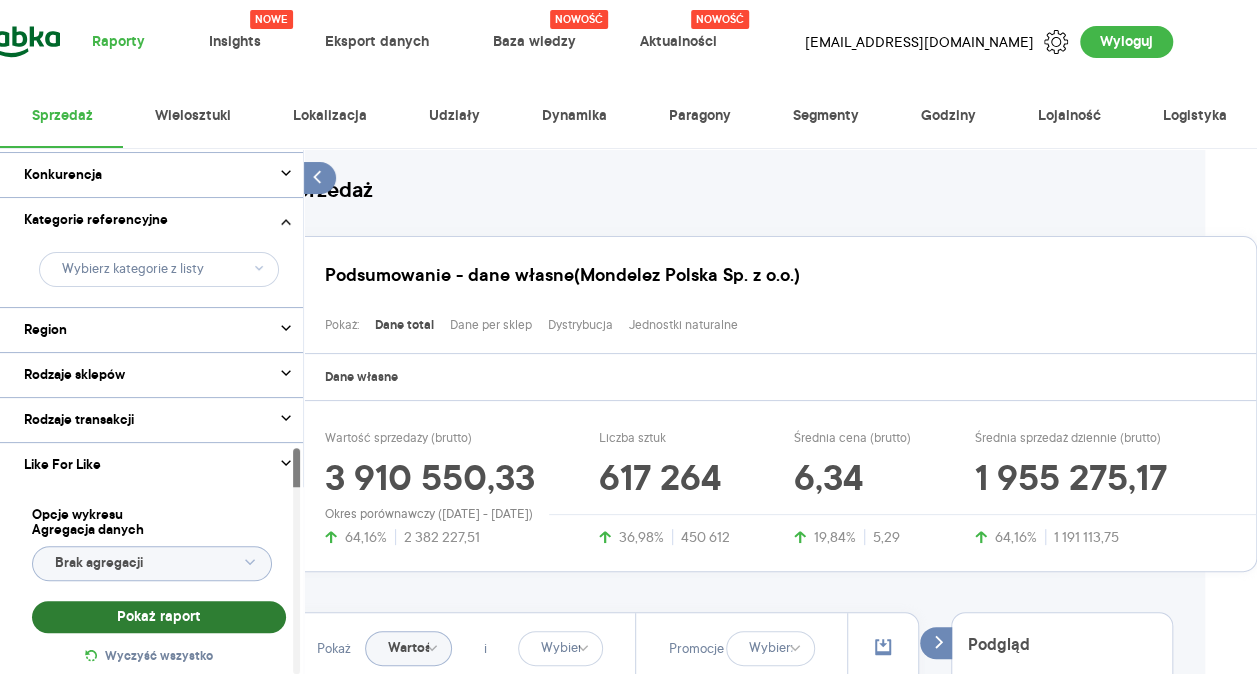 click on "Pokaż raport" at bounding box center [159, 617] 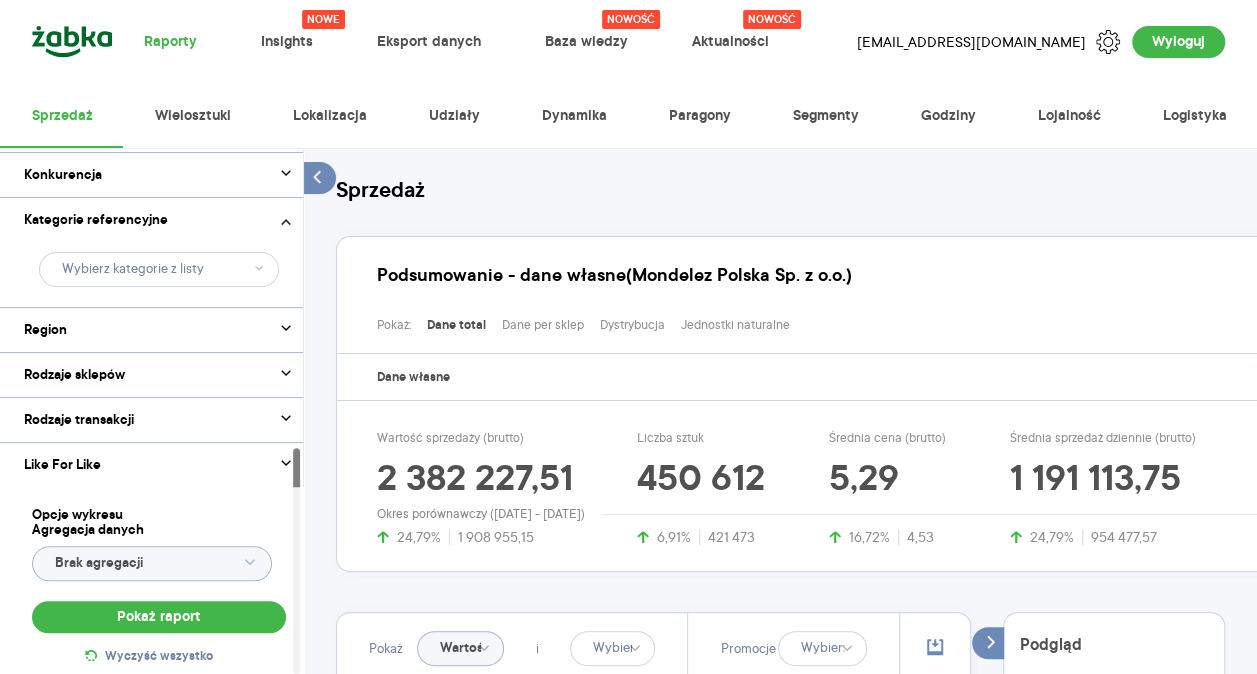 scroll, scrollTop: 279, scrollLeft: 0, axis: vertical 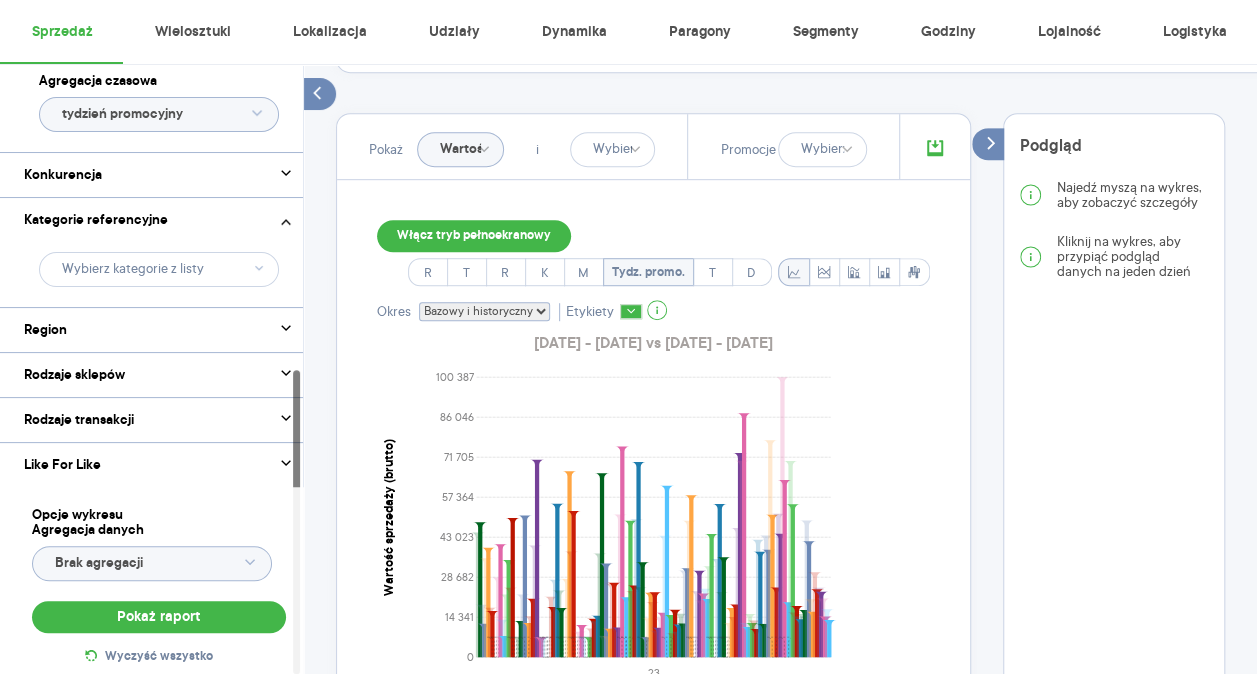 click at bounding box center [935, 149] 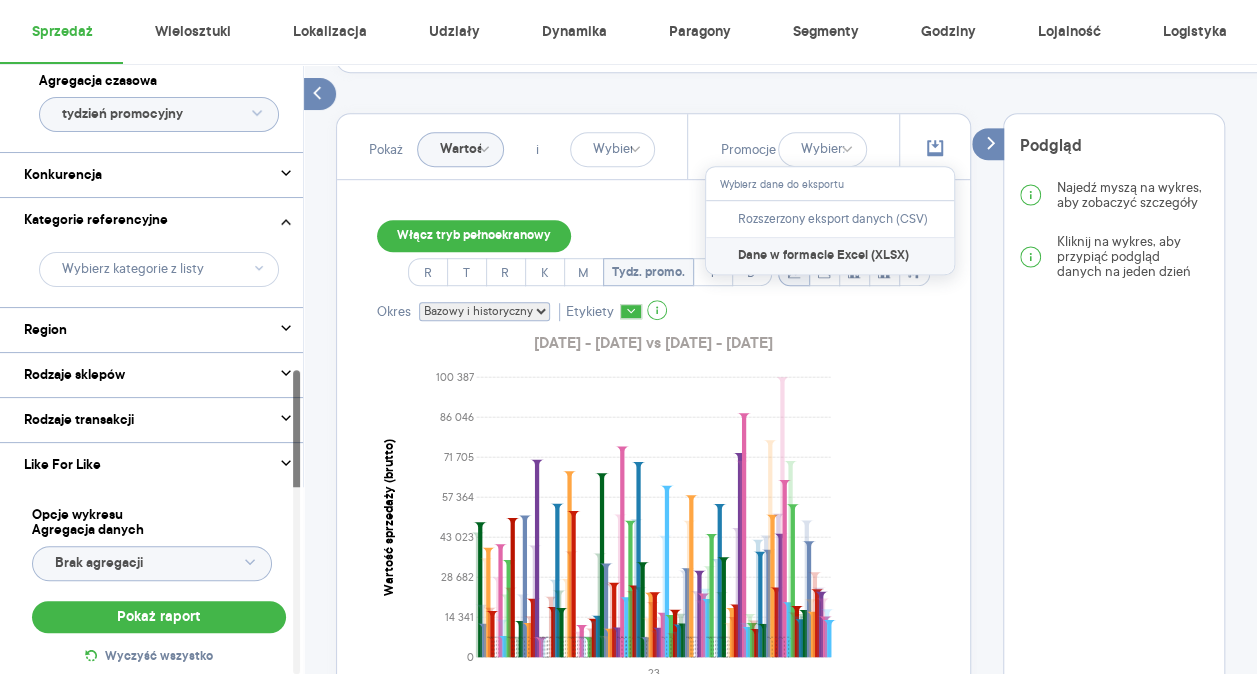 click on "Dane w formacie Excel (XLSX)" at bounding box center (823, 256) 